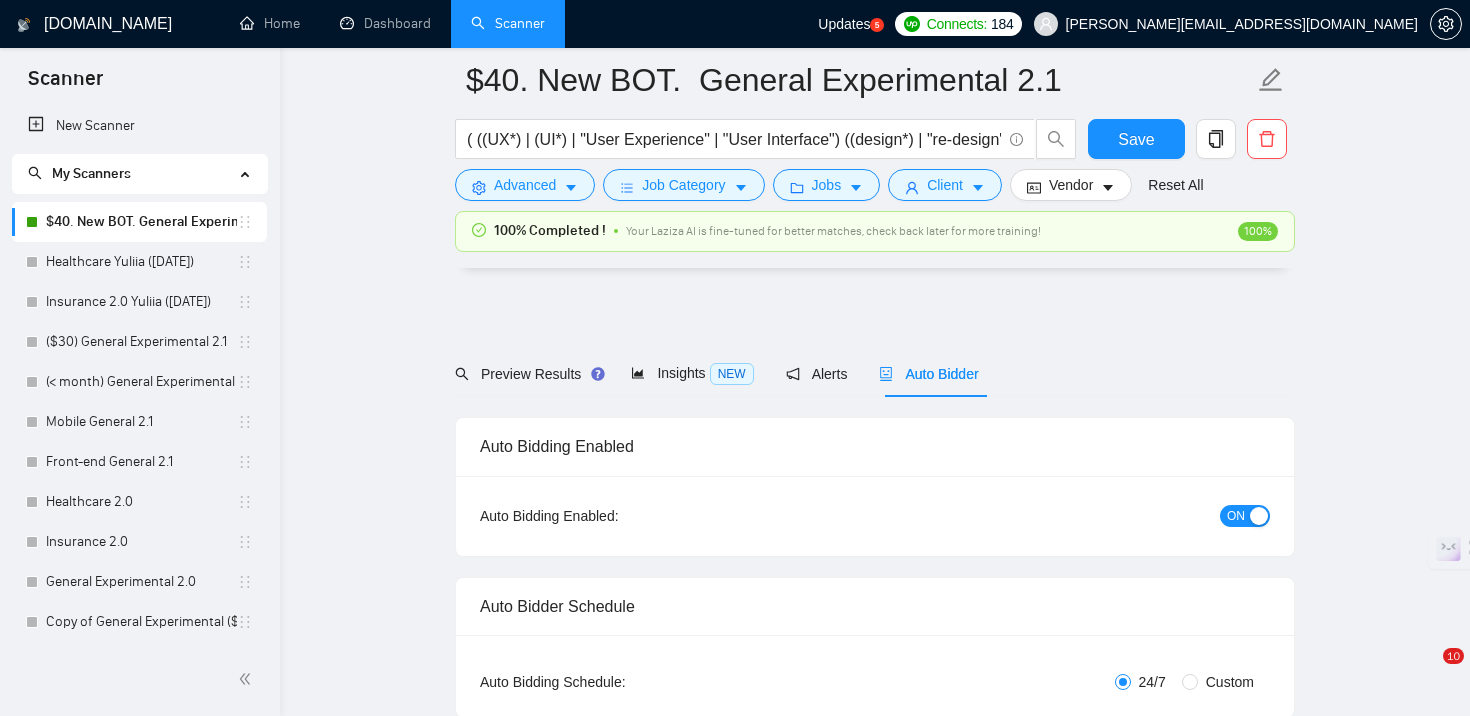 scroll, scrollTop: 1757, scrollLeft: 0, axis: vertical 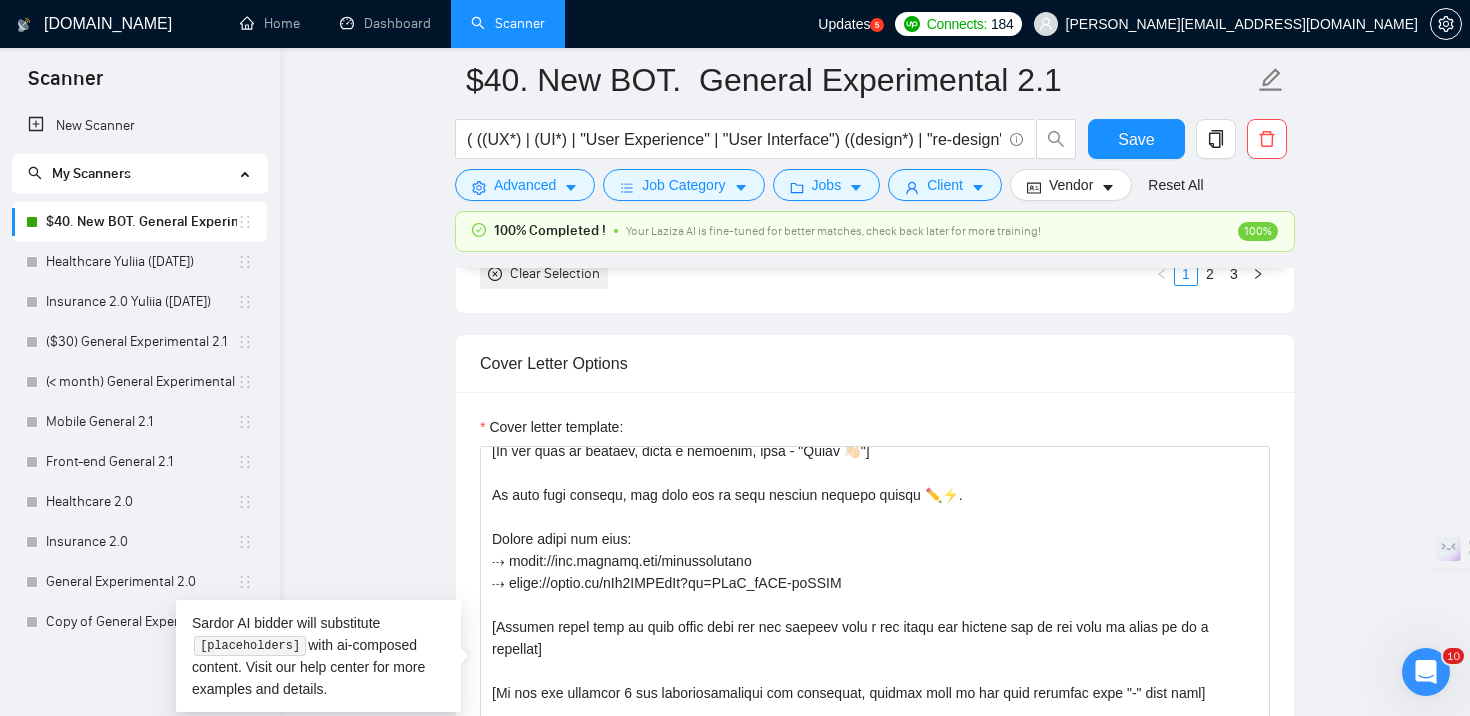 click on "$40. New BOT.  General Experimental 2.1 ( ((UX*) | (UI*) | "User Experience" | "User Interface") ((design*) | "re-design" | redesign | (prototyp*) | Figma | (wirefram*)) | ((UX*) | (UI*) | "User Experience" | "User Interface" | mobile | "cross-platform" | web | website | "landing page" | ios | android | responsive | visual | "user flow" | adaptive ) ((designer*) | ("design agency") | ("design agencies") ) Save Advanced   Job Category   Jobs   Client   Vendor   Reset All 100% Completed ! Your Laziza AI is fine-tuned for better matches, check back later for more training! 100% Preview Results Insights NEW Alerts Auto Bidder Auto Bidding Enabled Auto Bidding Enabled: ON Auto Bidder Schedule Auto Bidding Type: Automated (recommended) Semi-automated Auto Bidding Schedule: 24/7 Custom Custom Auto Bidder Schedule Repeat every week [DATE] [DATE] [DATE] [DATE] [DATE] [DATE] [DATE] Active Hours ( [GEOGRAPHIC_DATA]/[GEOGRAPHIC_DATA] ): From: To: ( 24  hours) [GEOGRAPHIC_DATA]/[GEOGRAPHIC_DATA] Auto Bidding Type Select your bidding algorithm: 0.50  credits" at bounding box center (875, 1019) 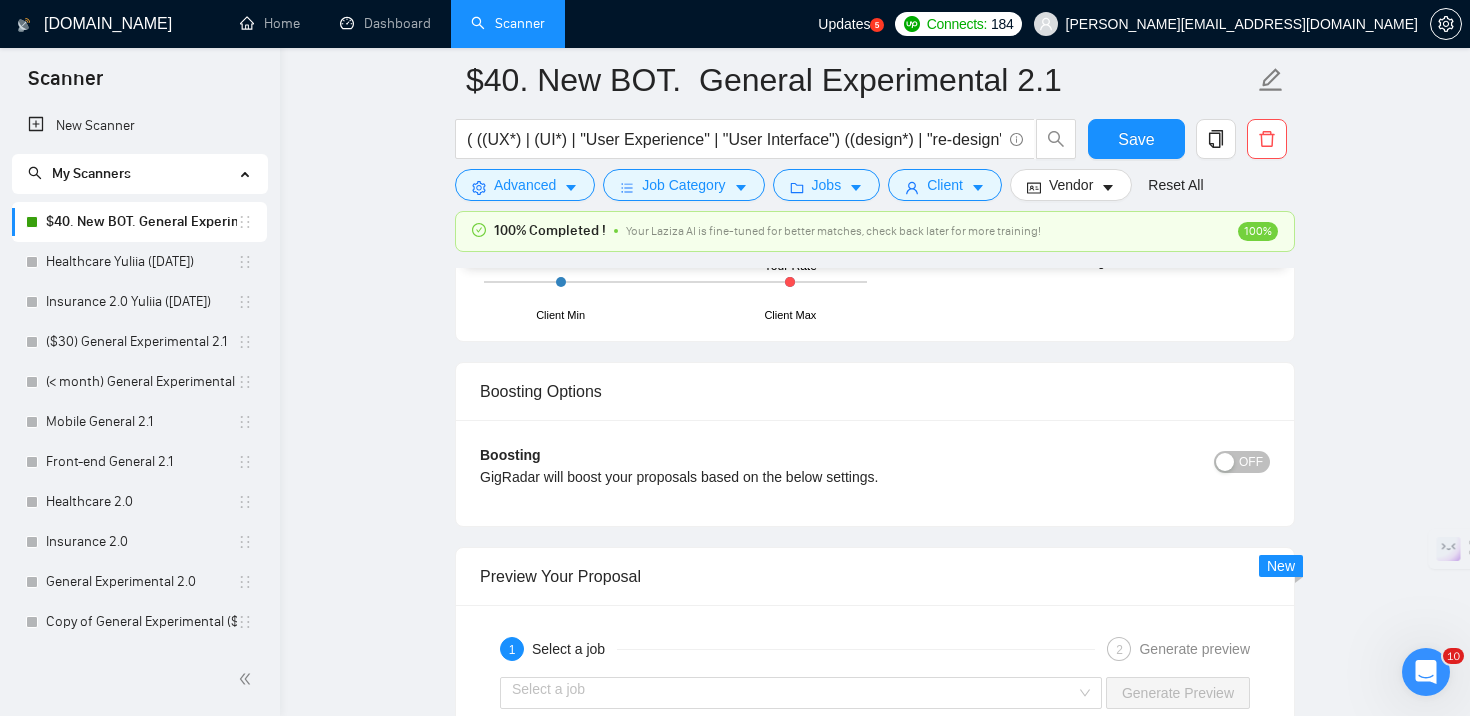scroll, scrollTop: 3309, scrollLeft: 0, axis: vertical 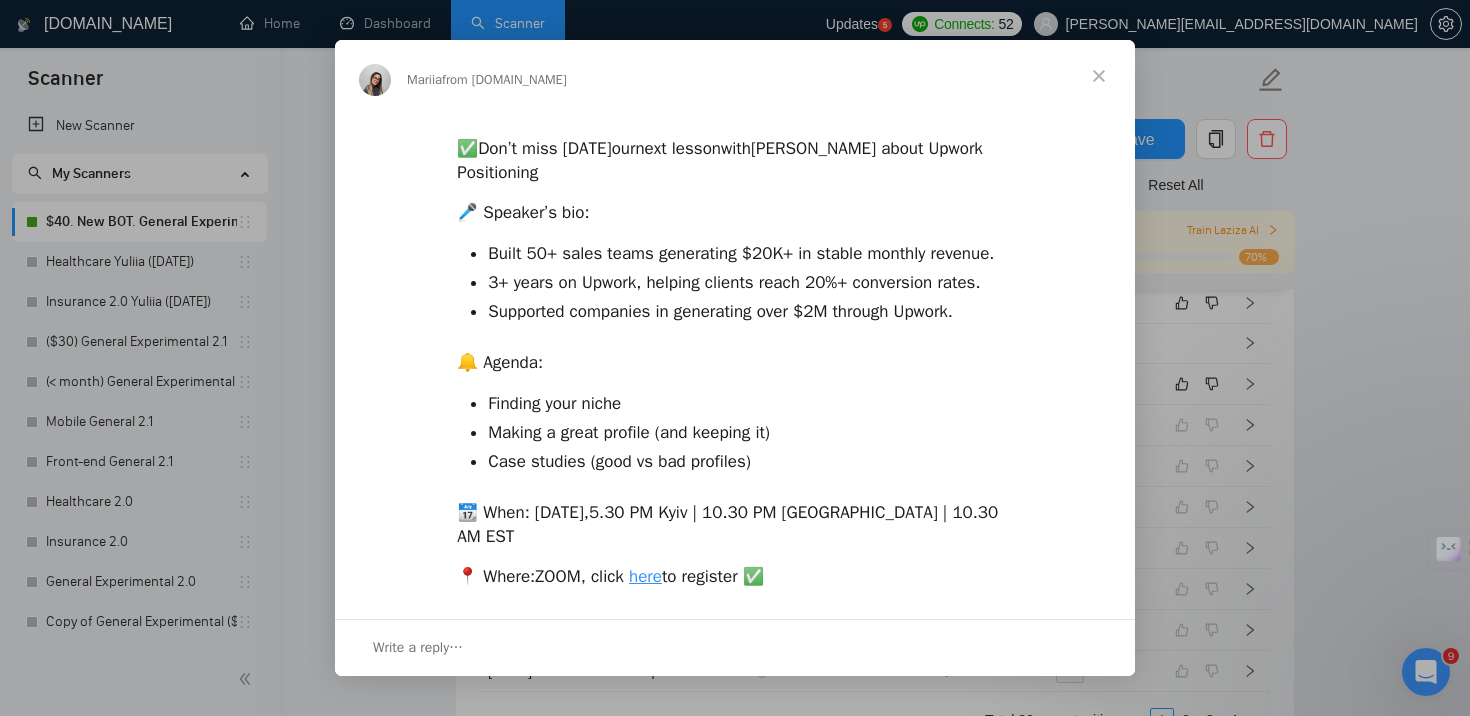 click at bounding box center (1099, 76) 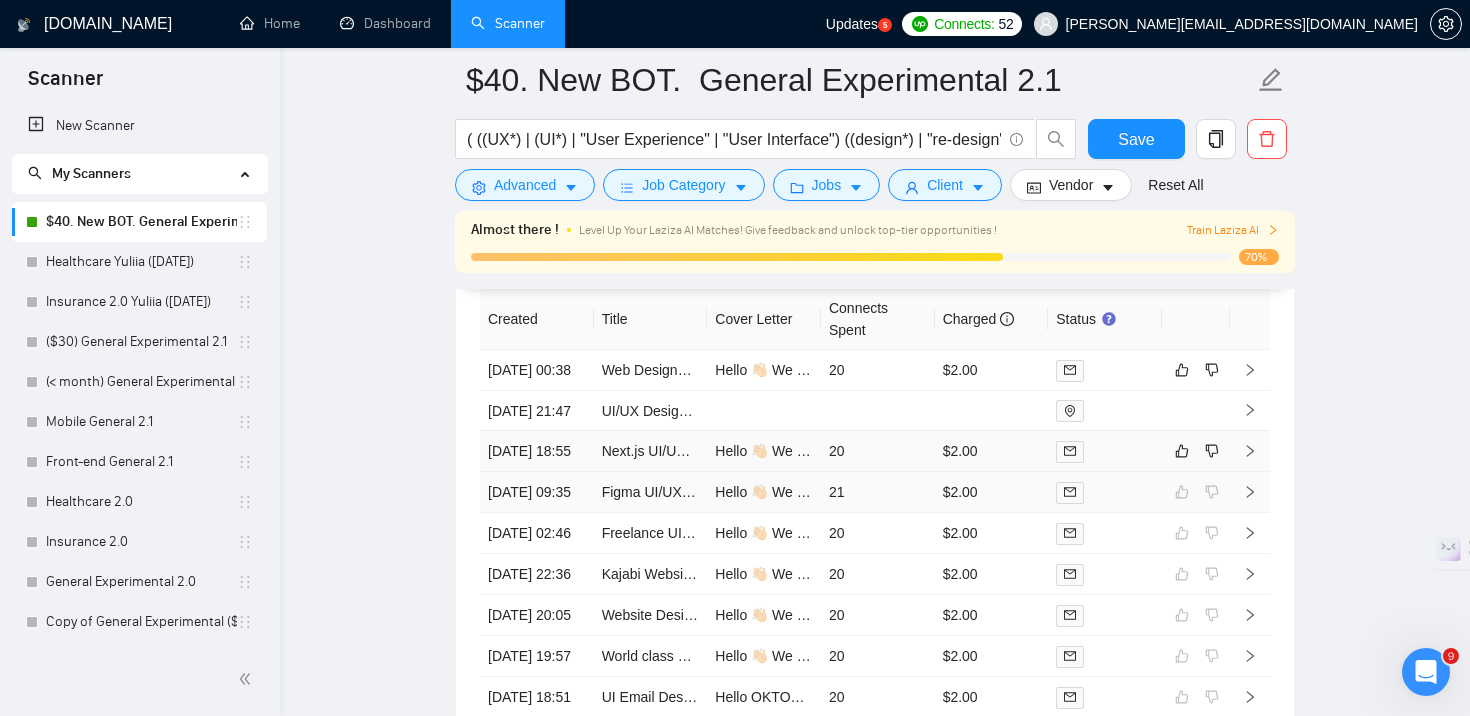 scroll, scrollTop: 4667, scrollLeft: 0, axis: vertical 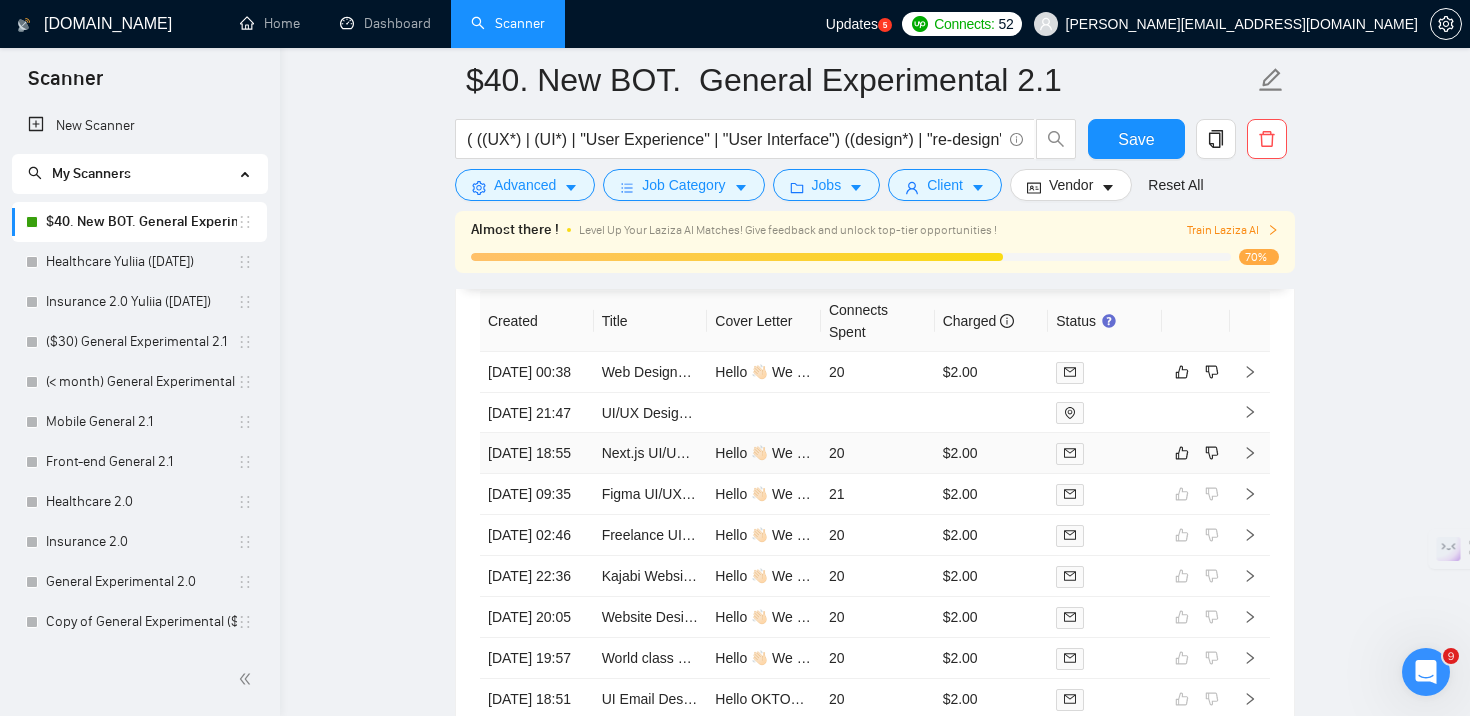 click at bounding box center (1105, 453) 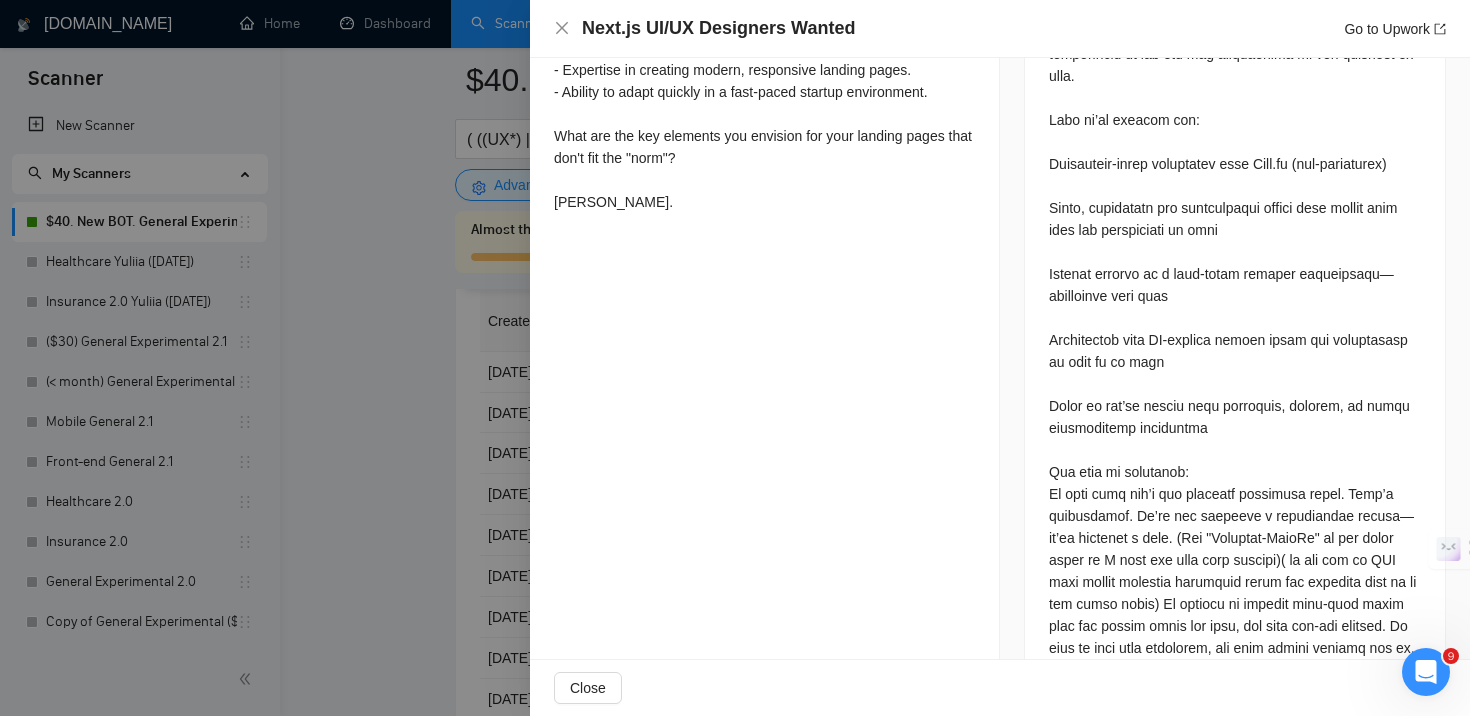 scroll, scrollTop: 1547, scrollLeft: 0, axis: vertical 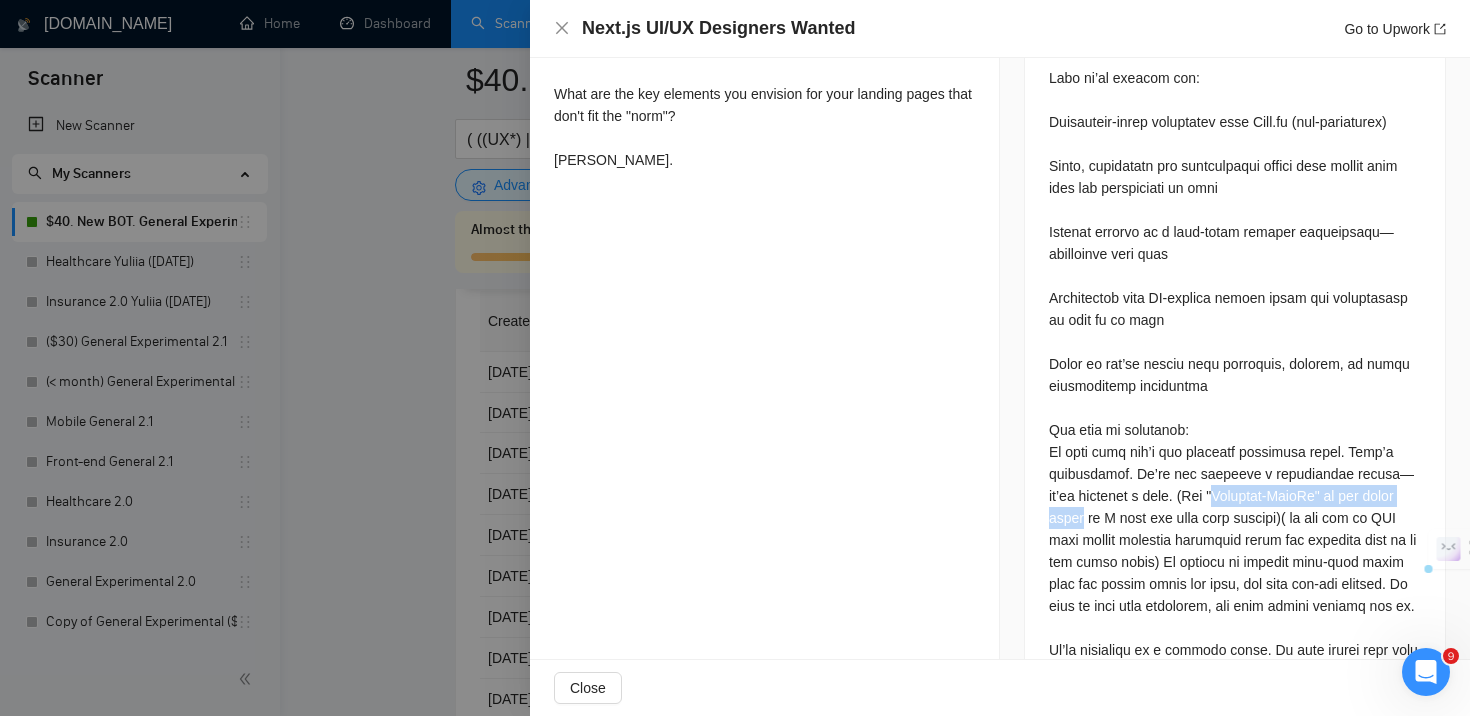 drag, startPoint x: 1191, startPoint y: 469, endPoint x: 1415, endPoint y: 467, distance: 224.00893 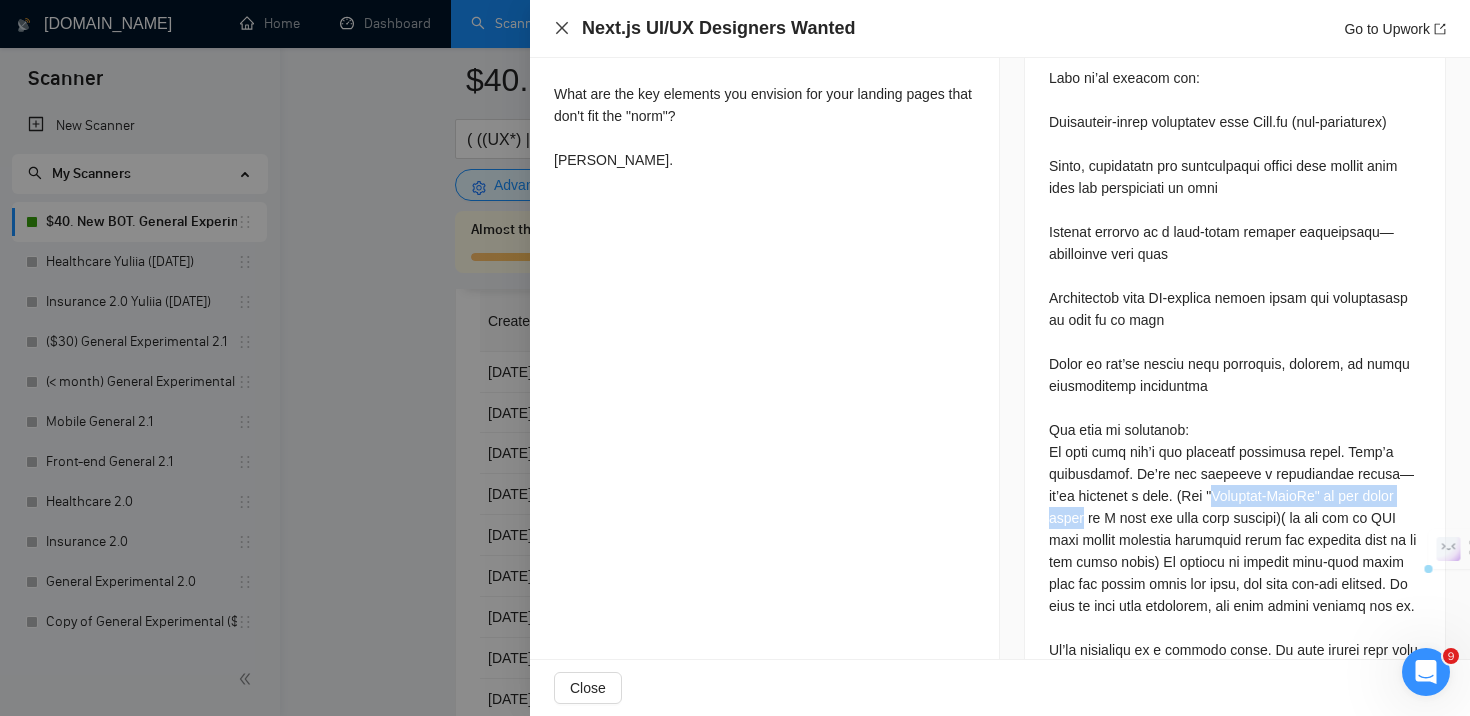 click 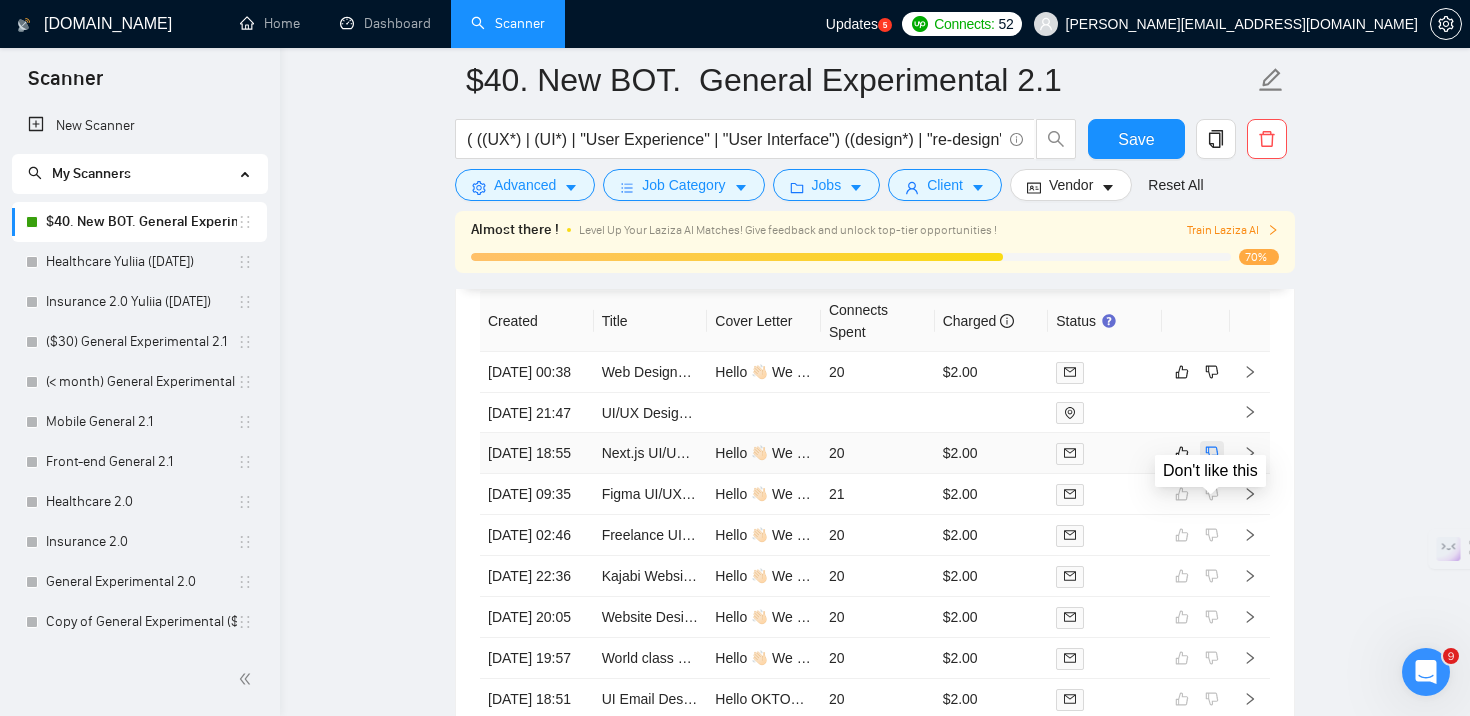 click 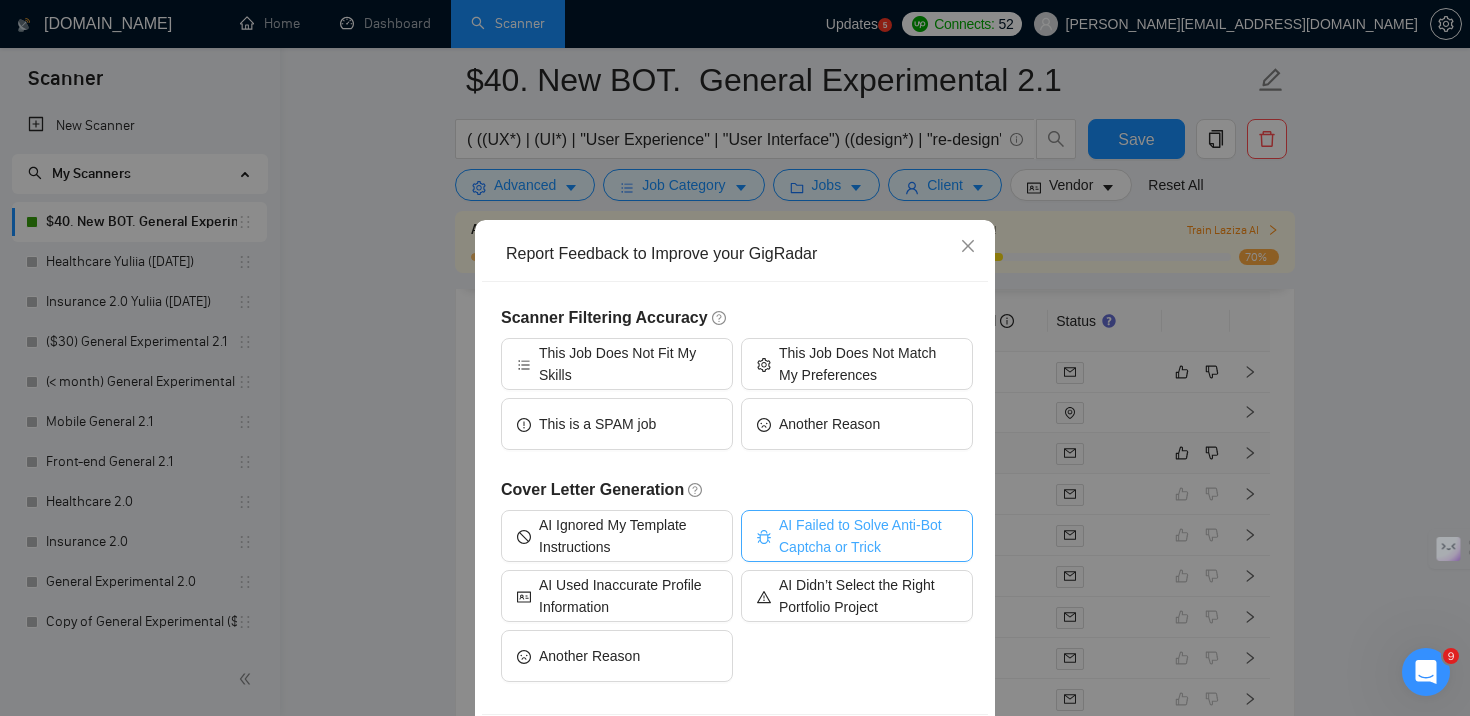 click on "AI Failed to Solve Anti-Bot Captcha or Trick" at bounding box center (868, 536) 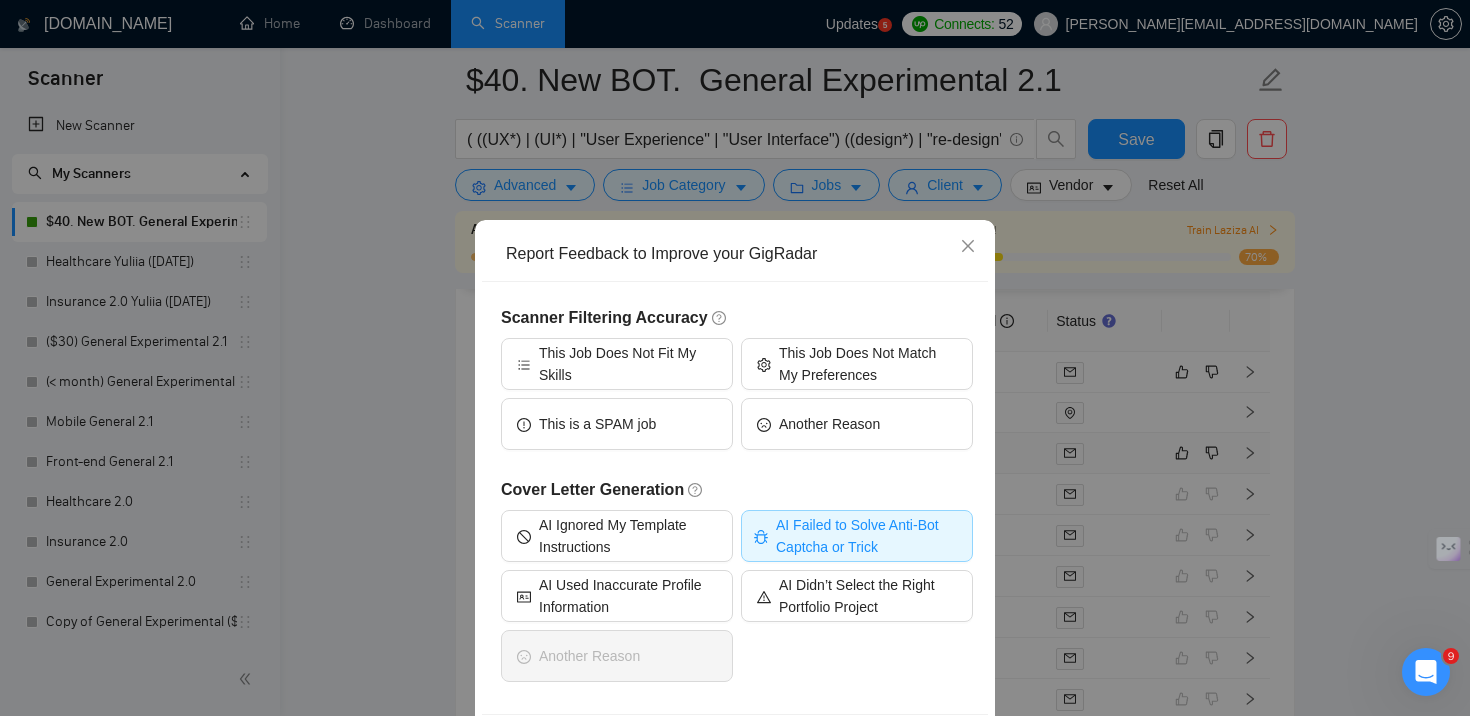 click on "AI Failed to Solve Anti-Bot Captcha or Trick" at bounding box center (868, 536) 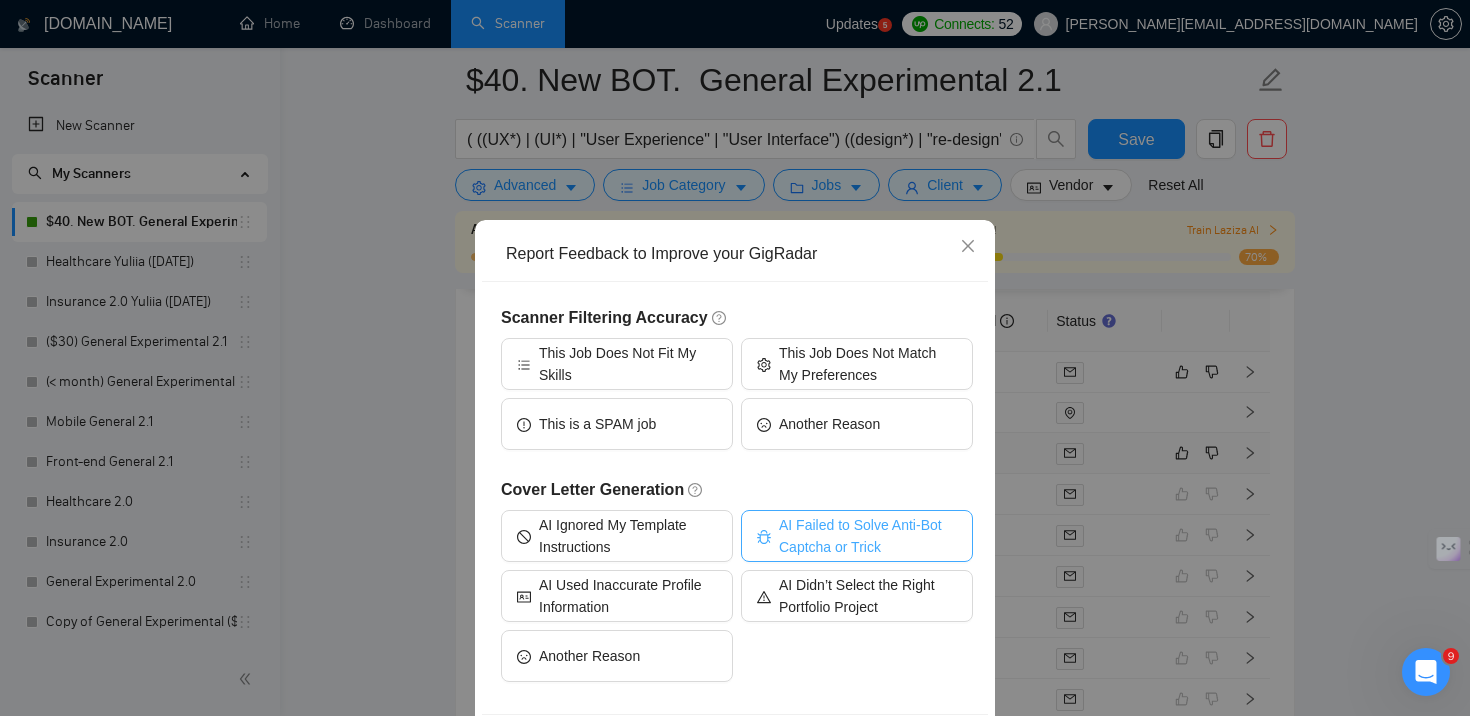 click on "AI Failed to Solve Anti-Bot Captcha or Trick" at bounding box center (868, 536) 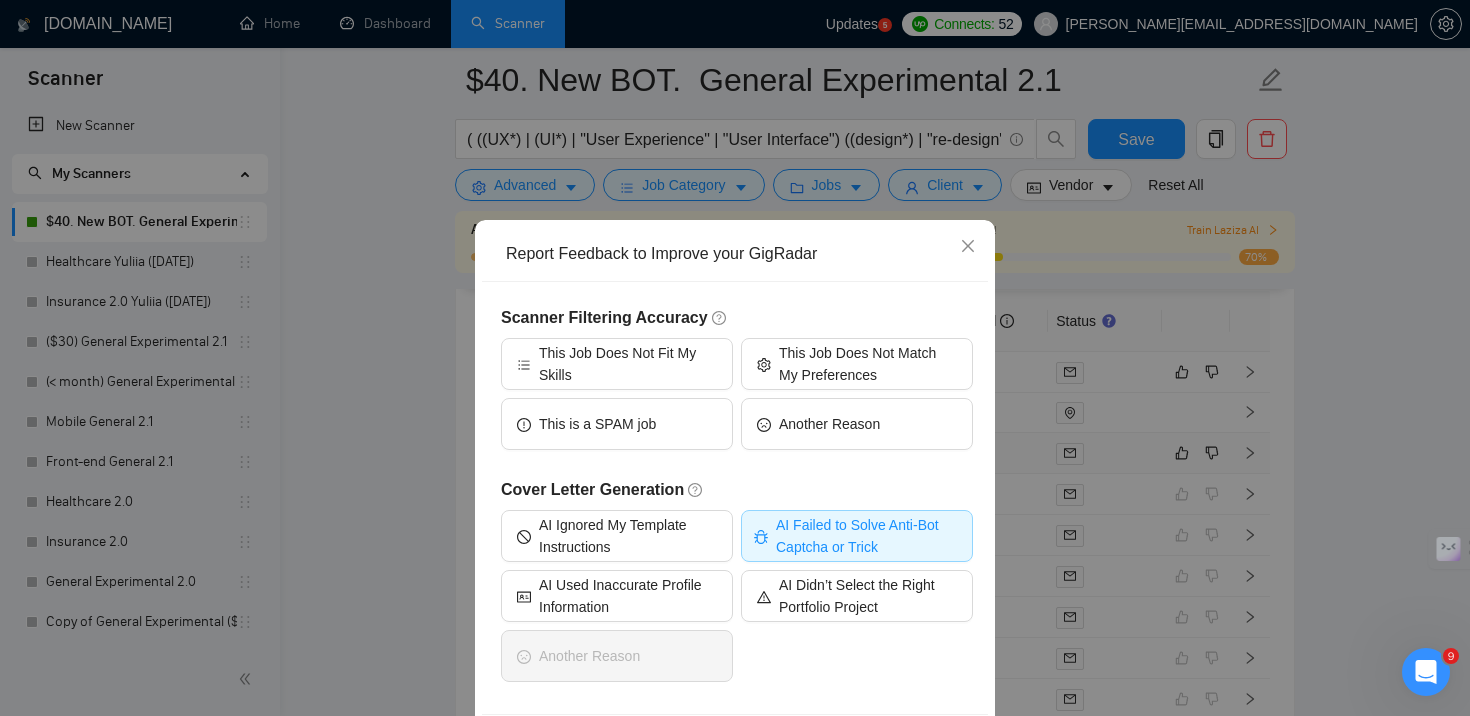 scroll, scrollTop: 82, scrollLeft: 0, axis: vertical 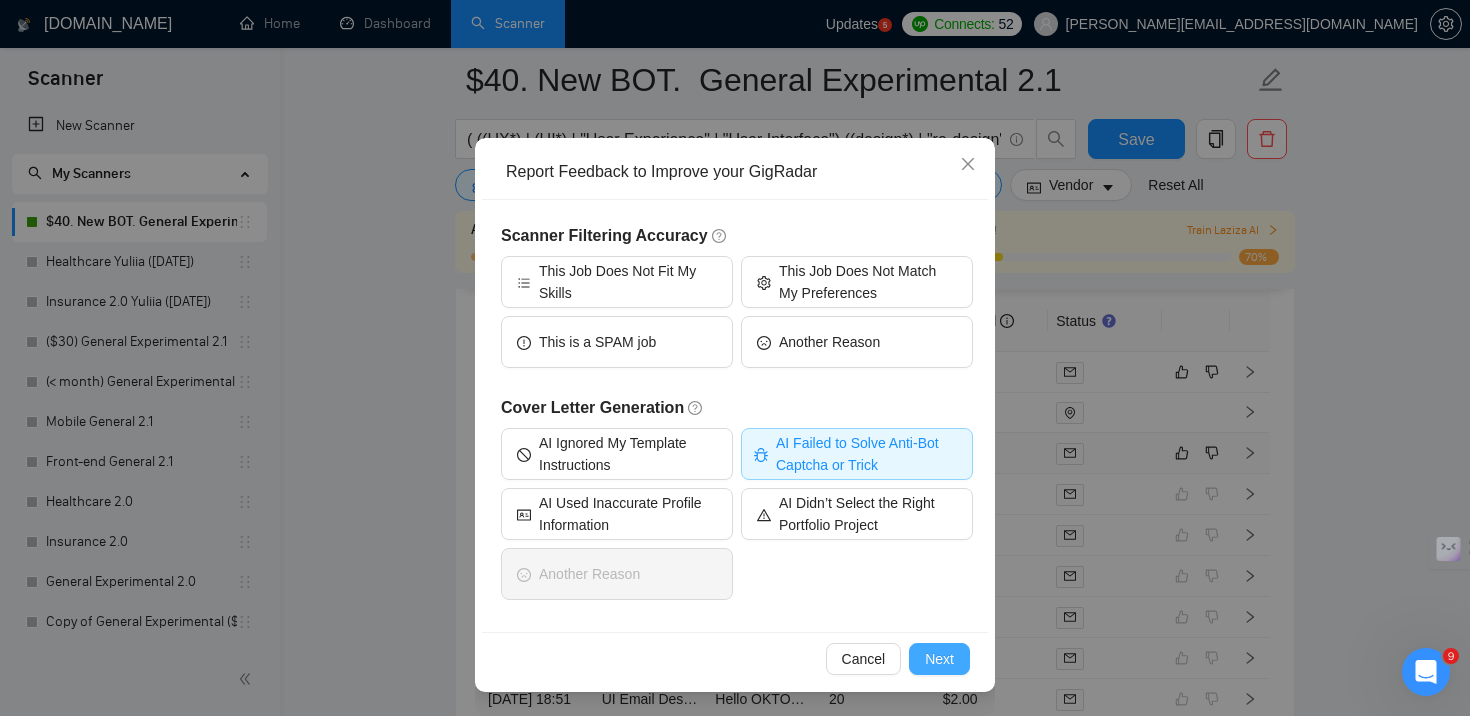 click on "Next" at bounding box center [939, 659] 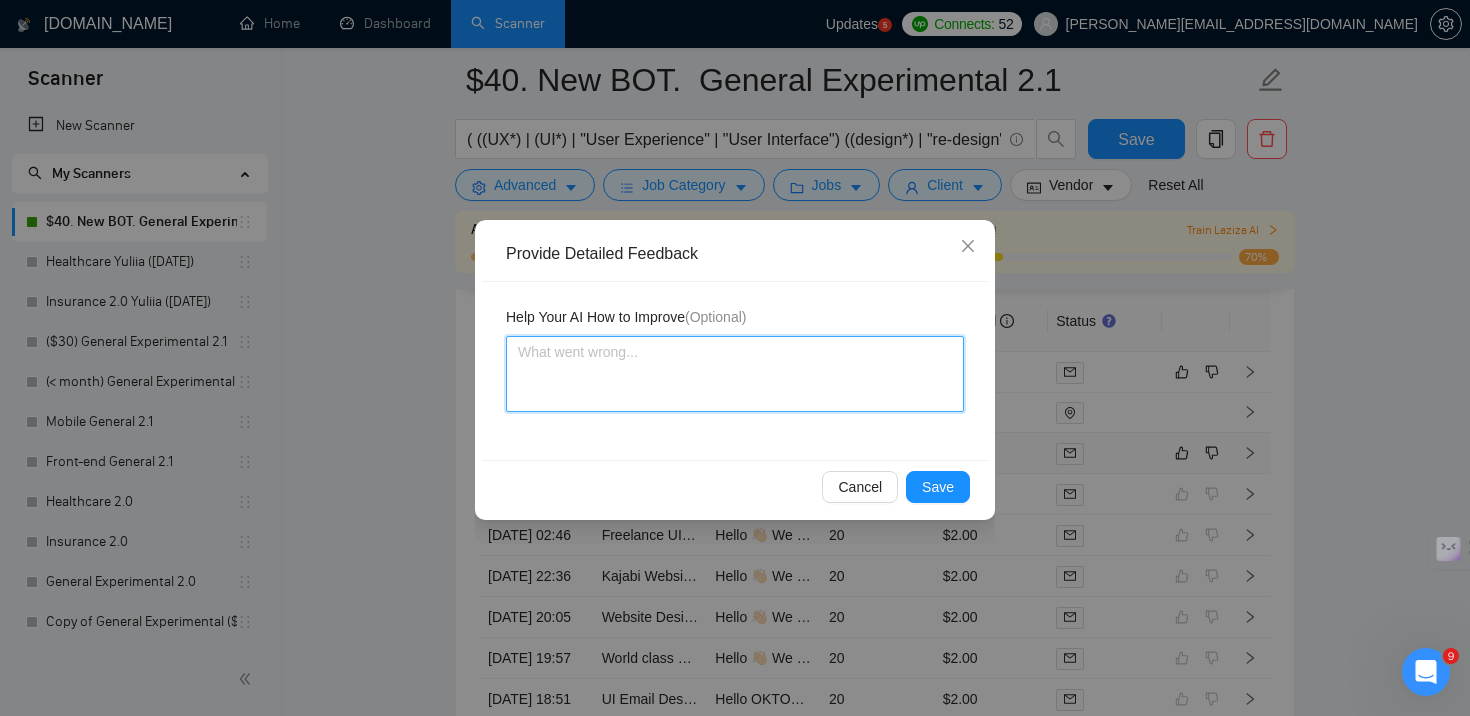 click at bounding box center [735, 374] 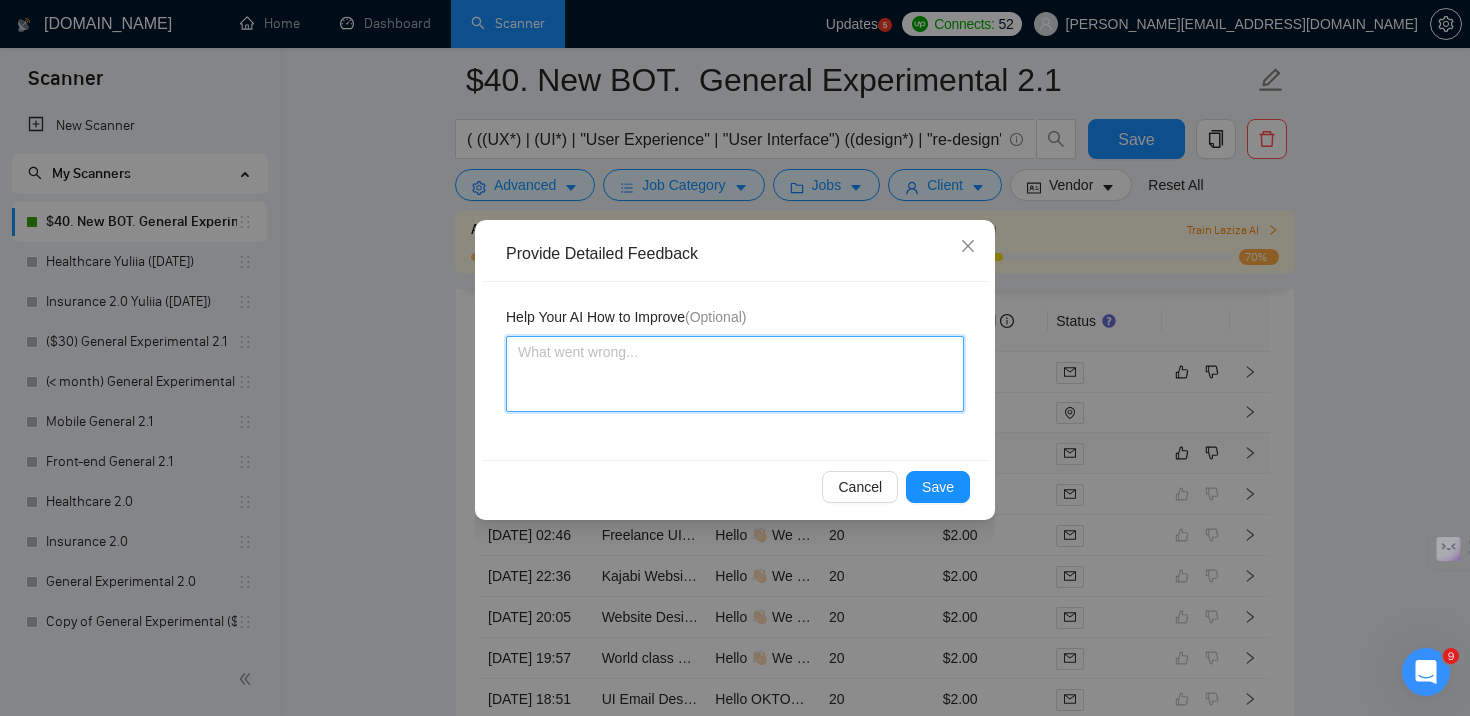 paste on "Creative-NextJs" in the cover title" 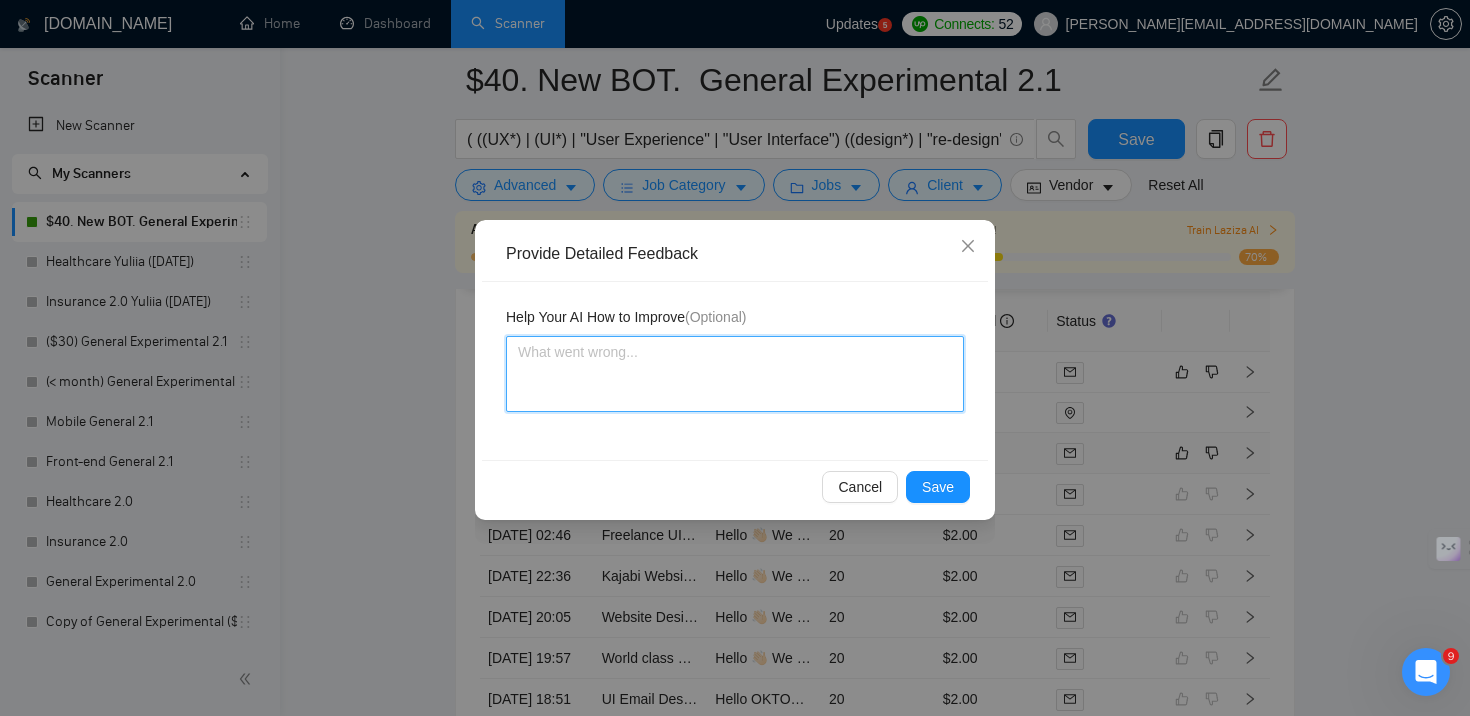 type 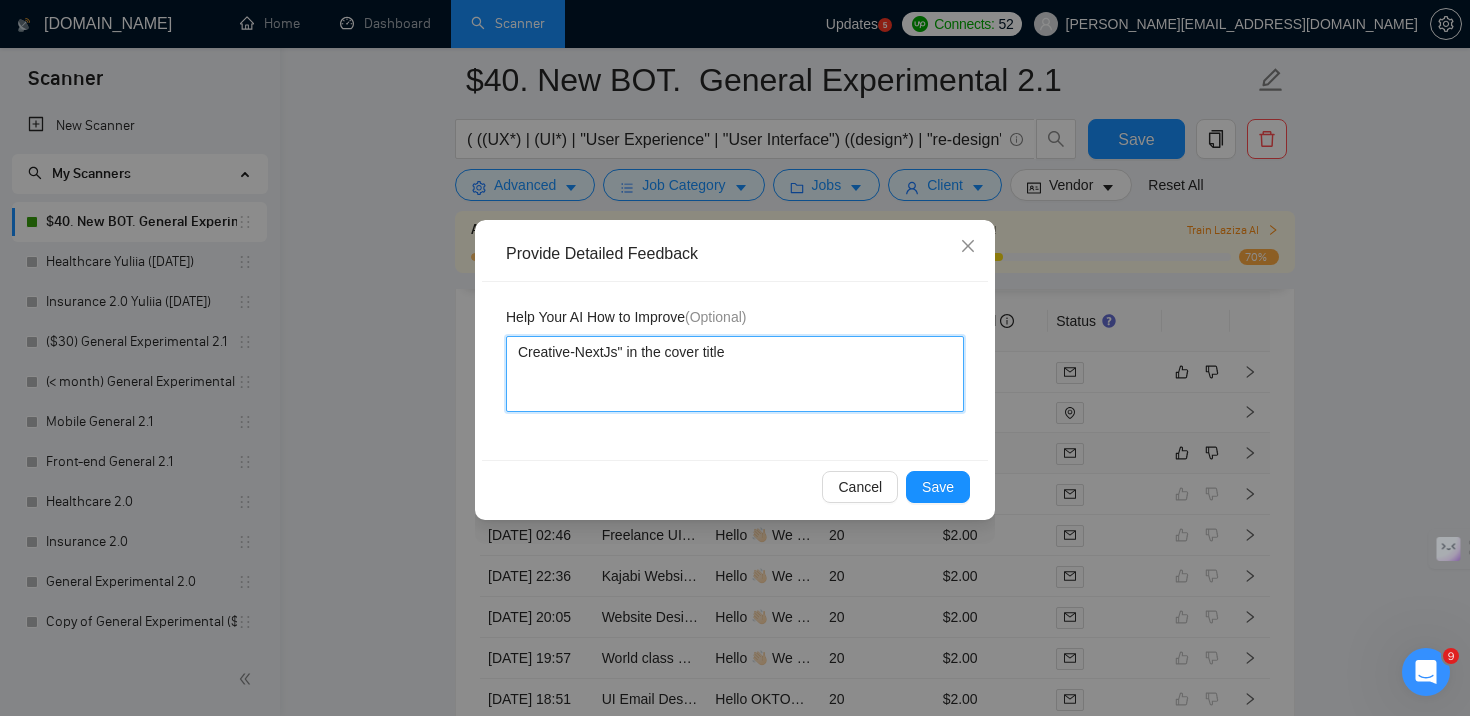 click on "Creative-NextJs" in the cover title" at bounding box center [735, 374] 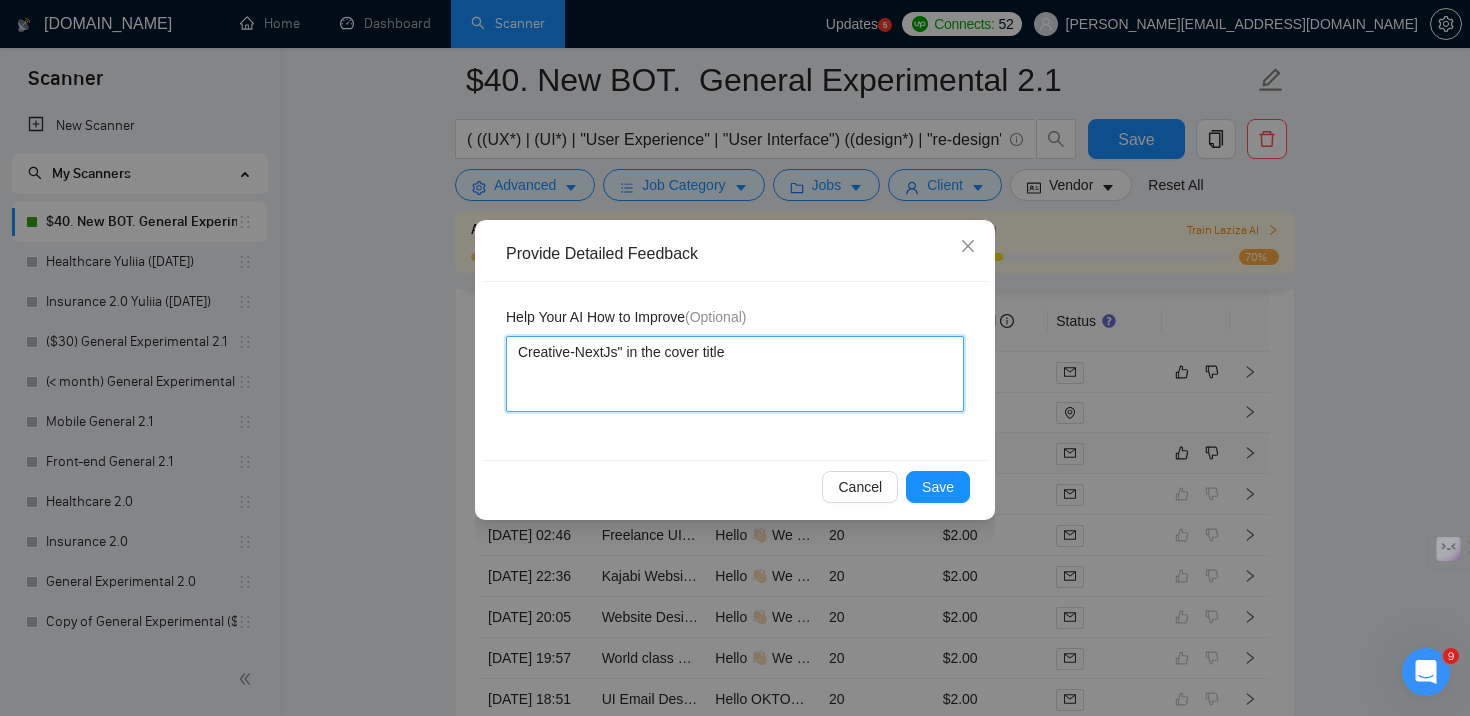 type 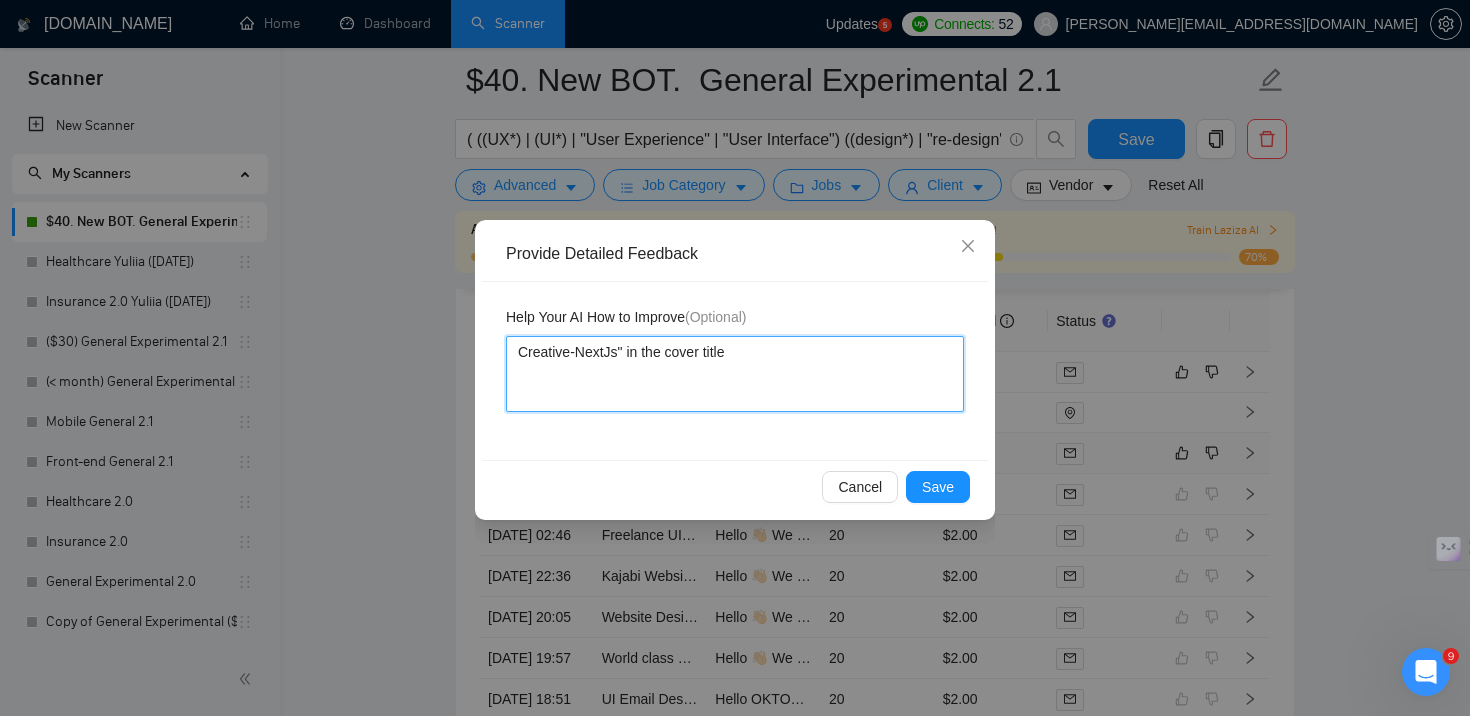 type on "CCreative-NextJs" in the cover title" 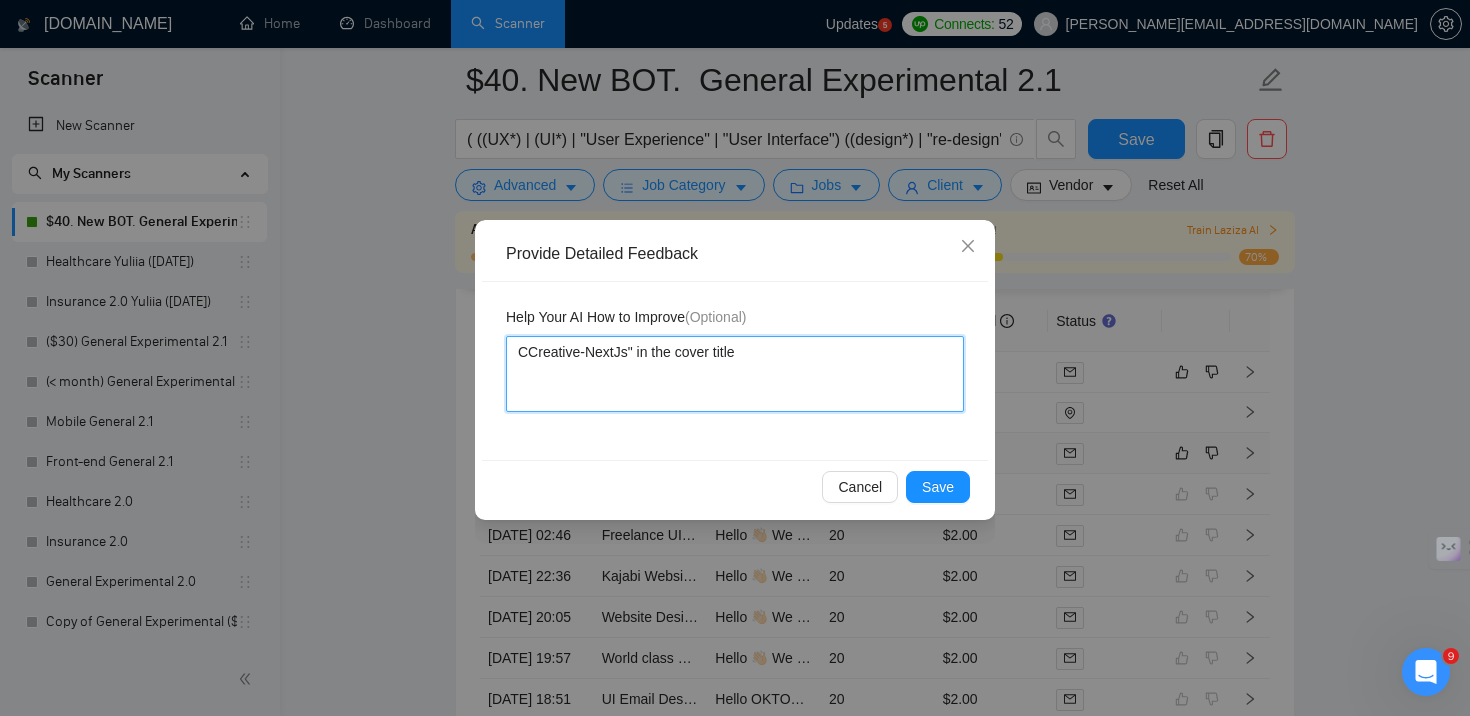 type 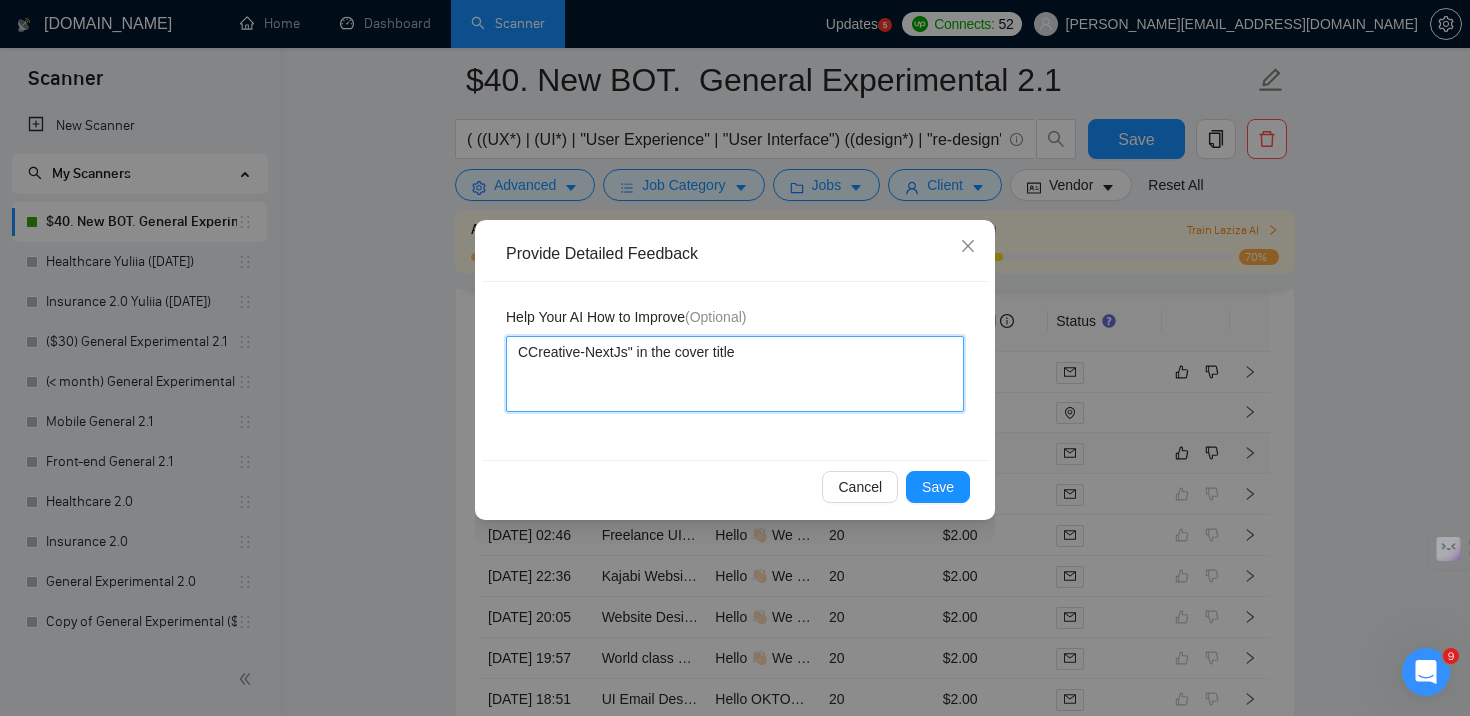 type on "ClCreative-NextJs" in the cover title" 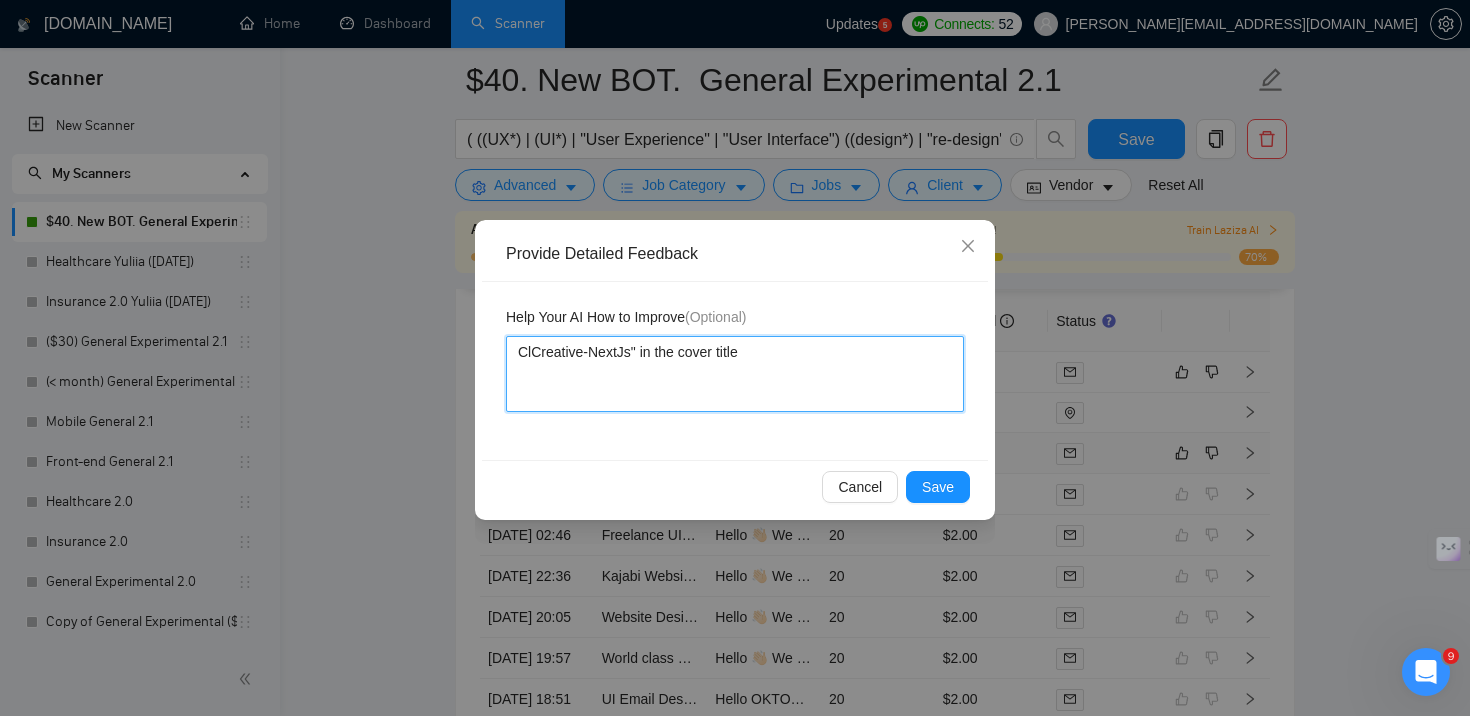 type 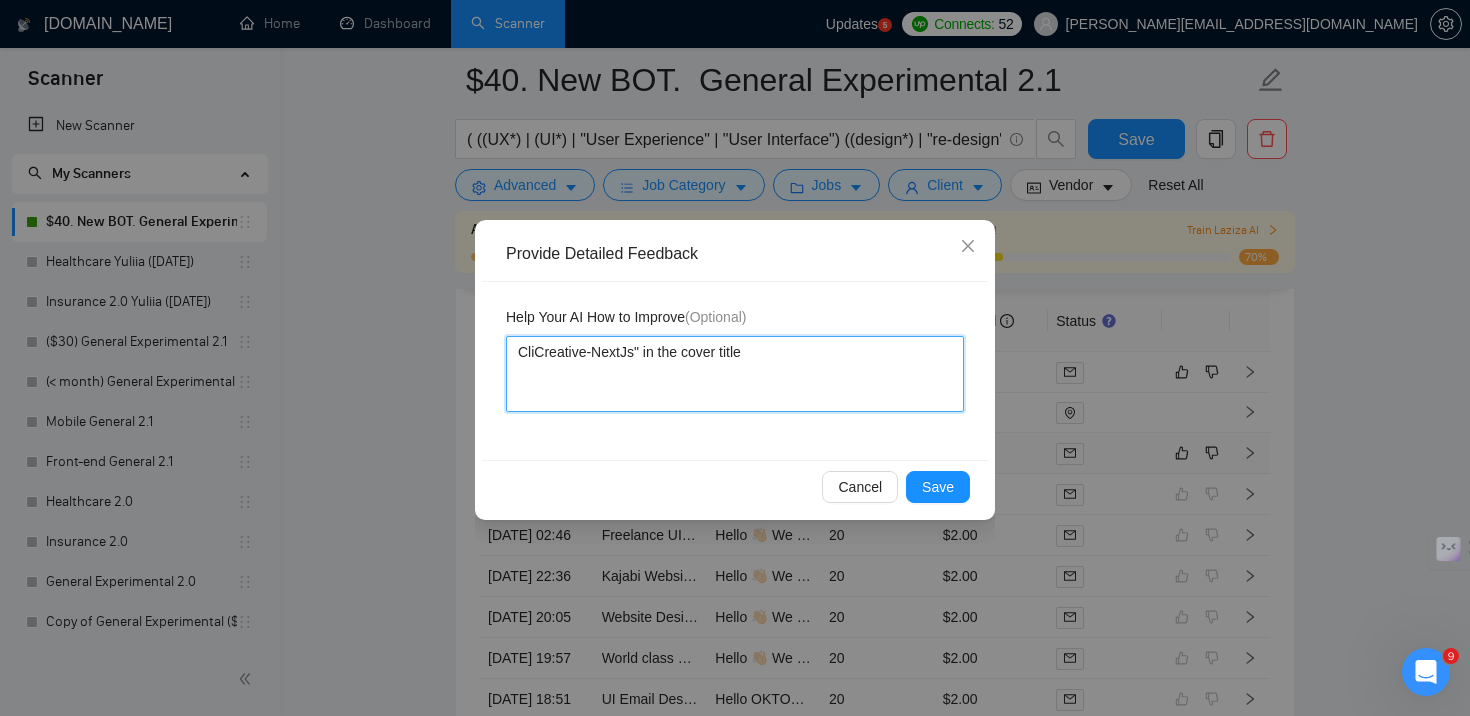 type 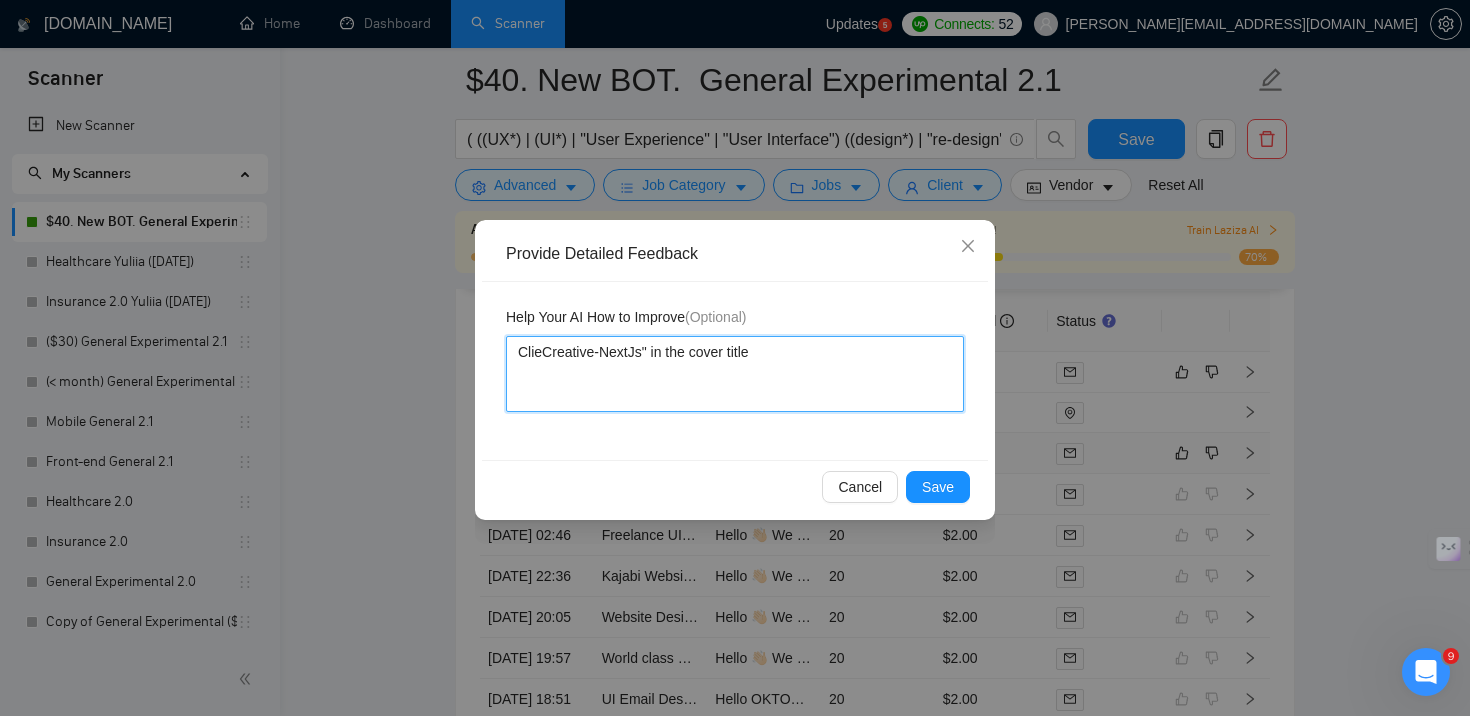 type 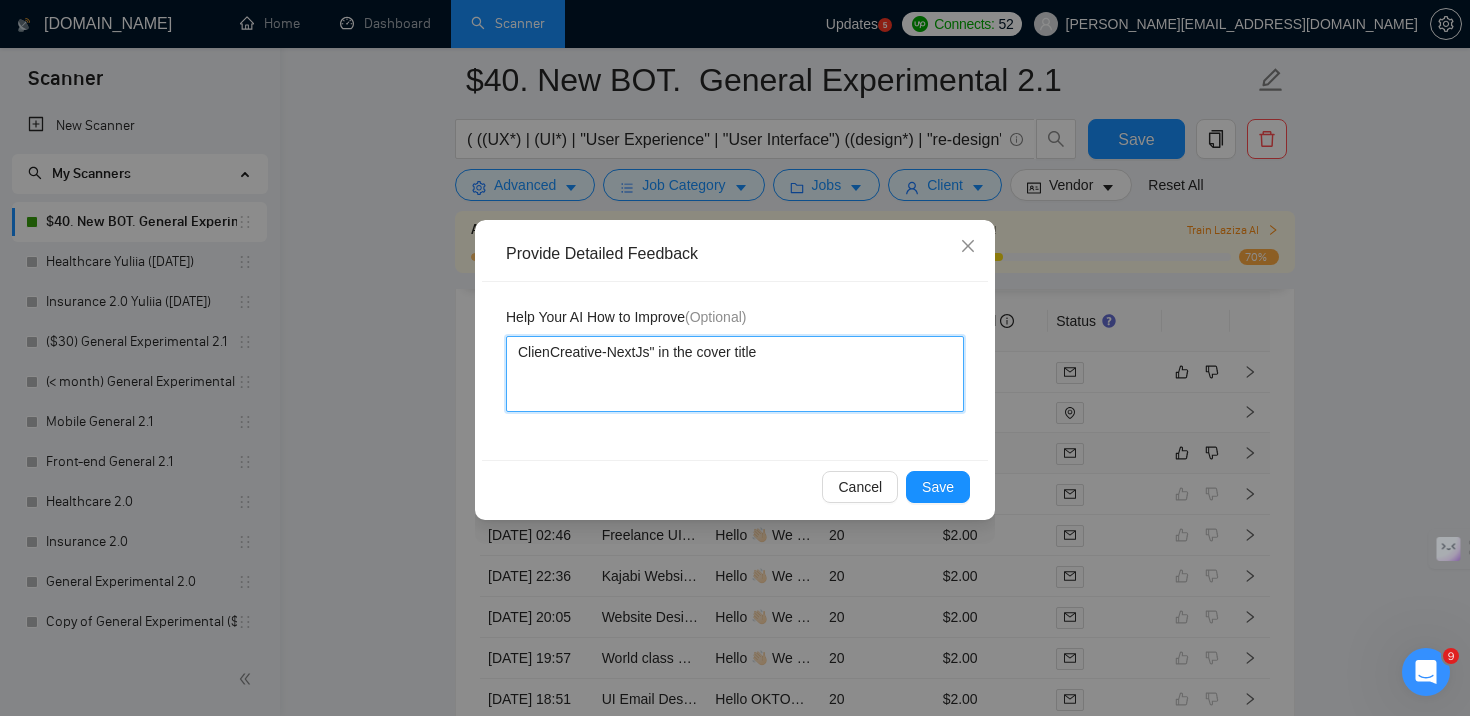 type 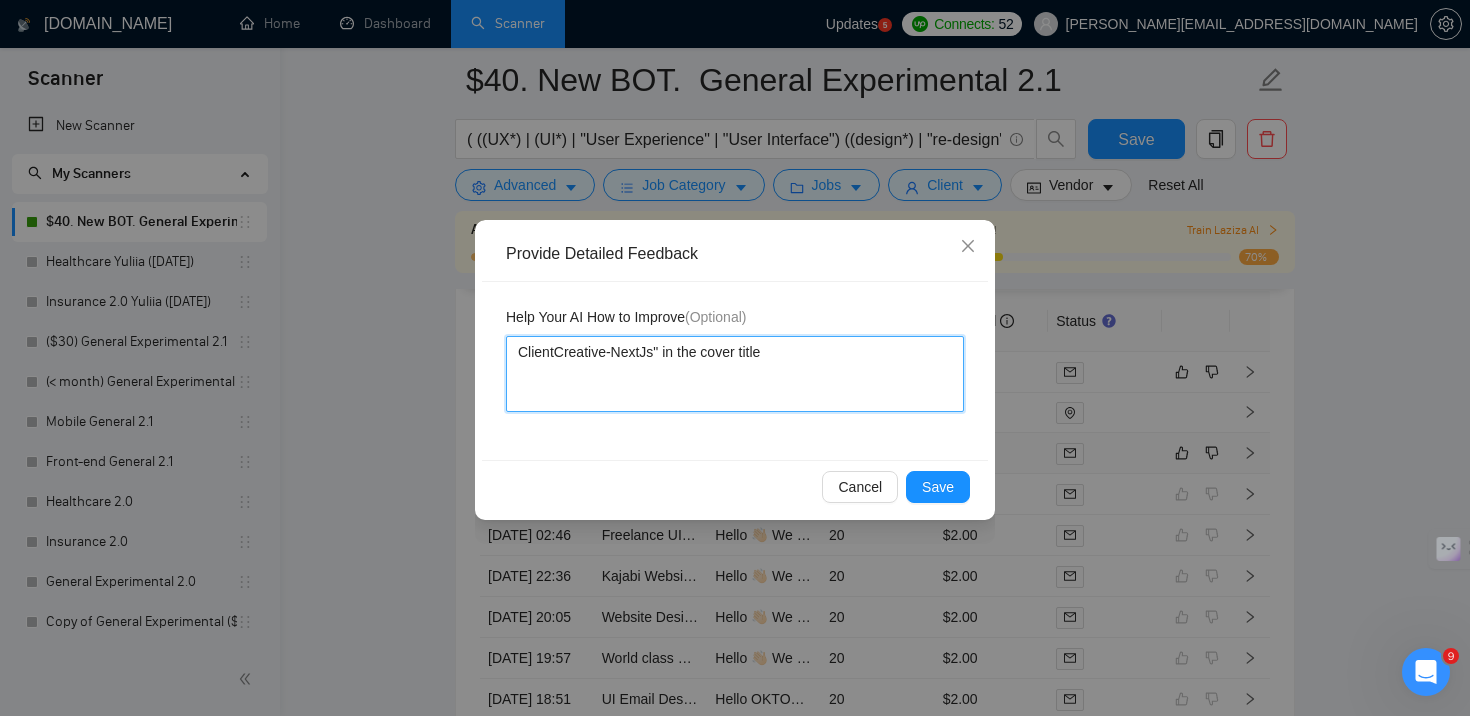 type 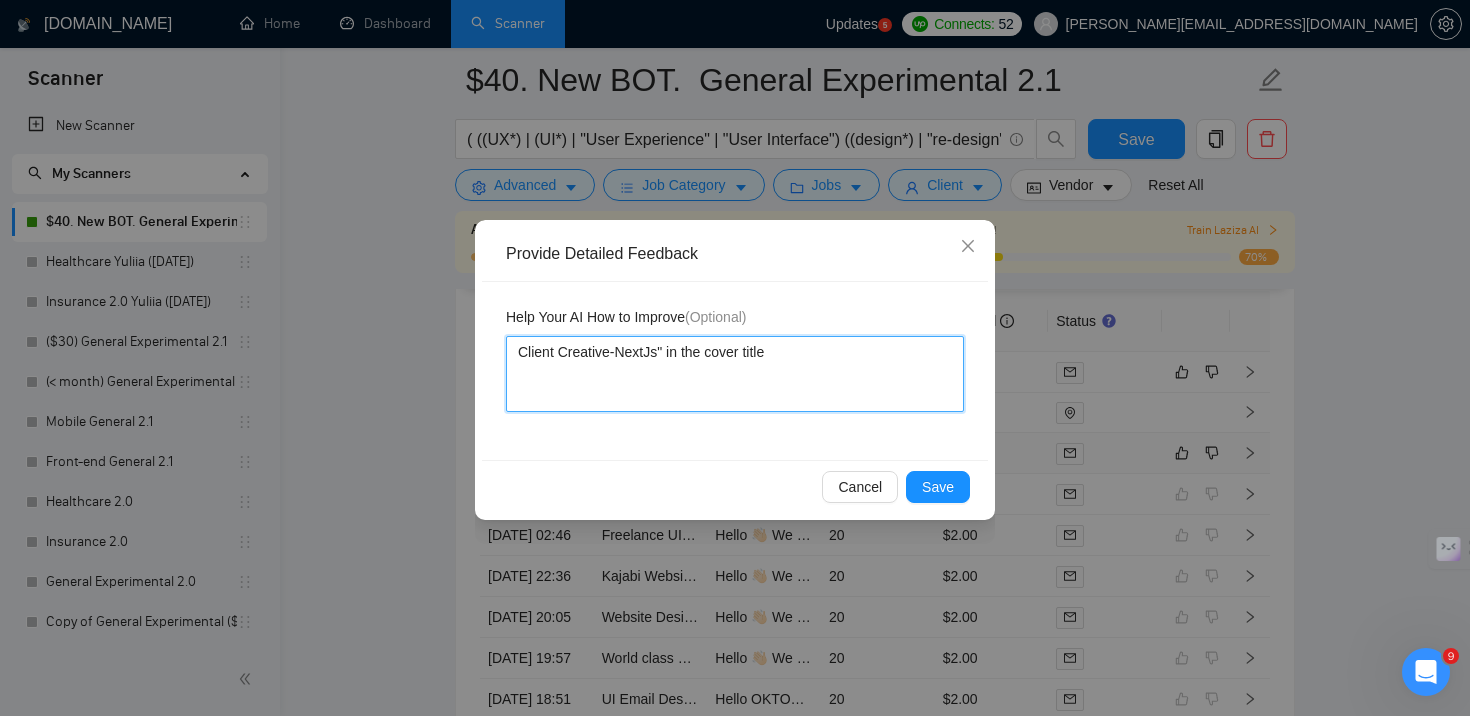type 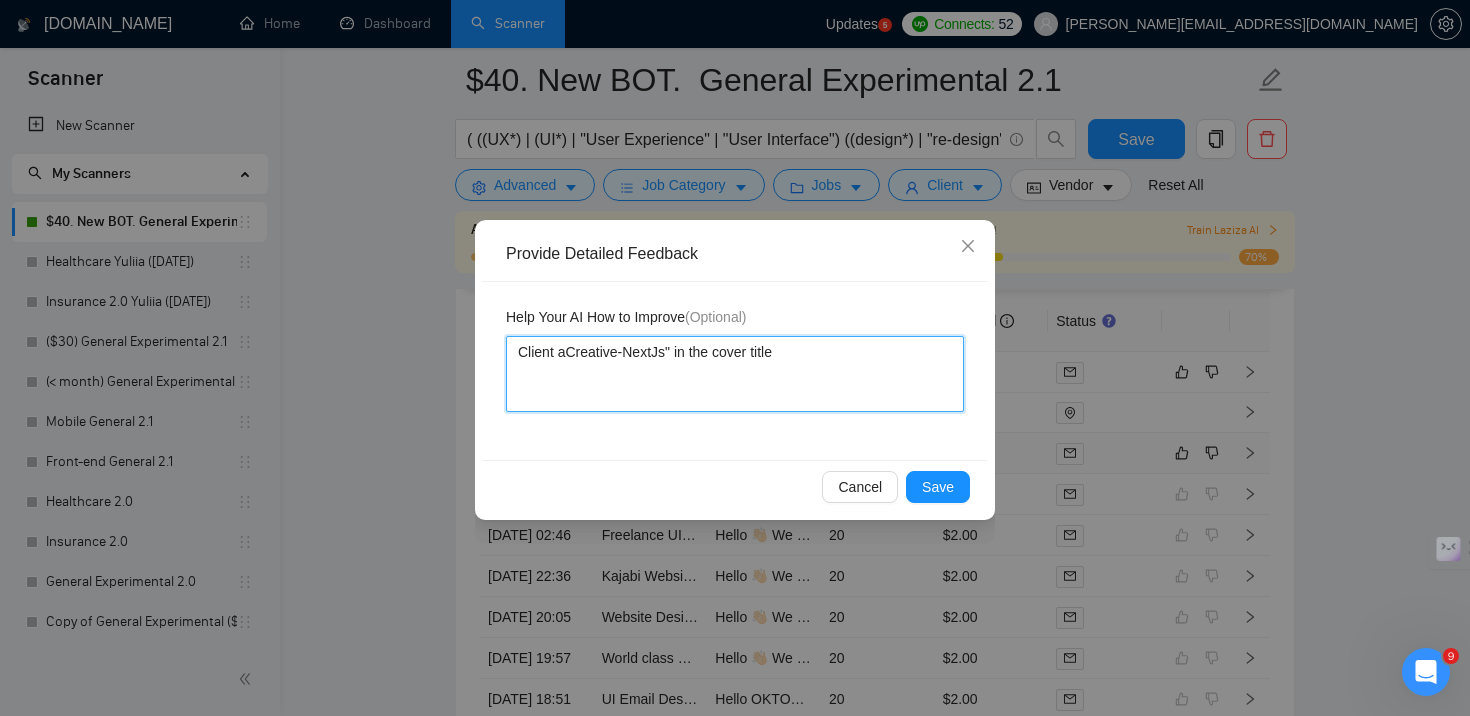 type 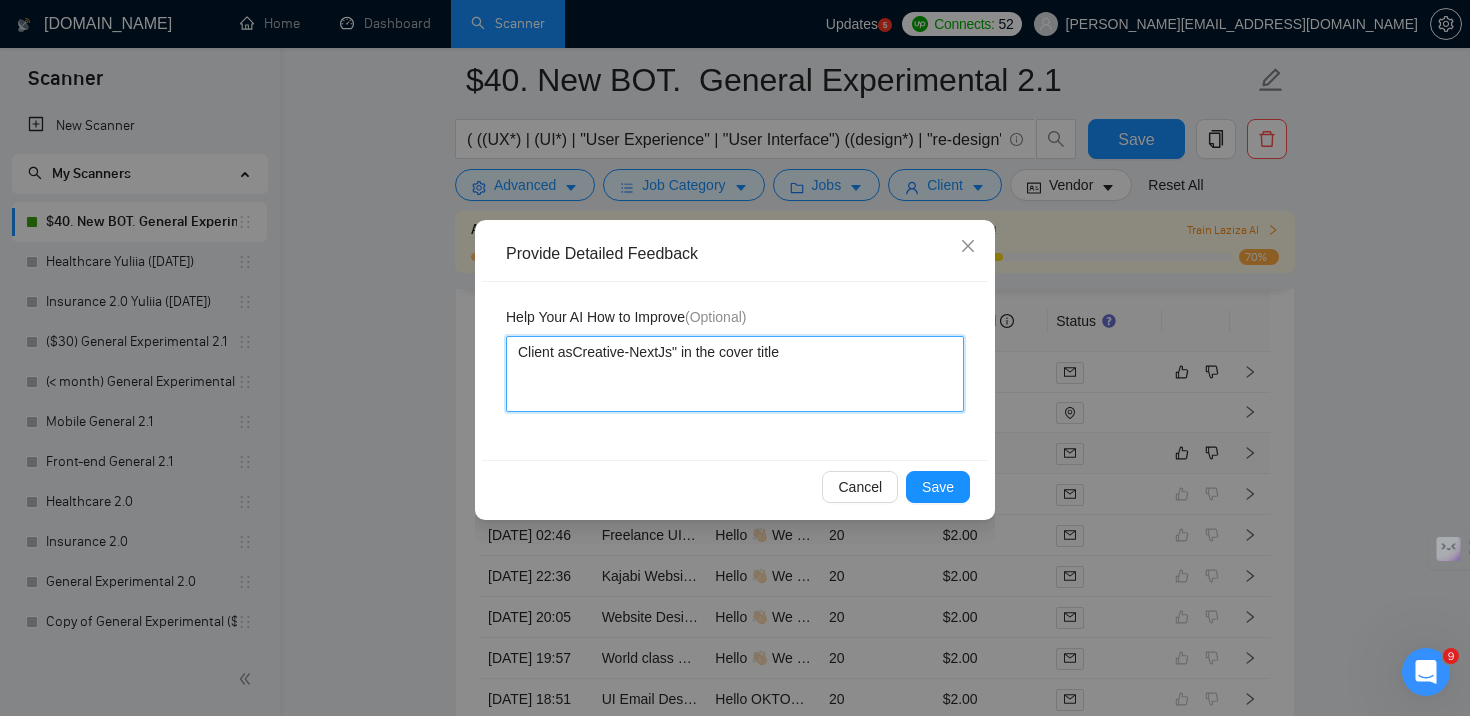type 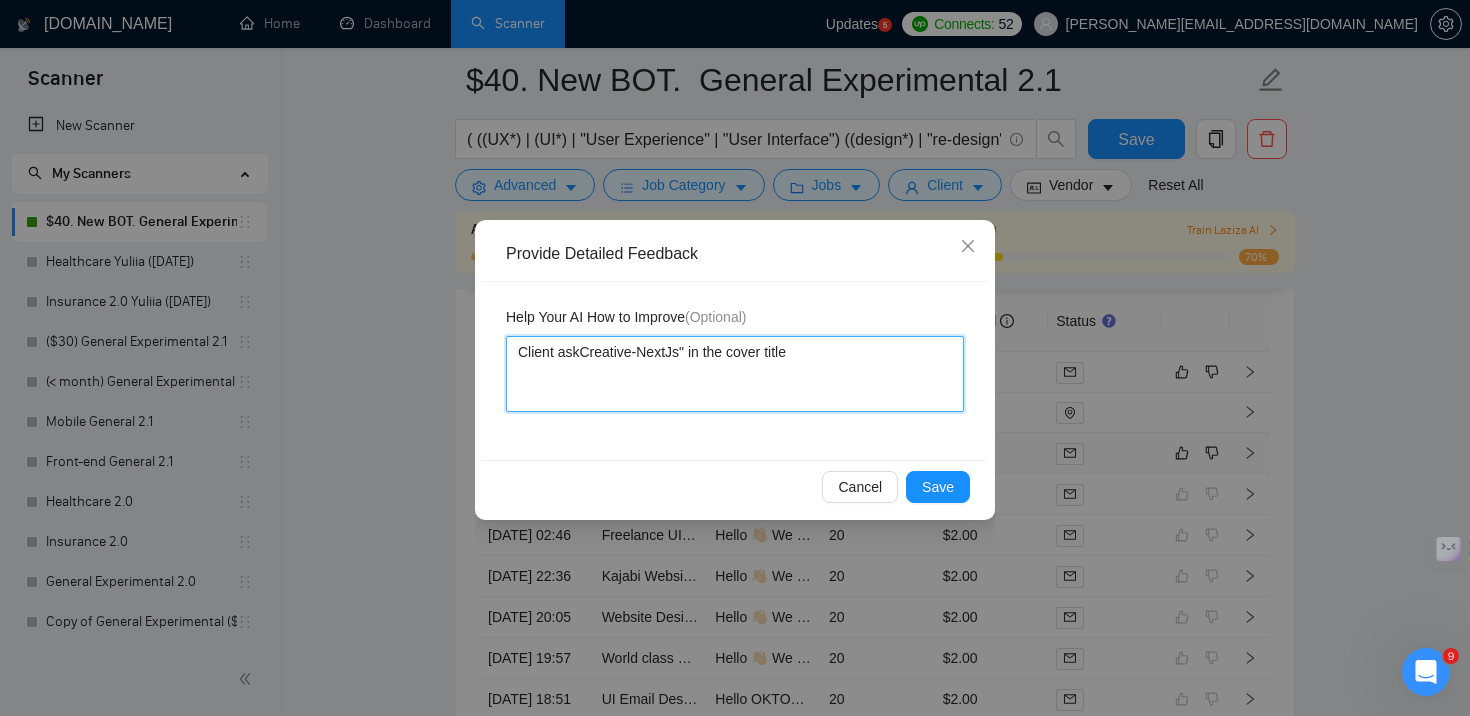 type 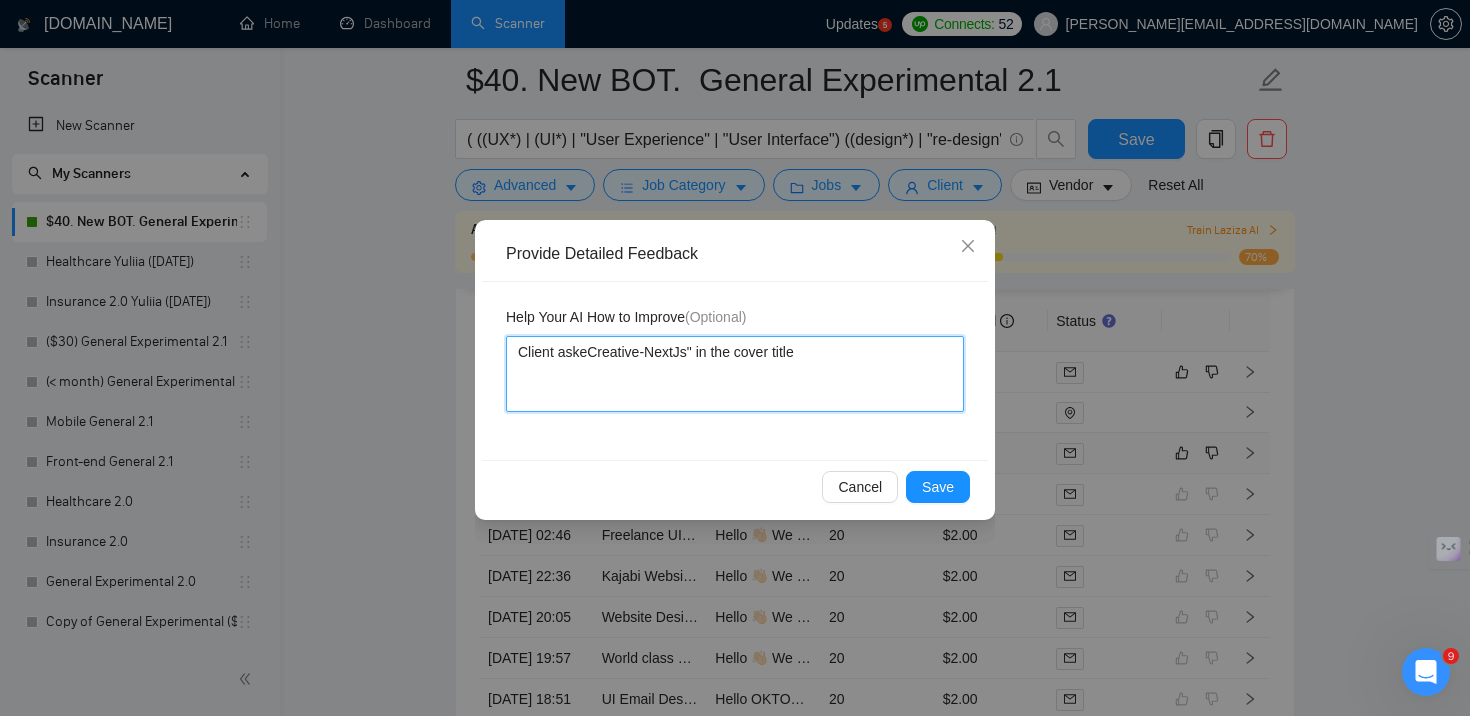 type 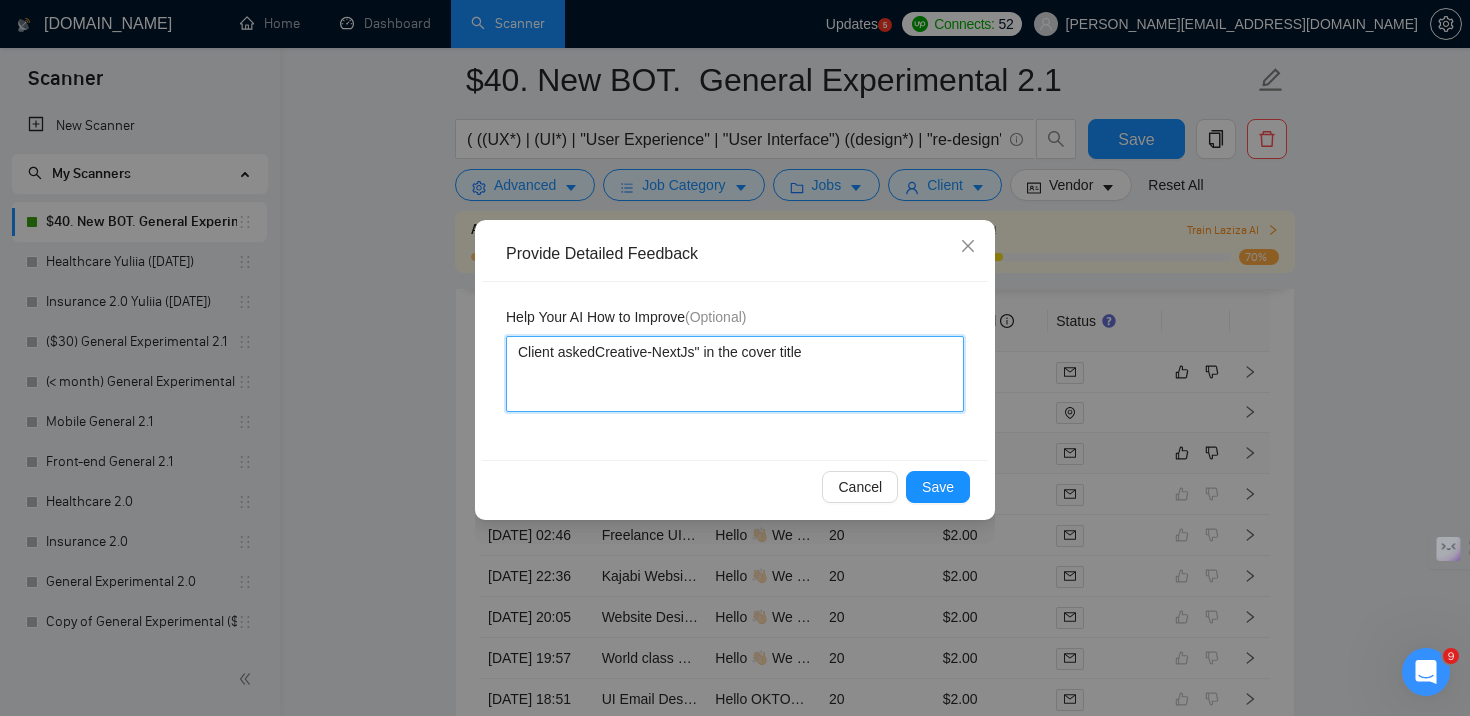 type on "Client asked Creative-NextJs" in the cover title" 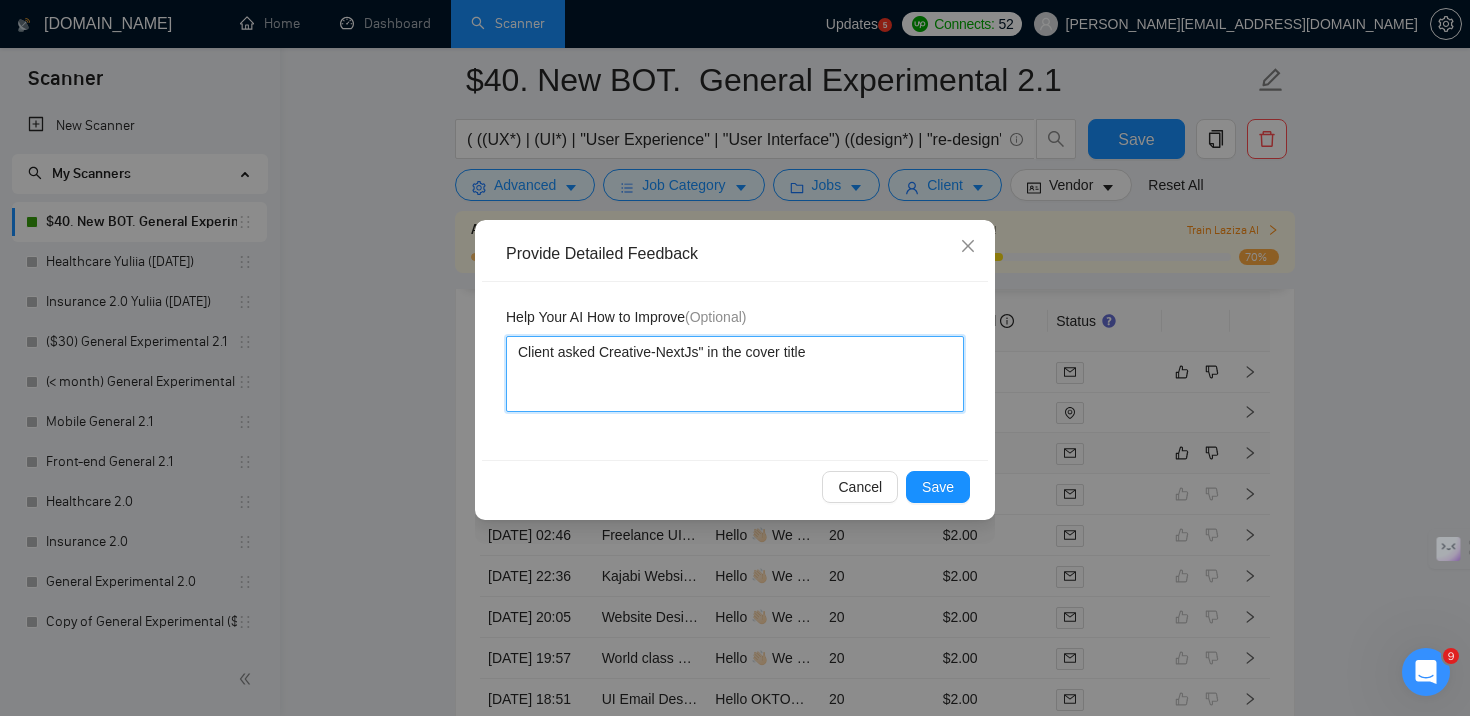 type 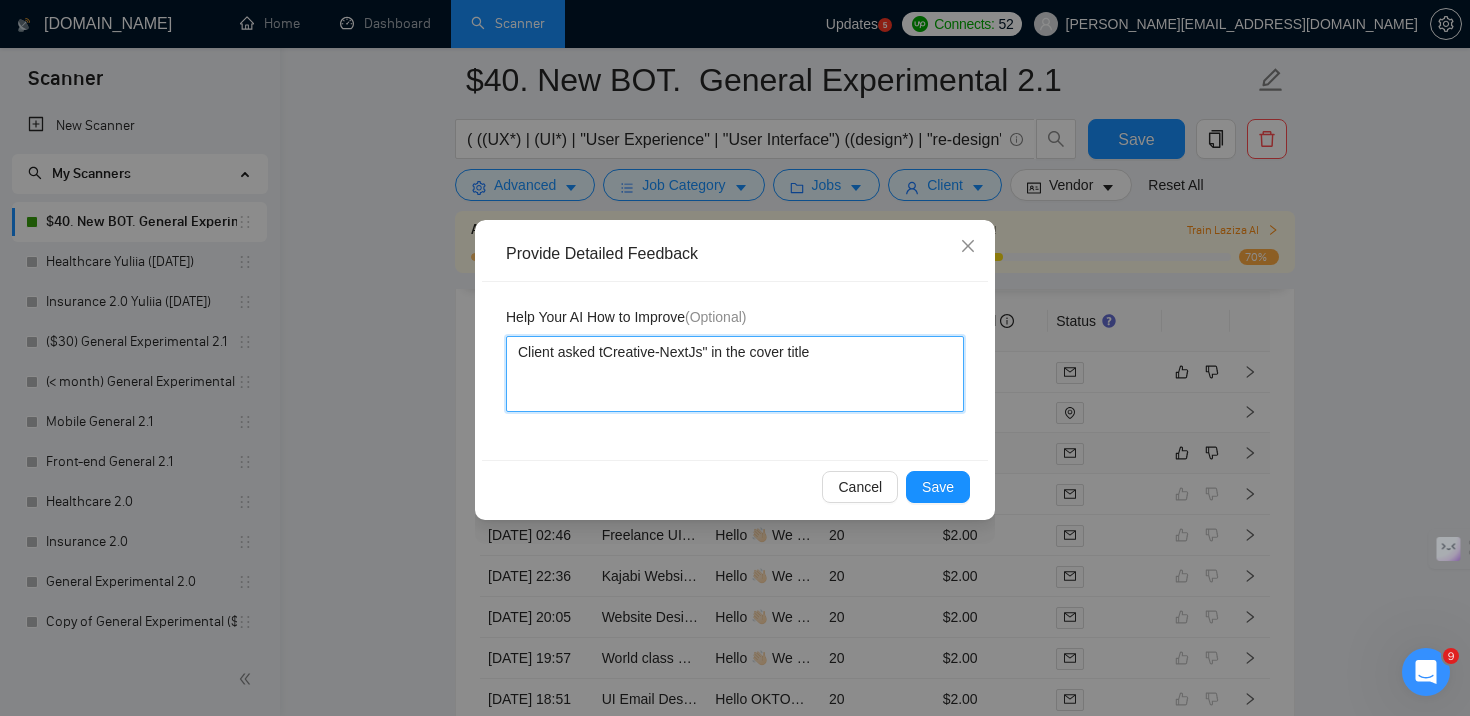 type on "Client asked toCreative-NextJs" in the cover title" 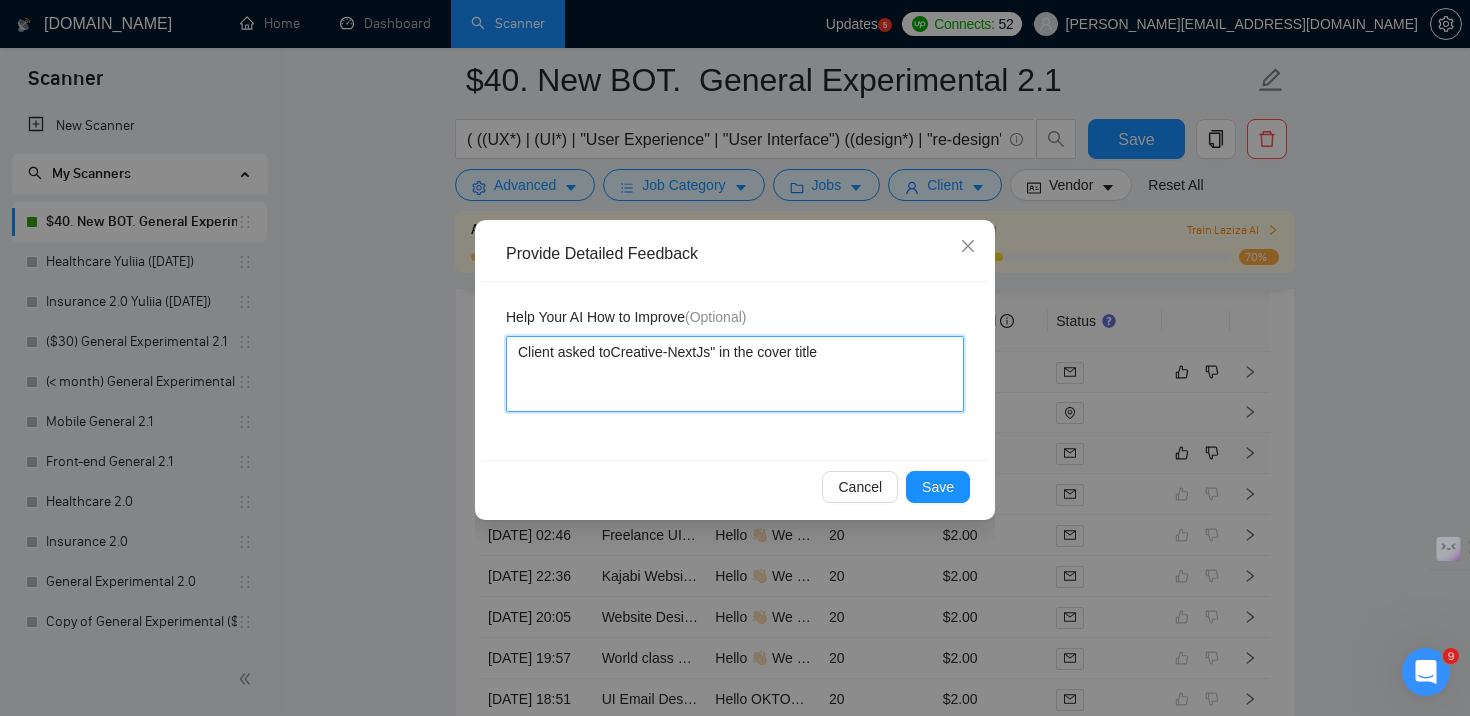 type 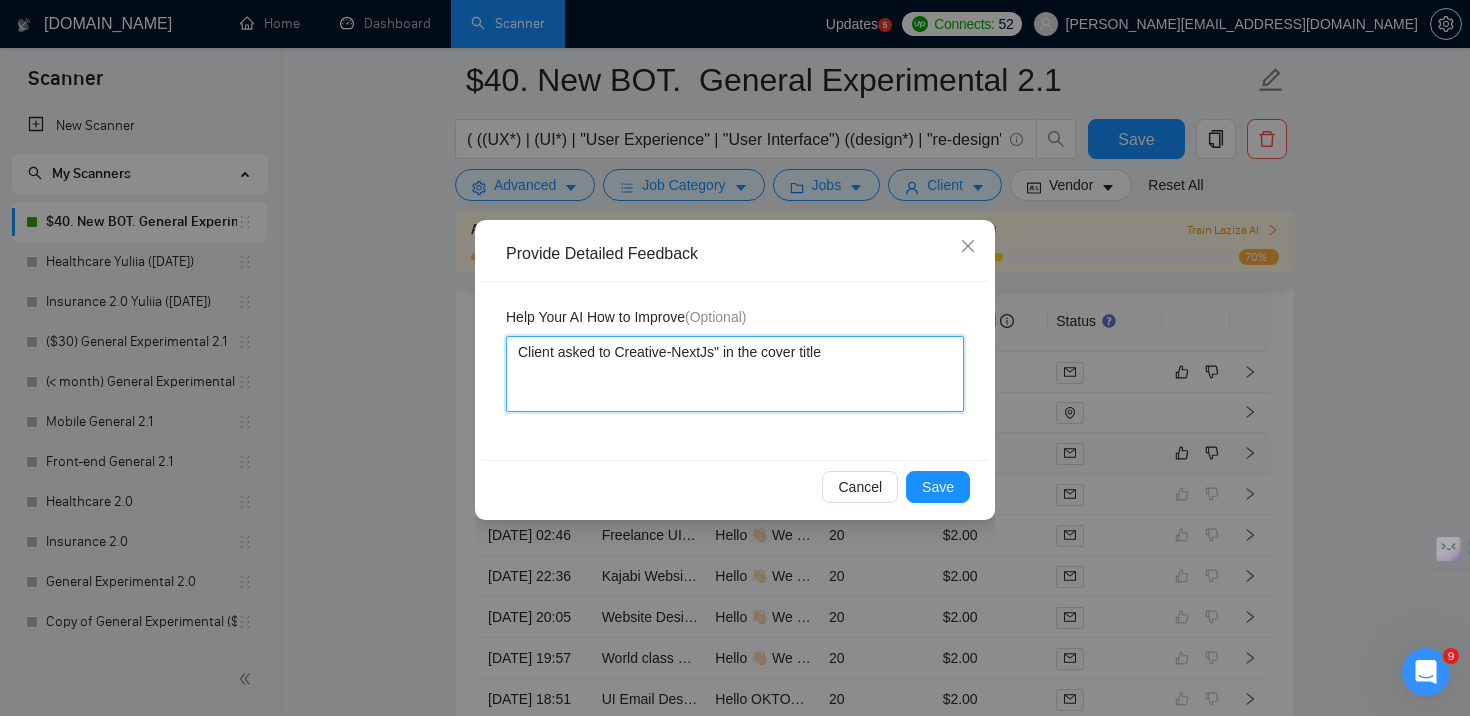 type 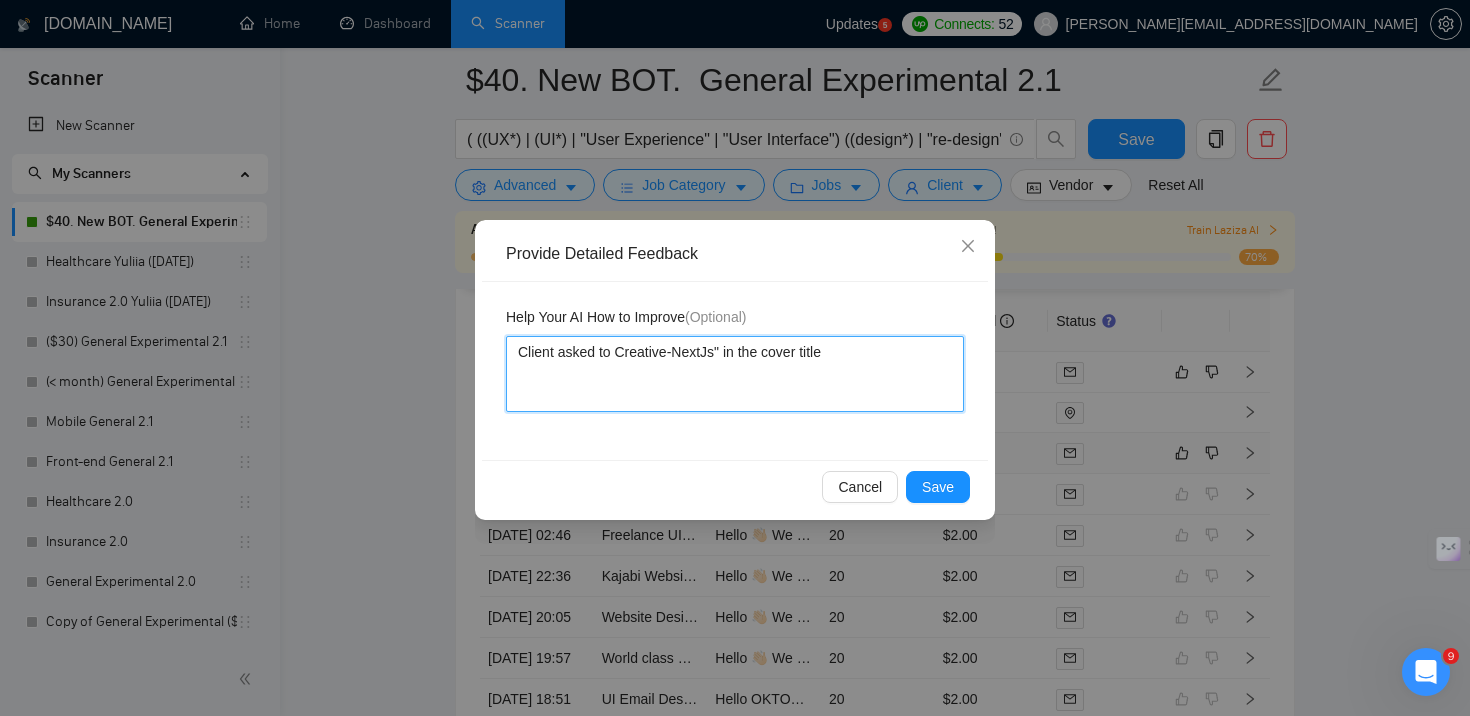 type on "Client asked to pCreative-NextJs" in the cover title" 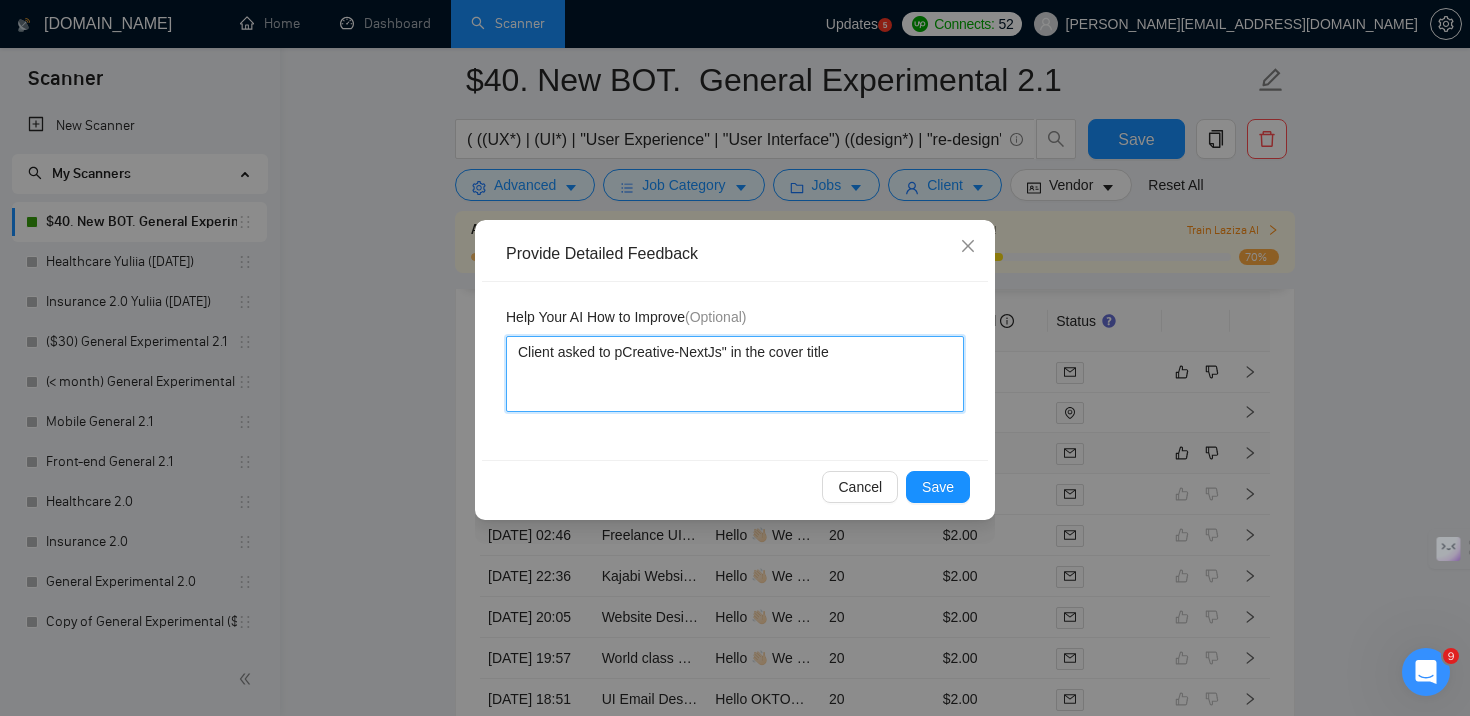 type 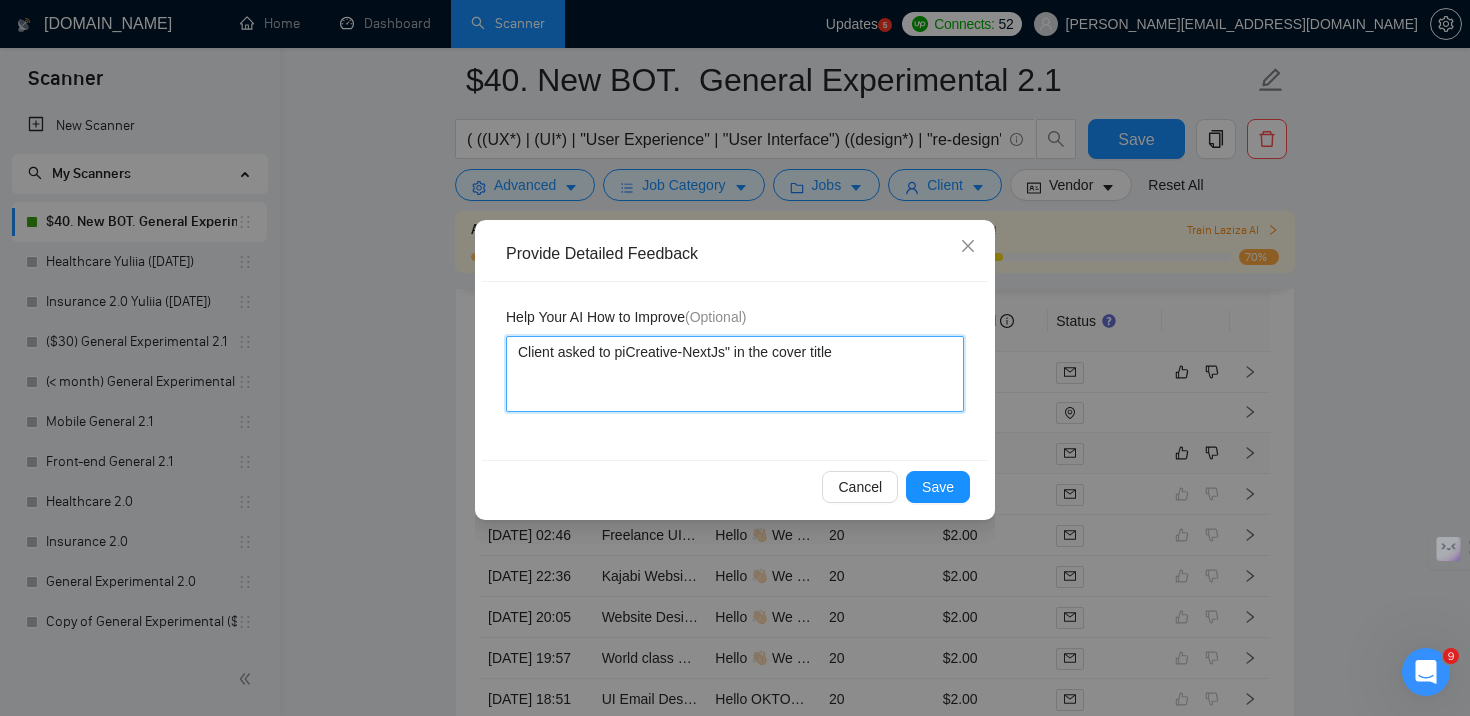 type 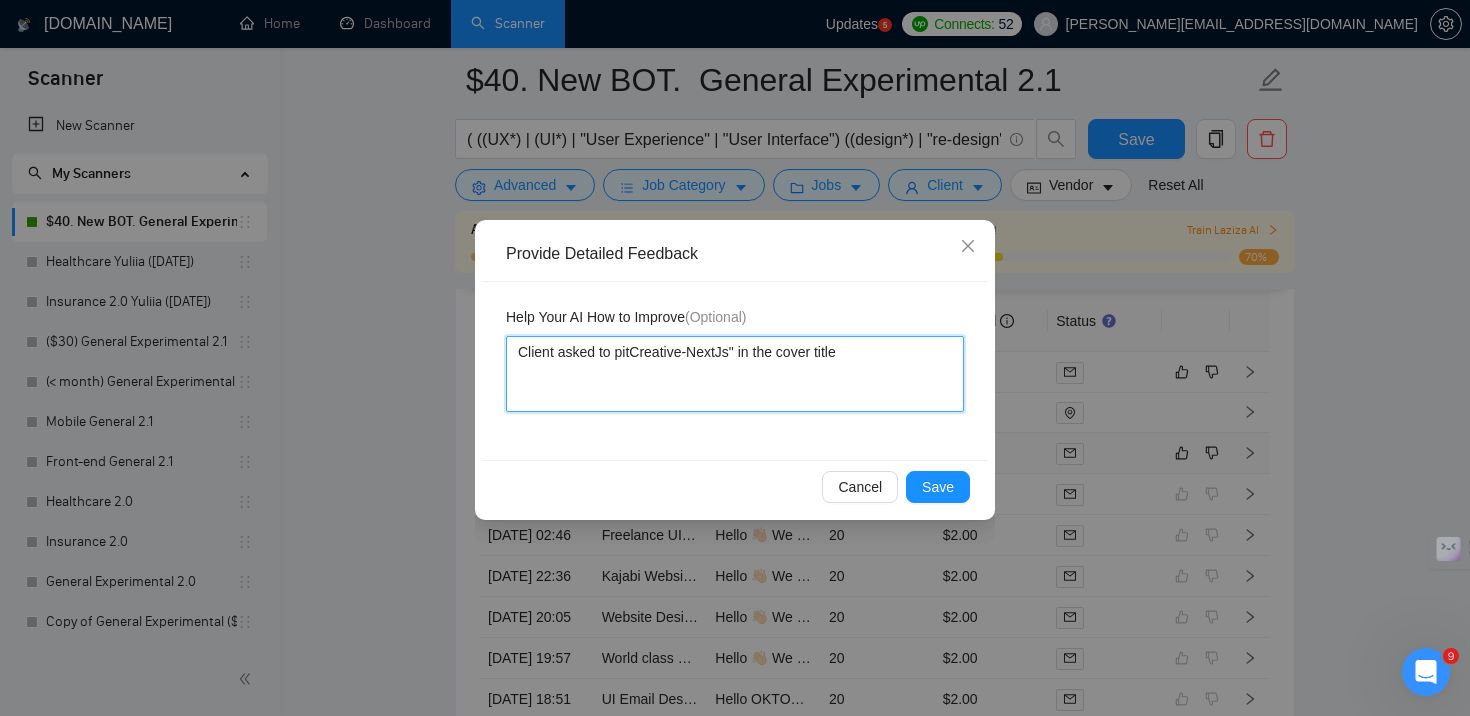 type 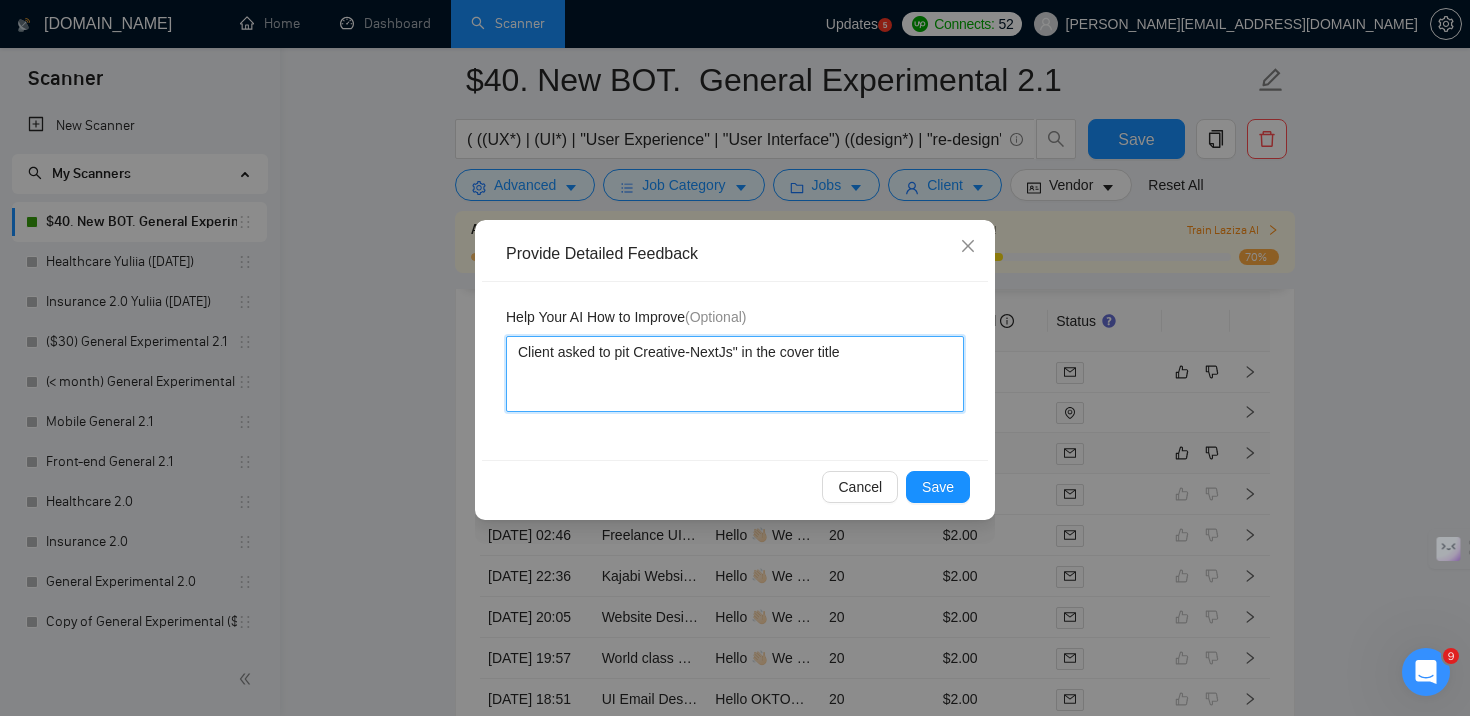 type 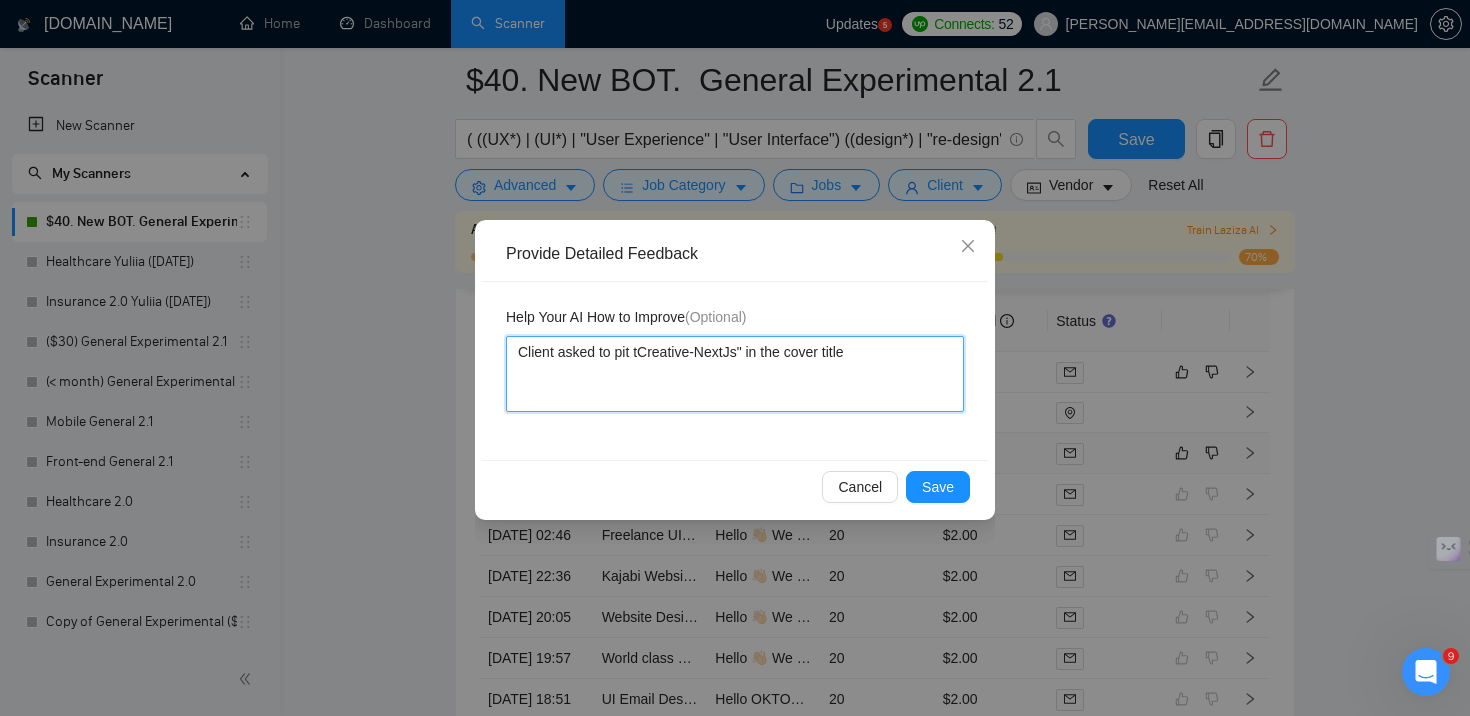 type 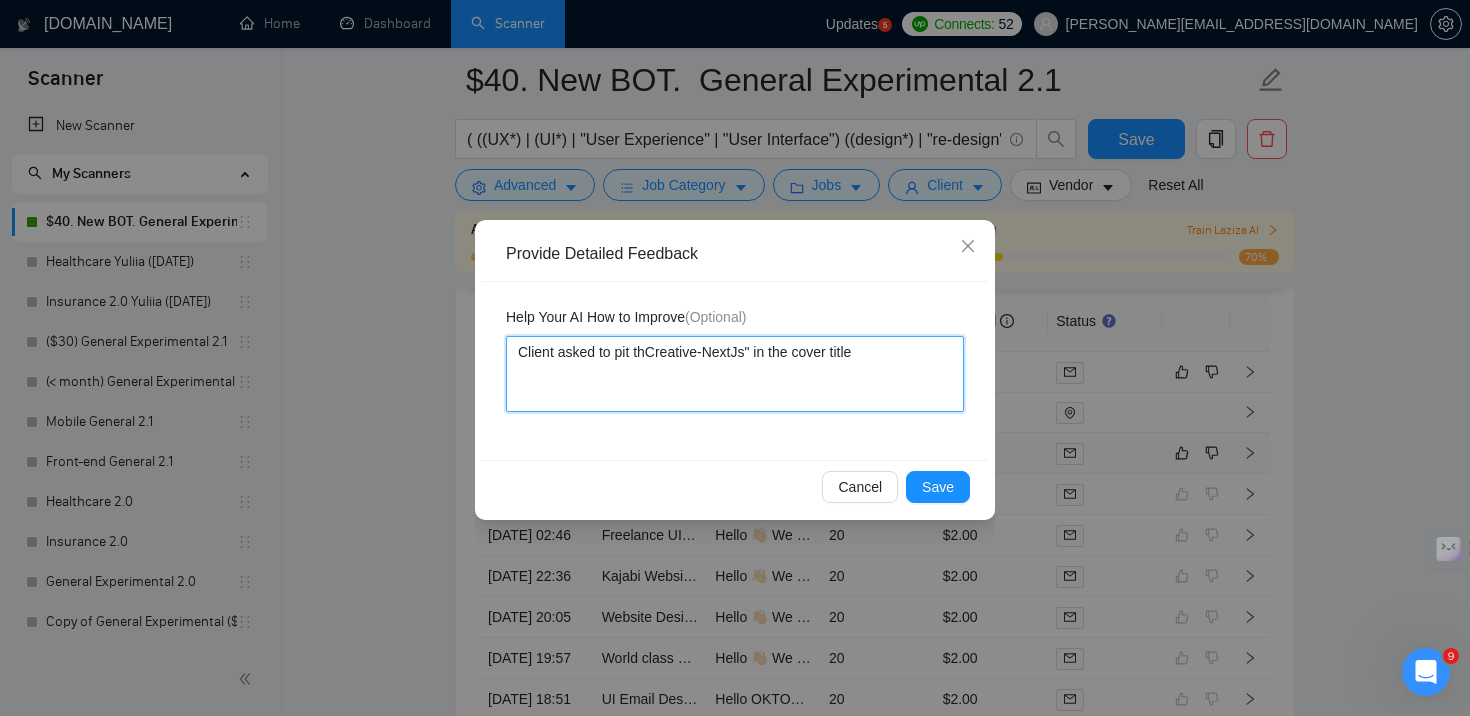type 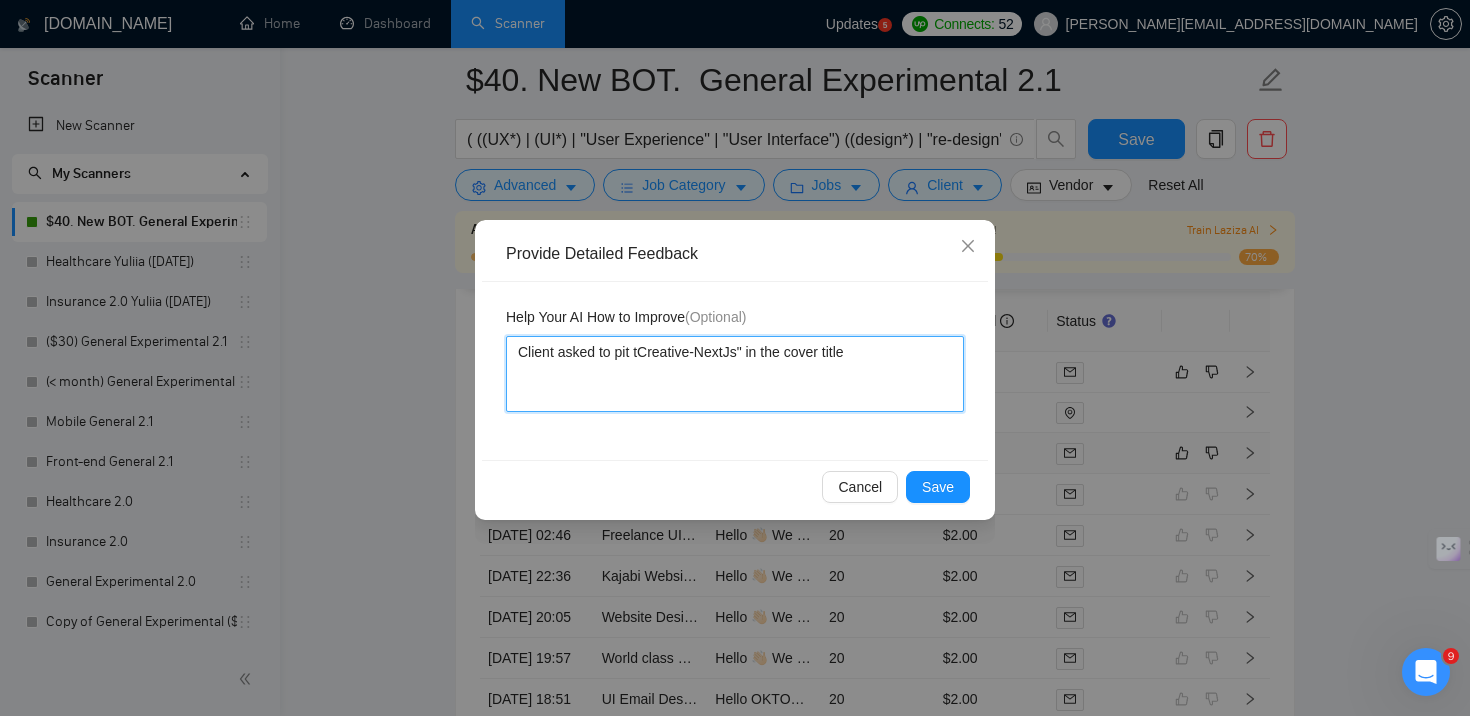 type 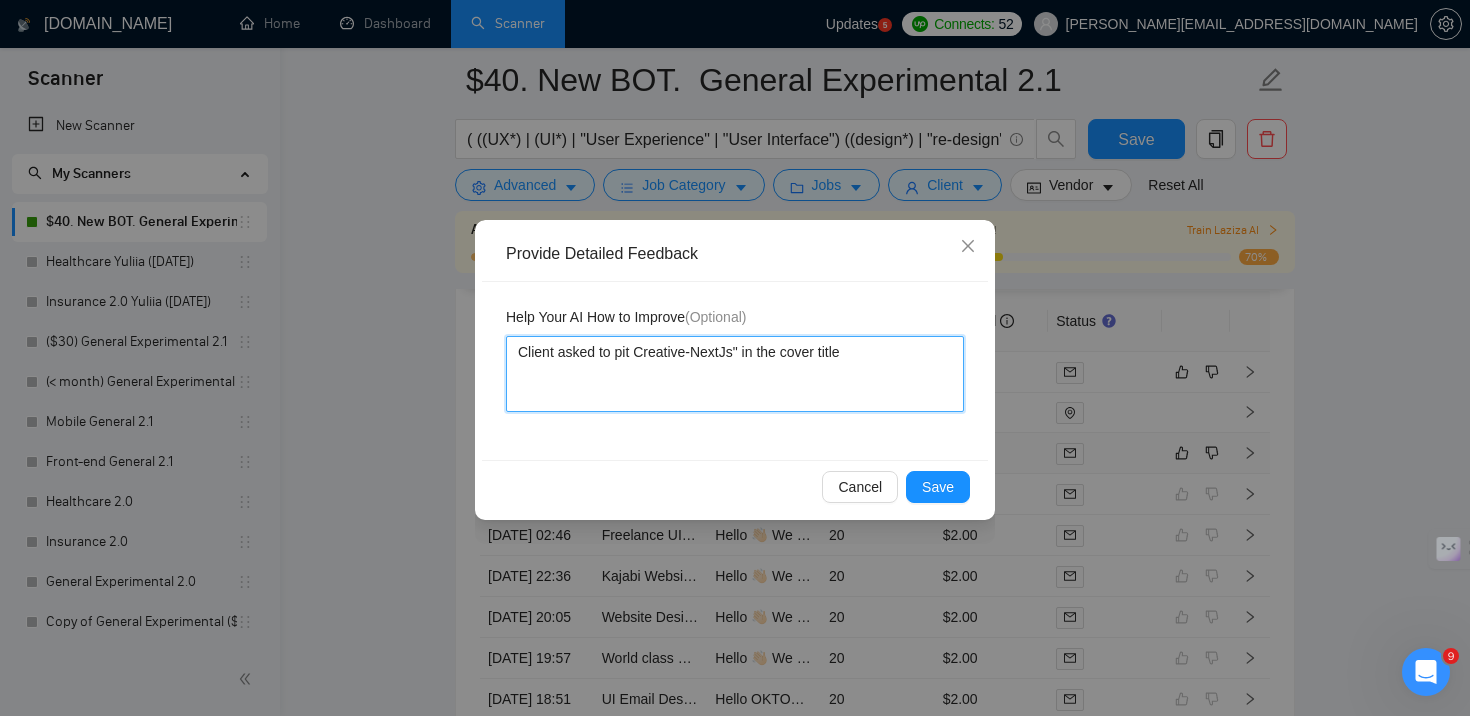 type 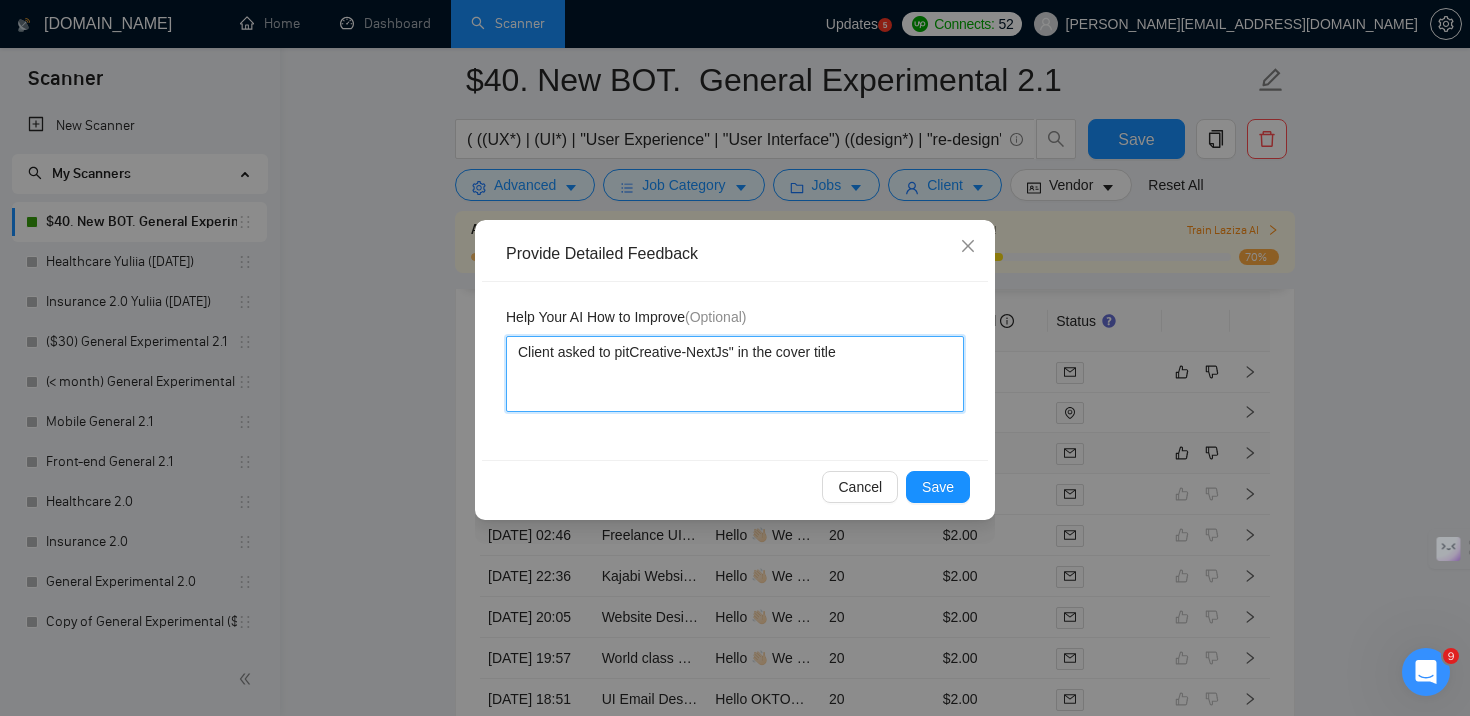 type 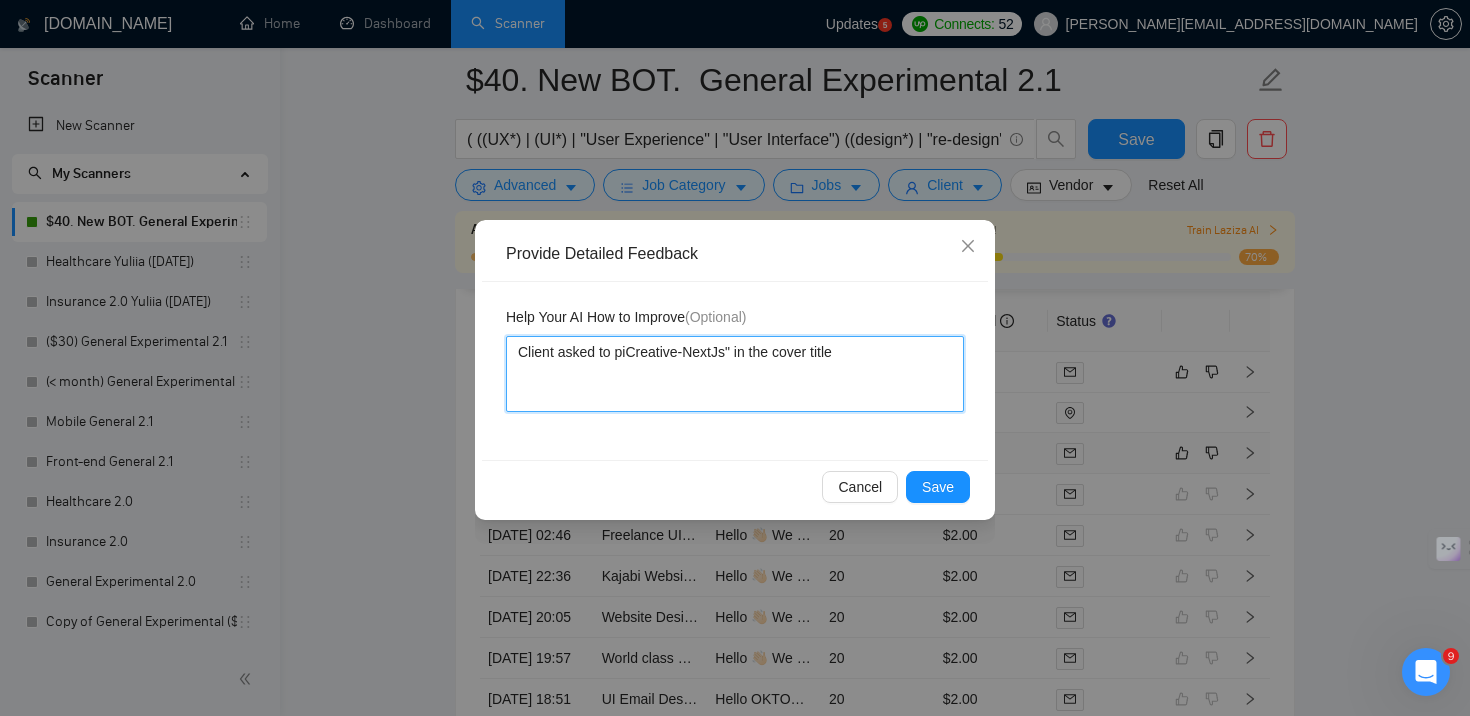 type 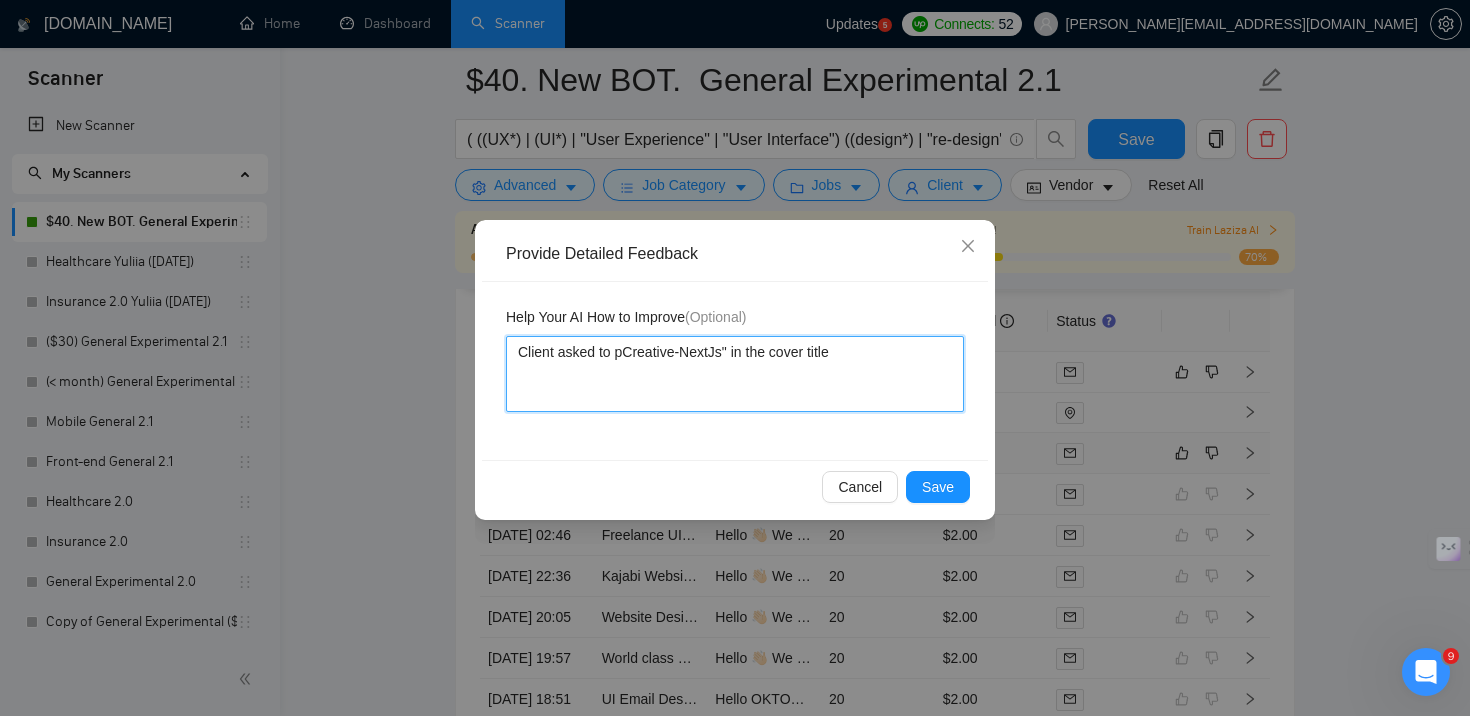 type 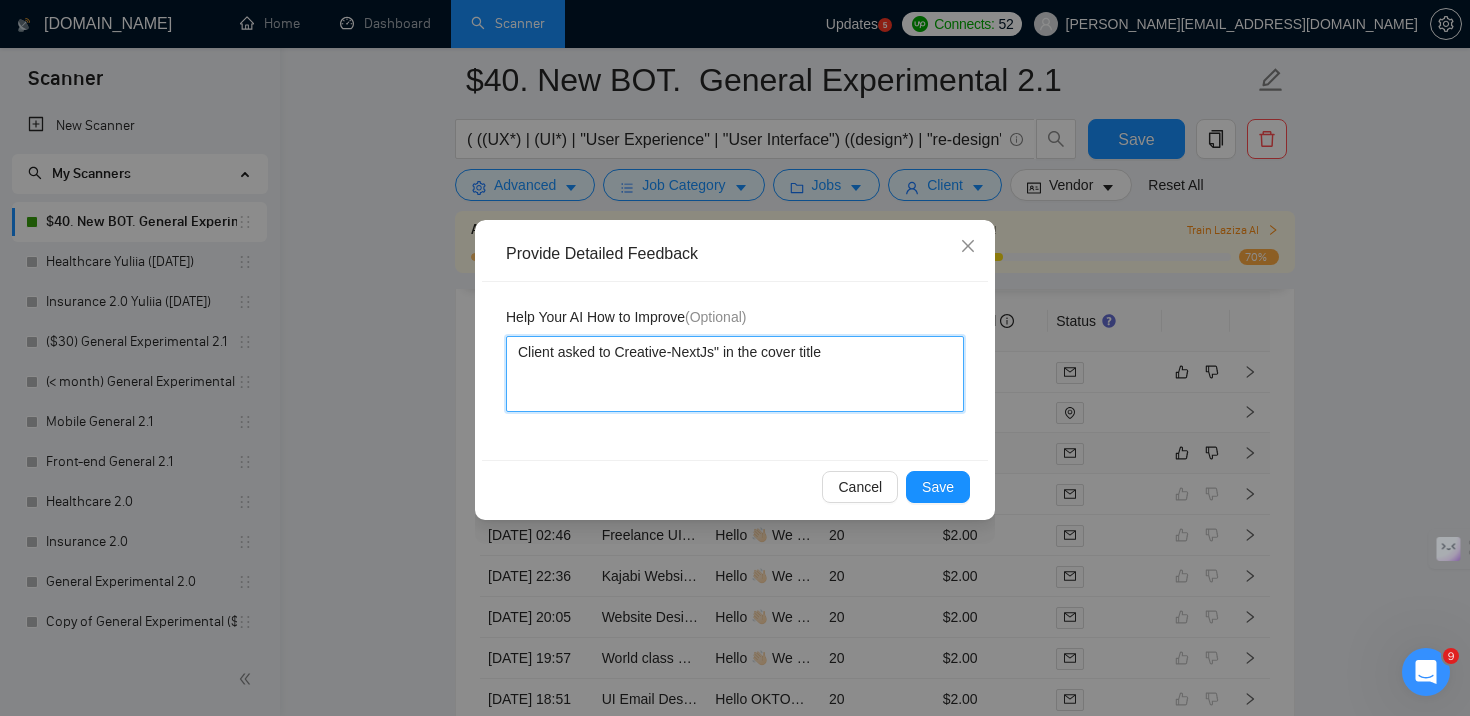 type 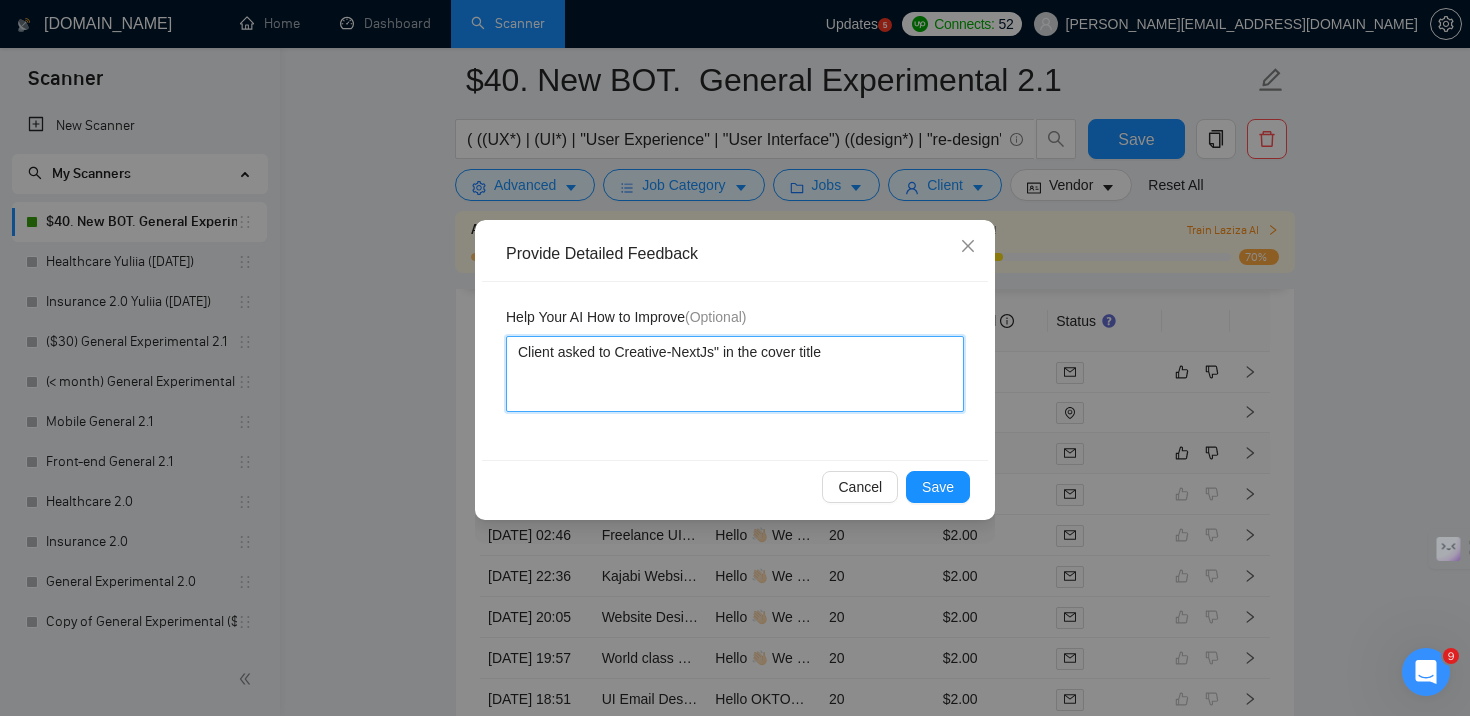 type on "Client asked to iCreative-NextJs" in the cover title" 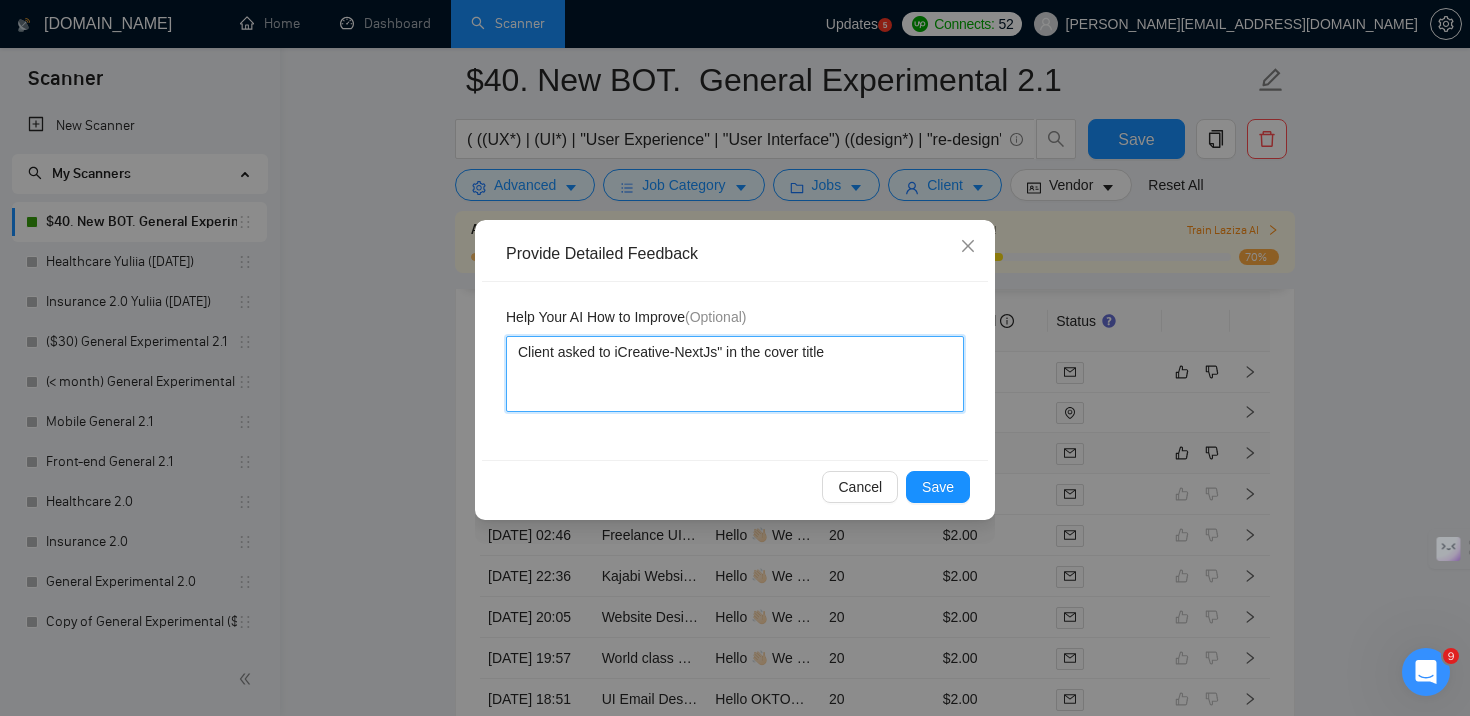 type 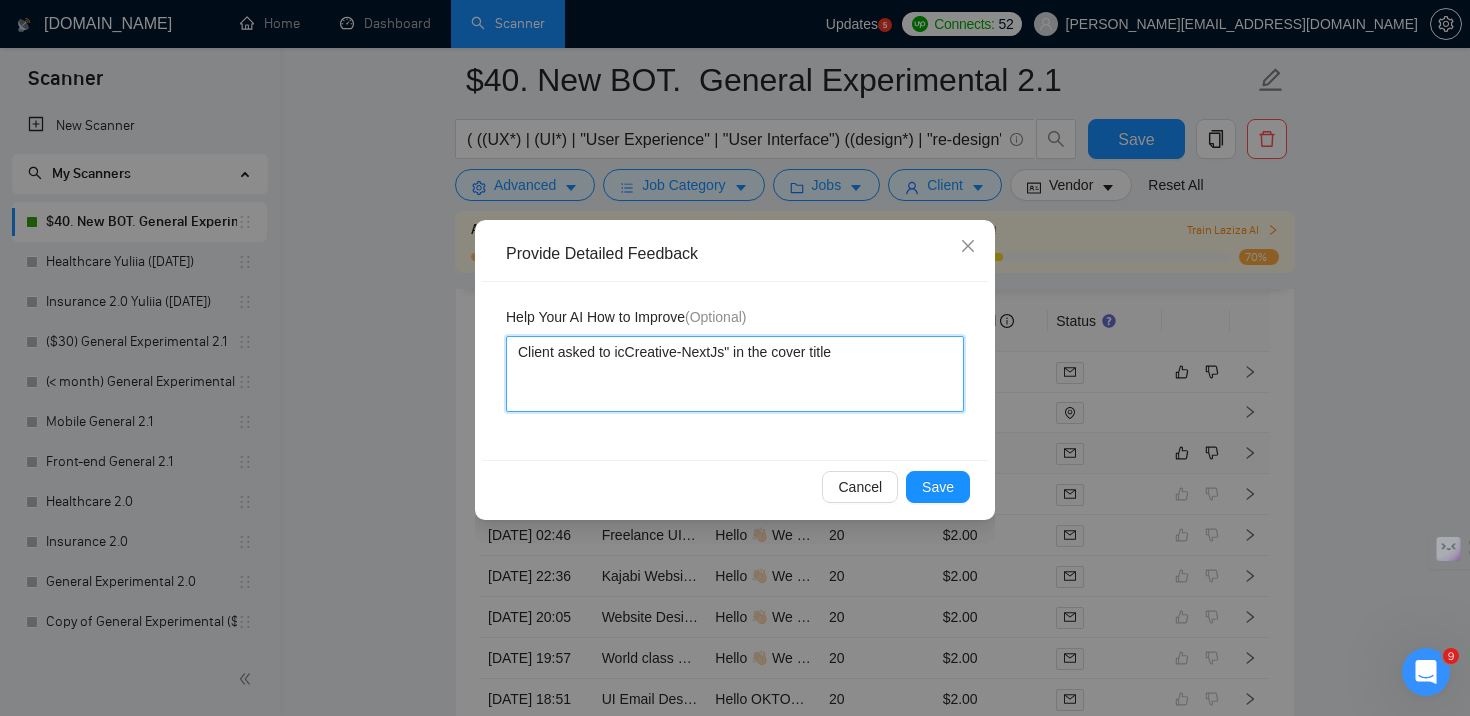 type 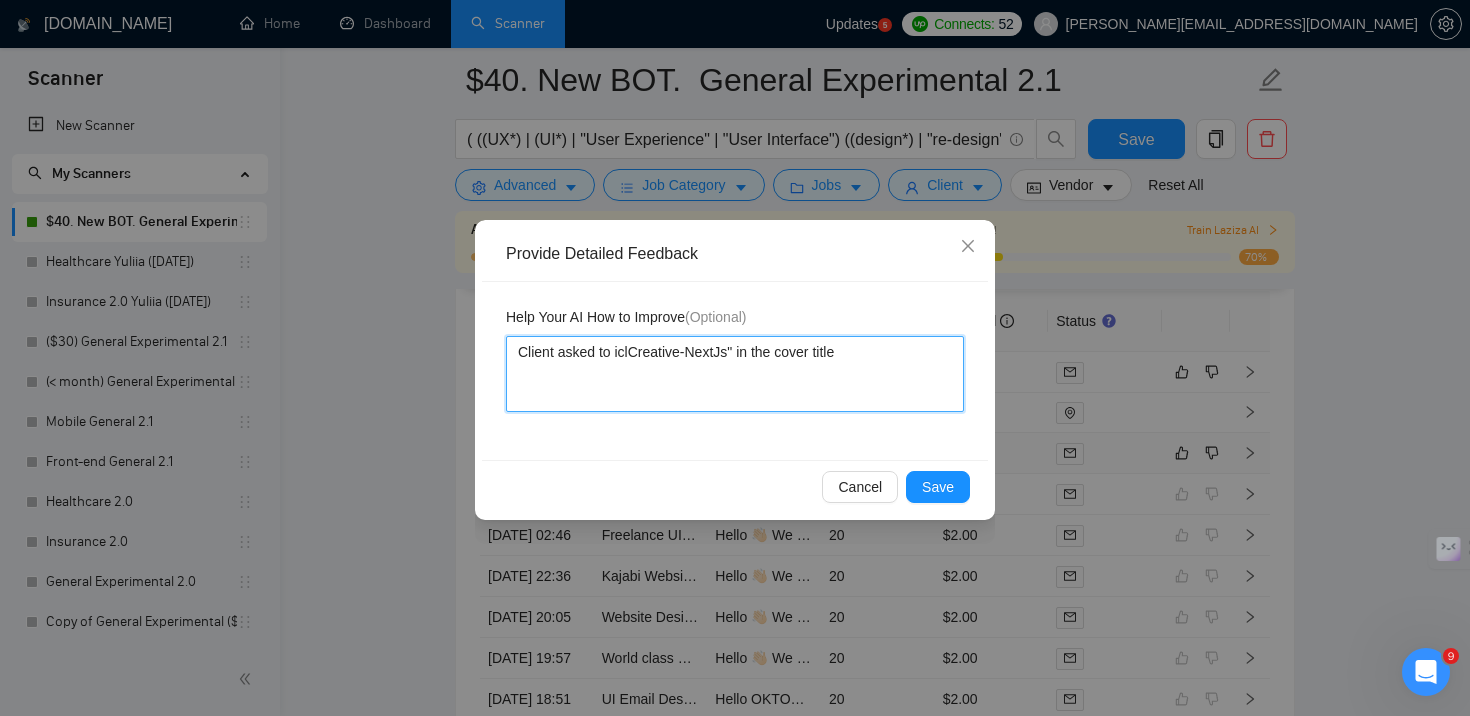type 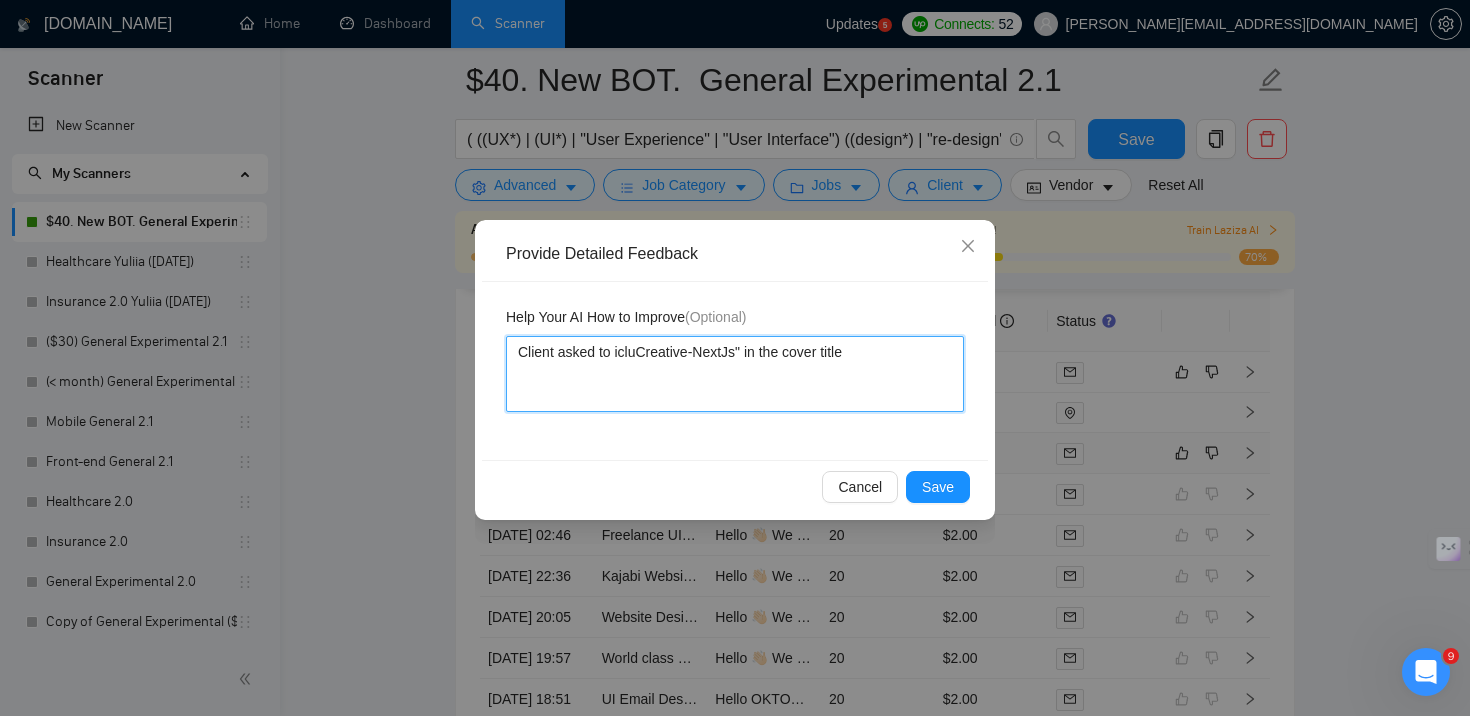 type 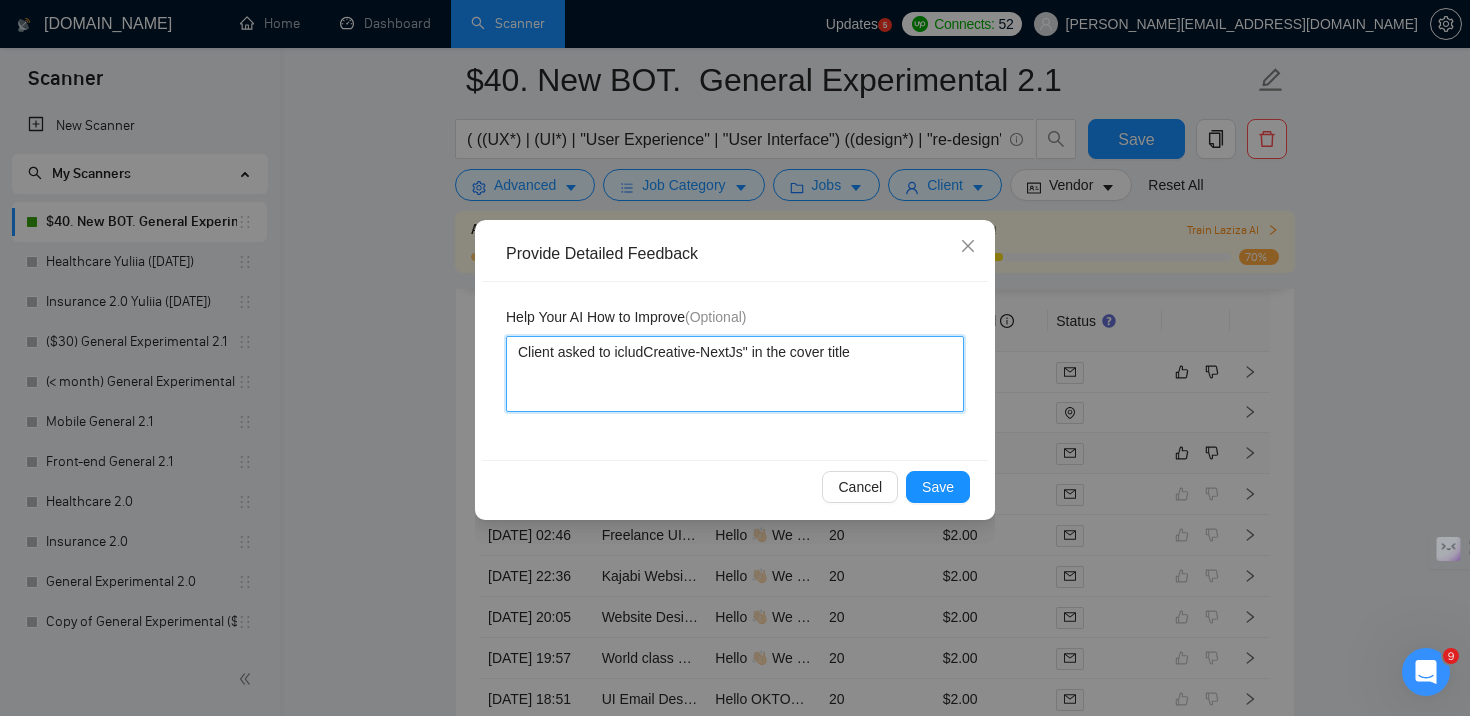 type 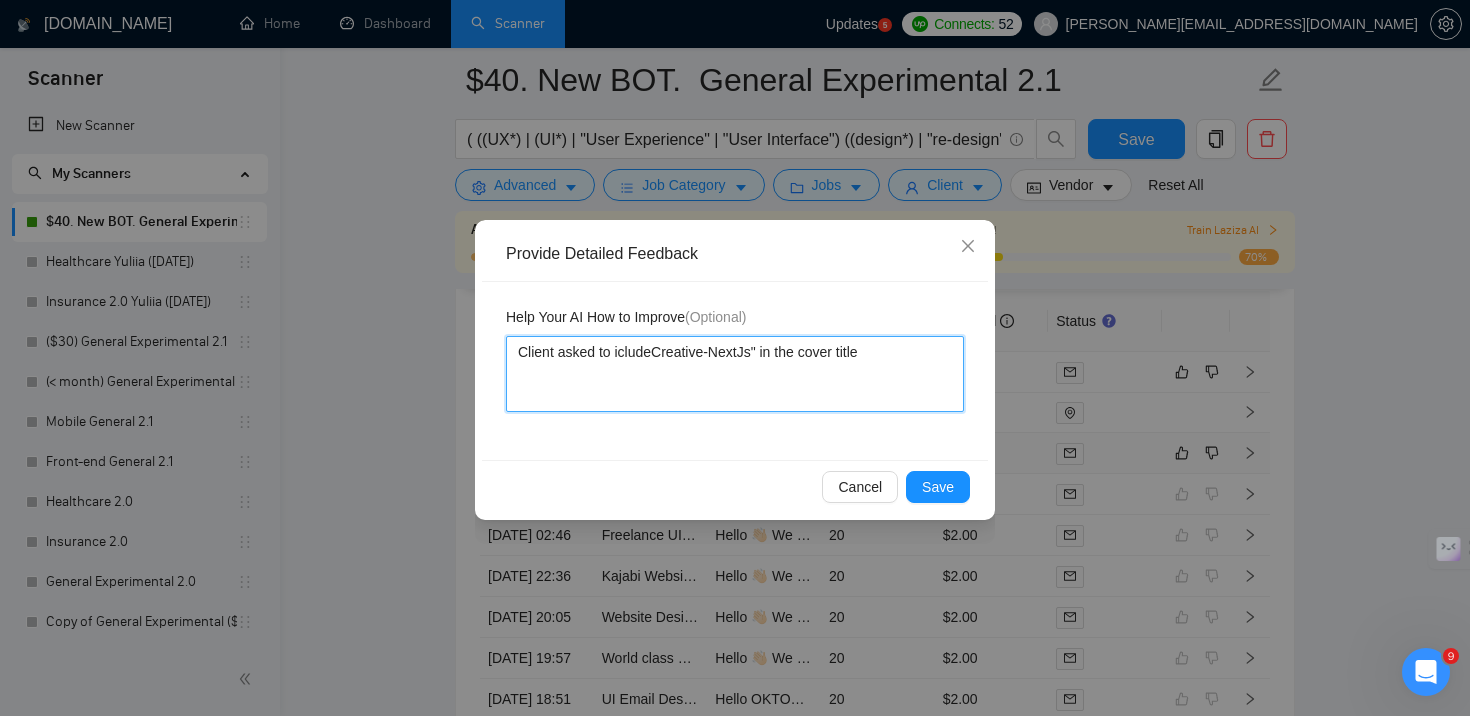 type 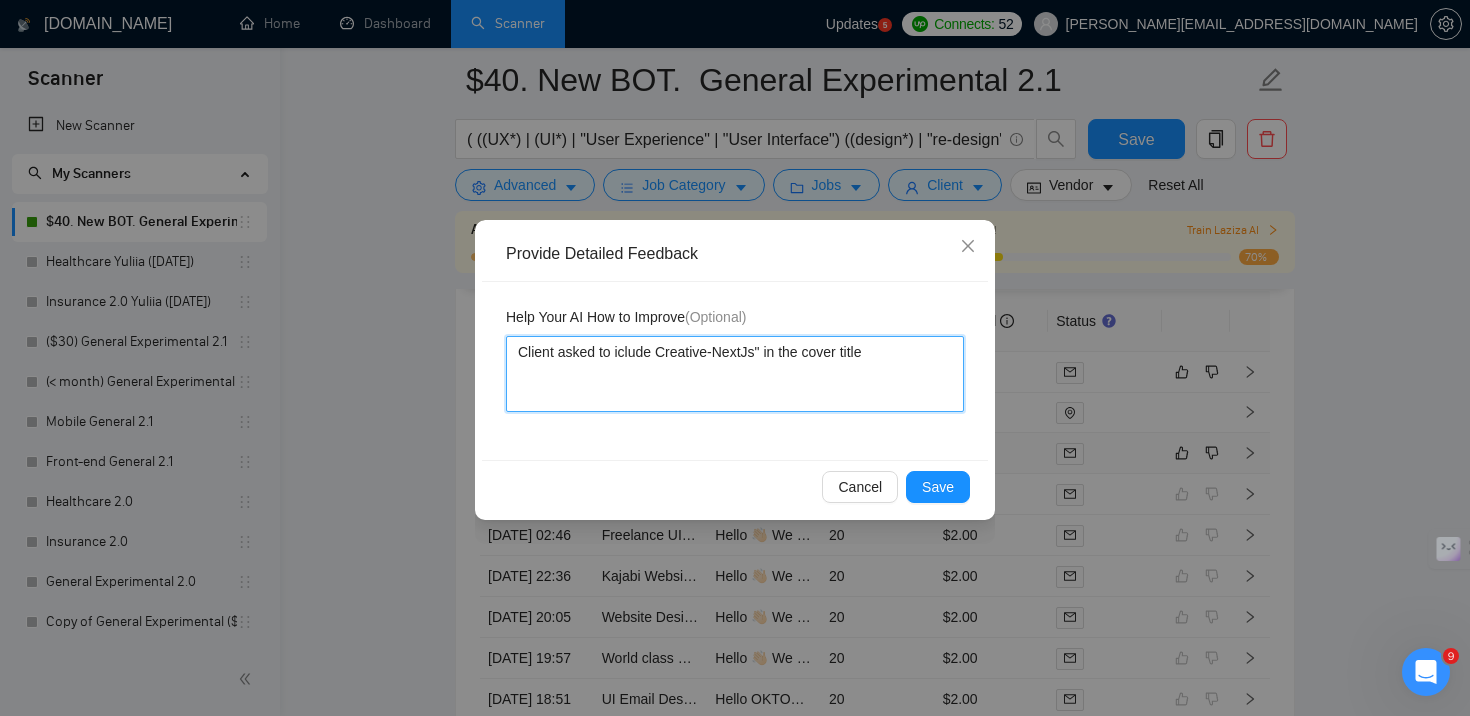 type 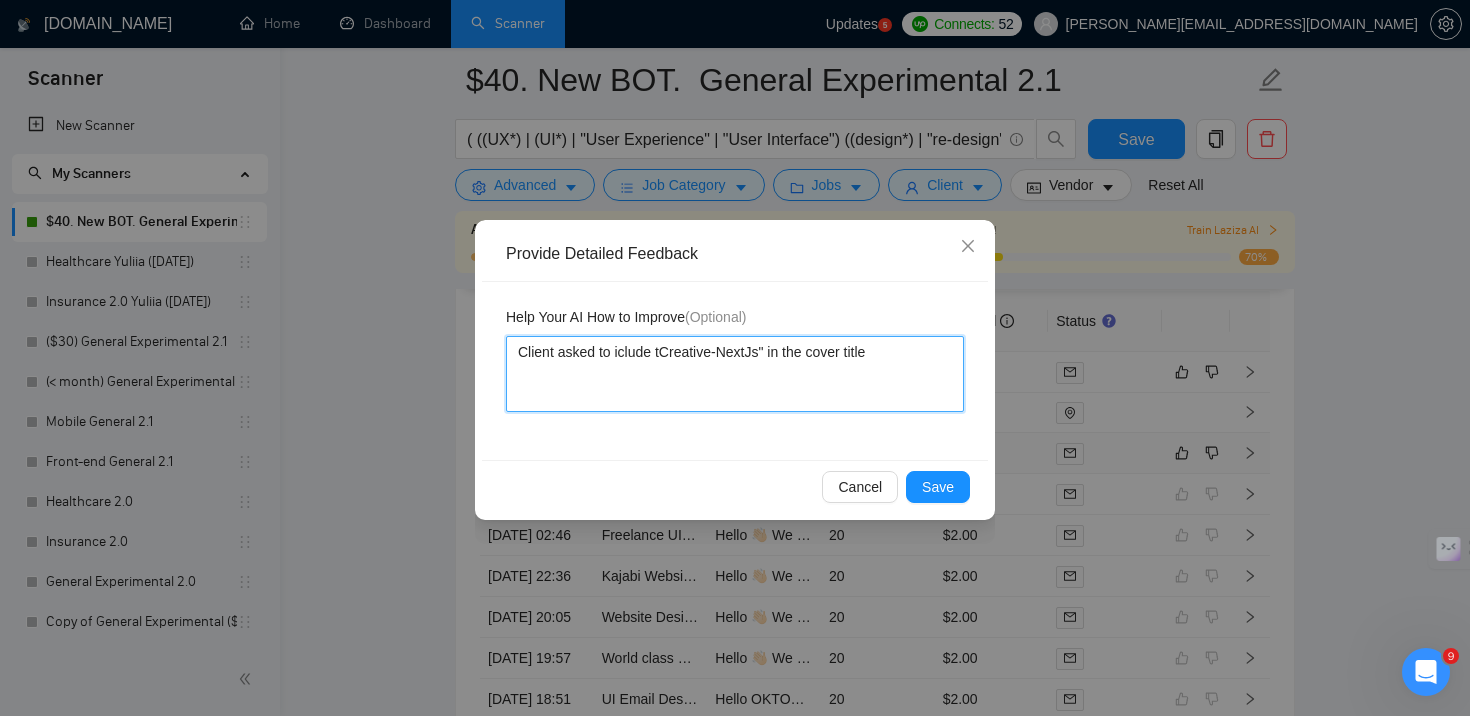 type 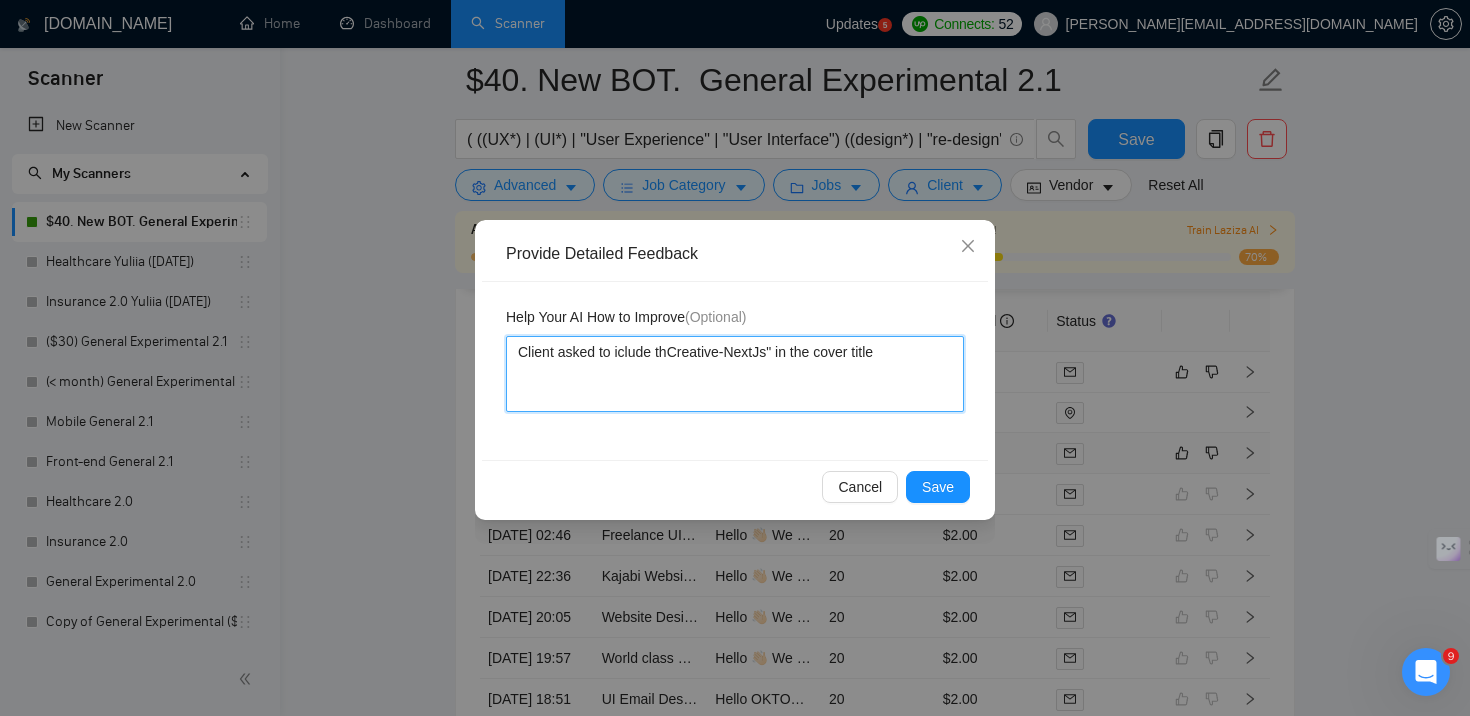 type 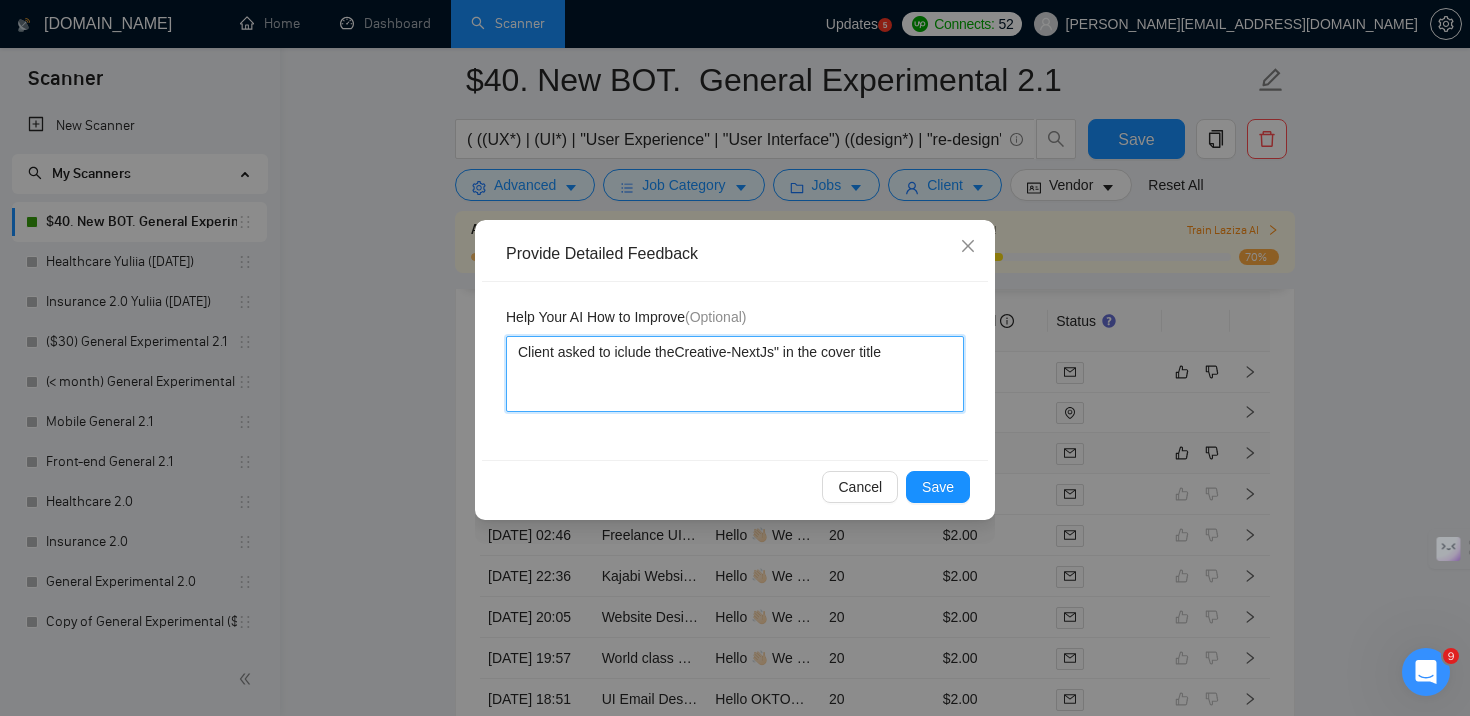 type 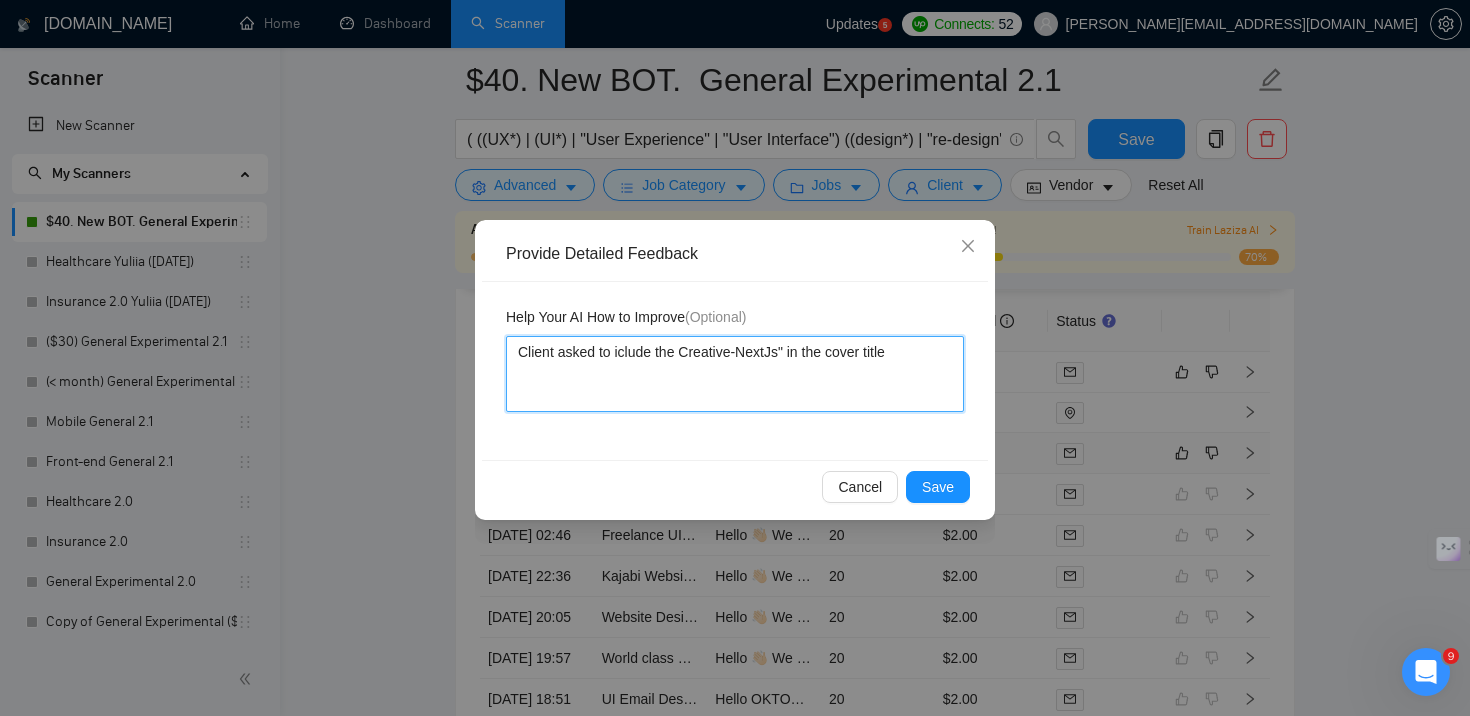 type 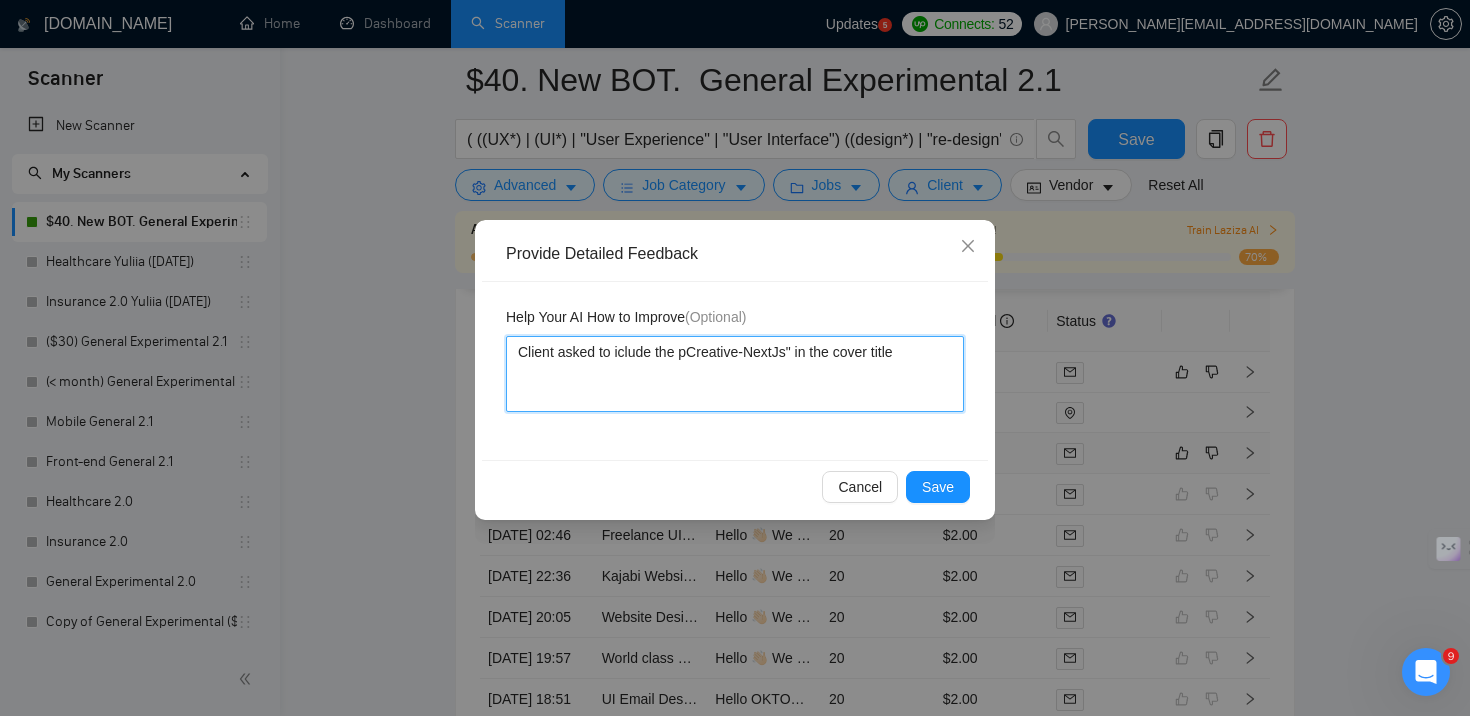 type 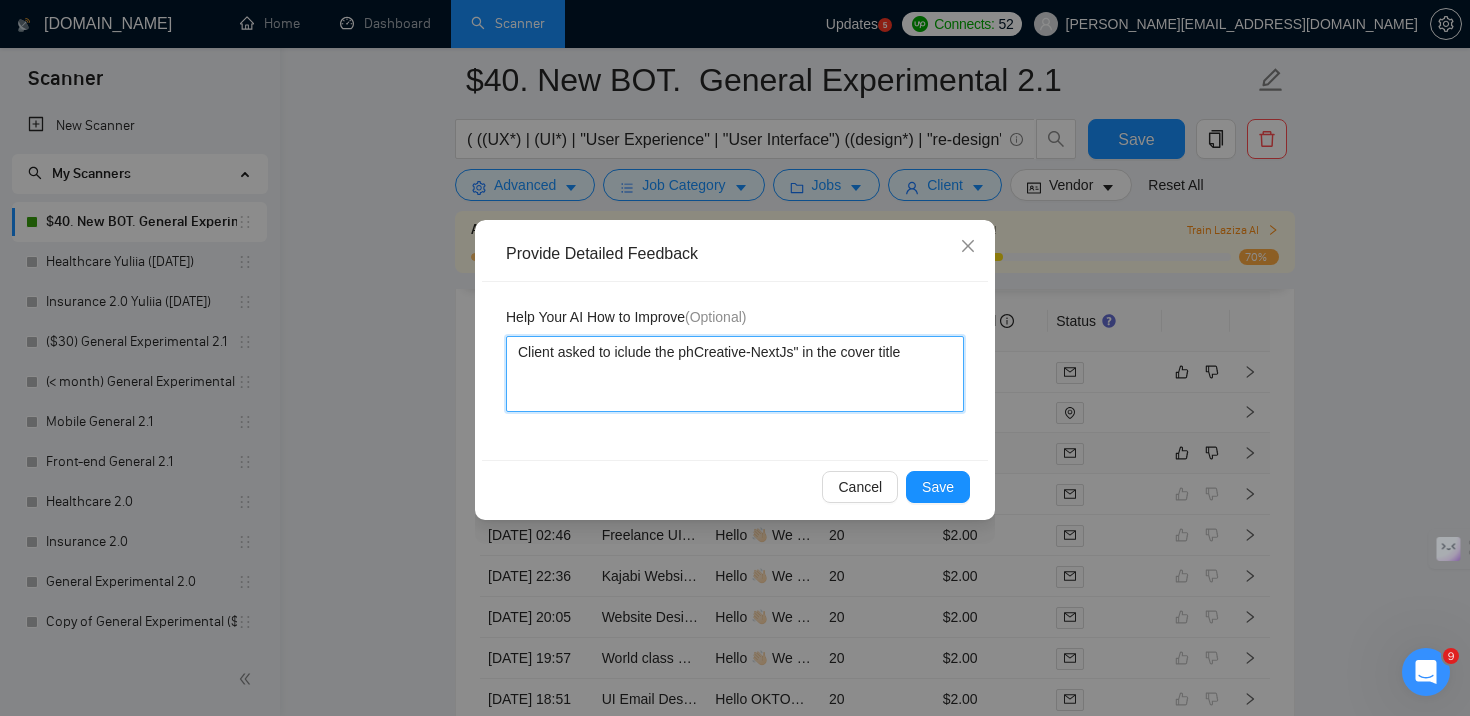 type 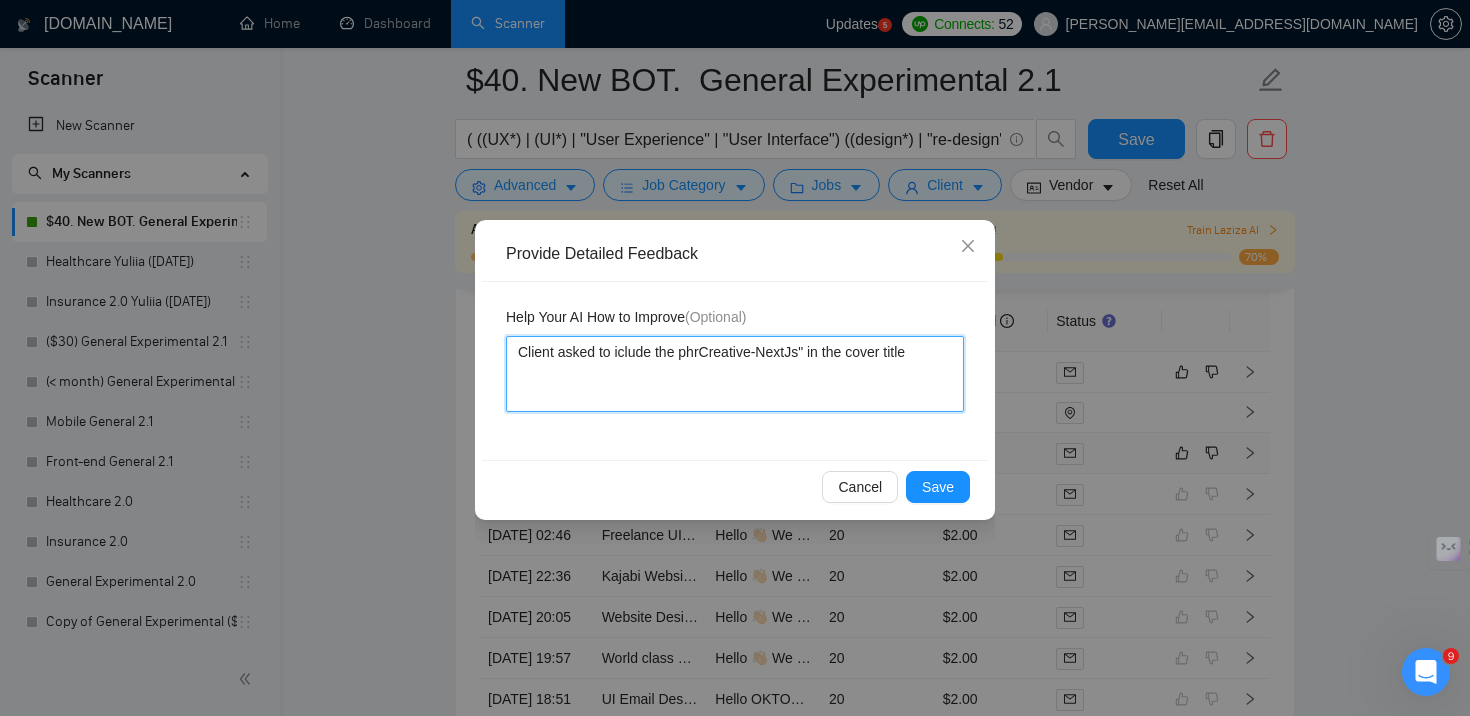 type 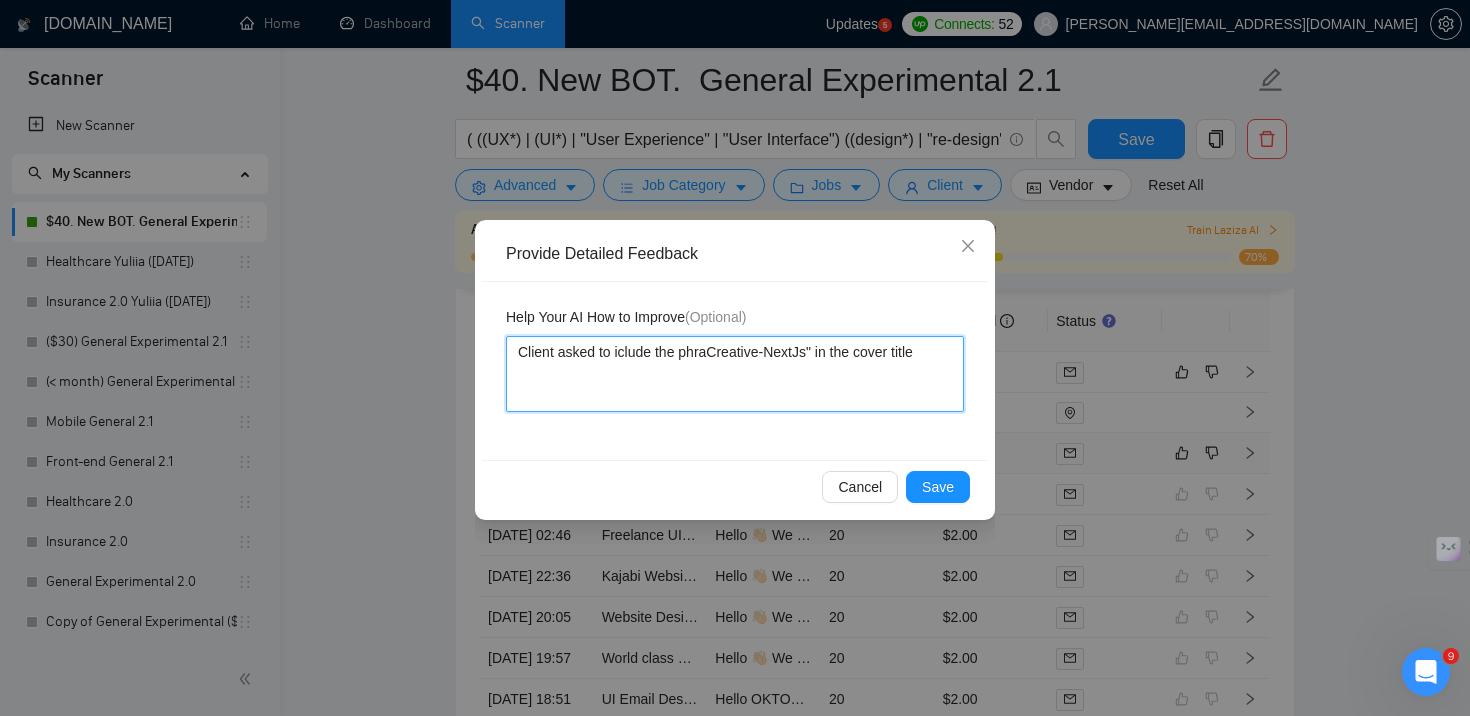 type 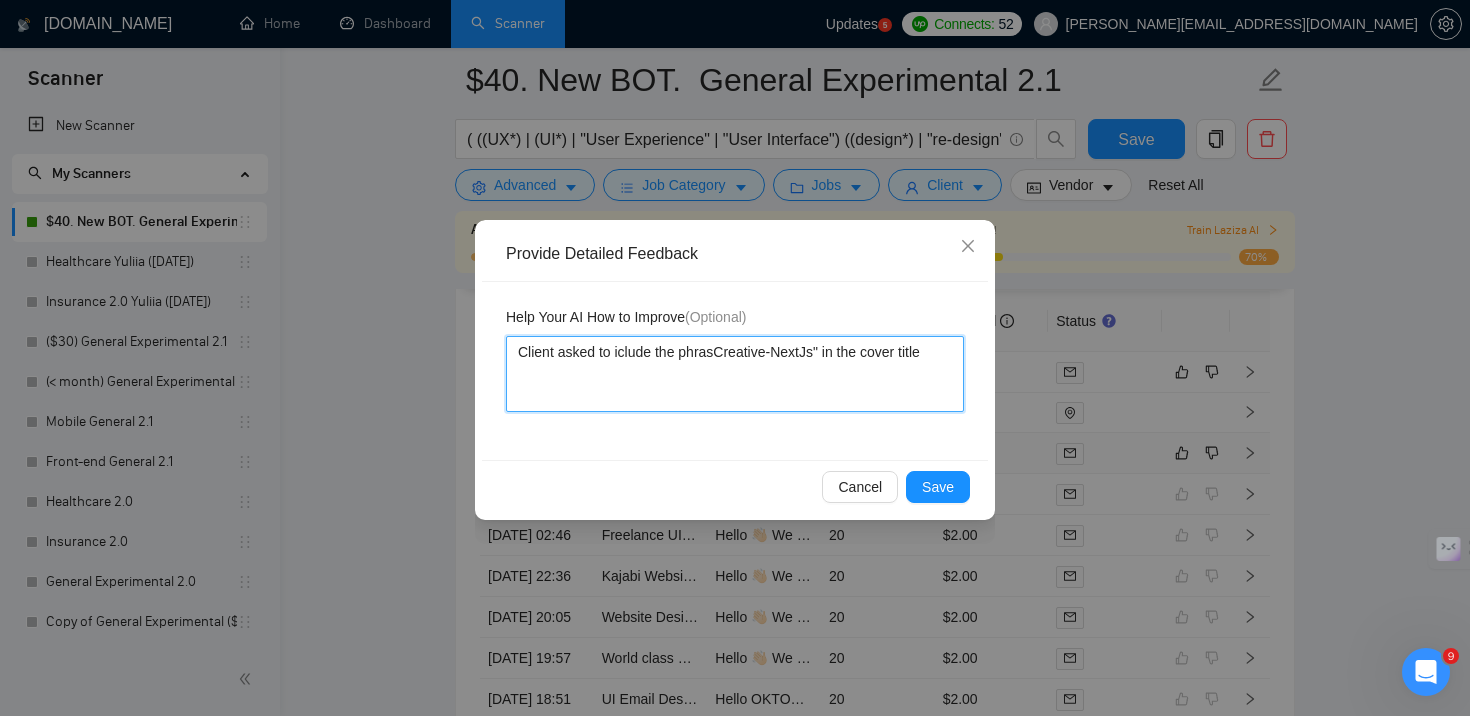 type 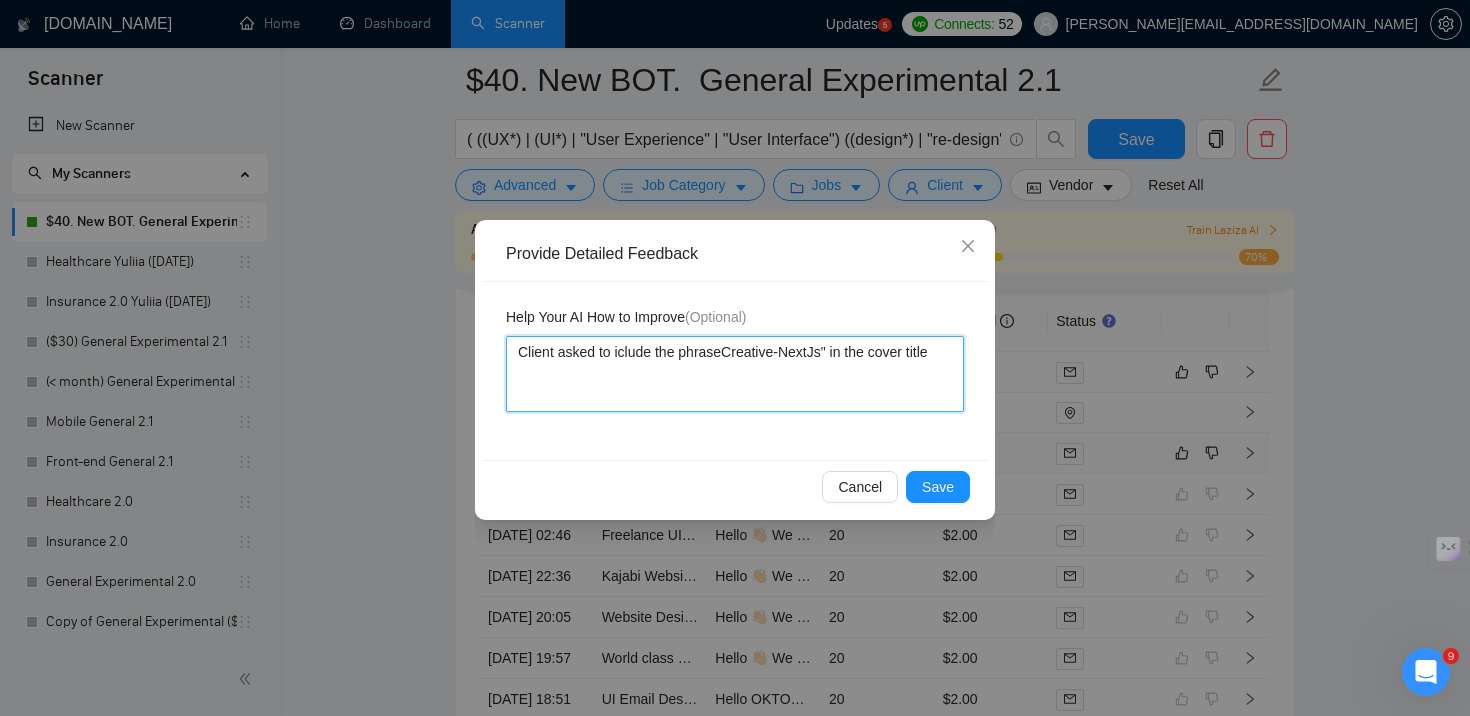 type on "Client asked to iclude the phrase Creative-NextJs" in the cover title" 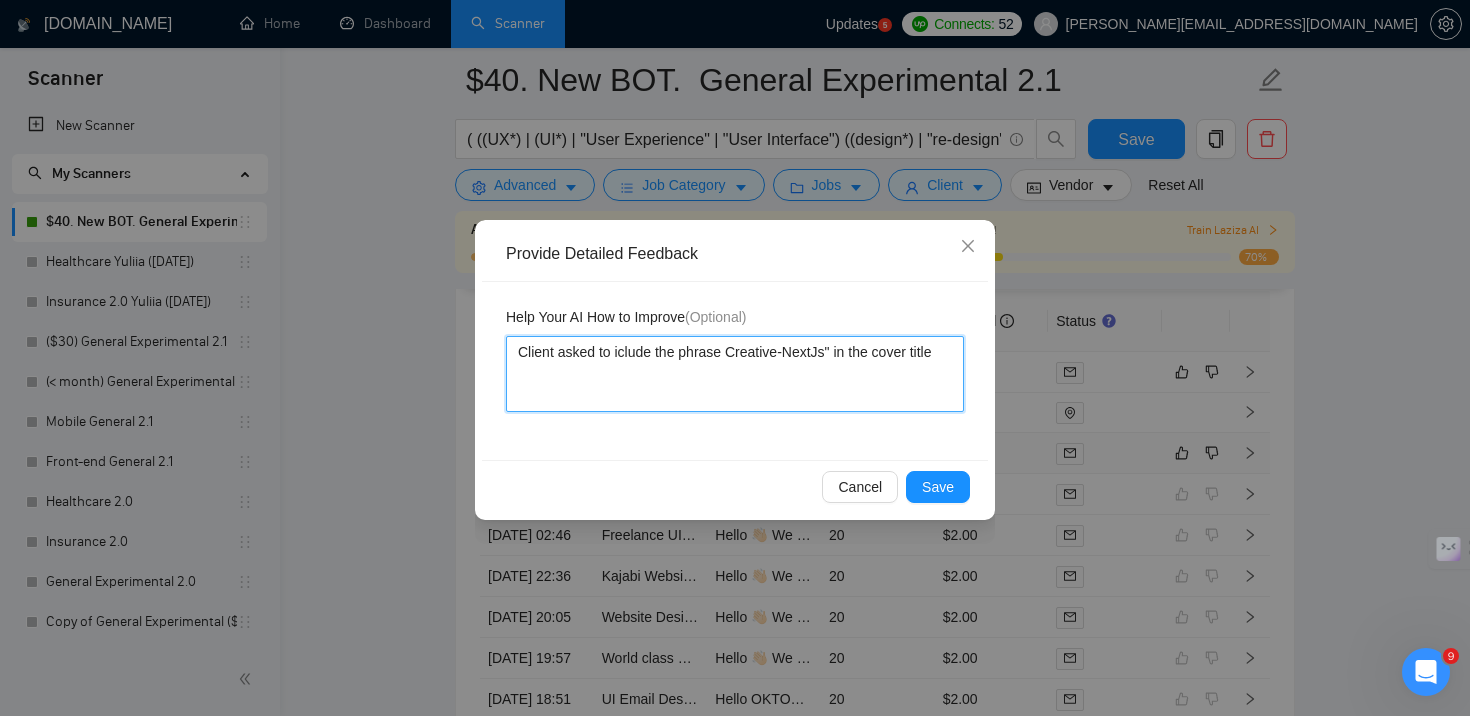 type 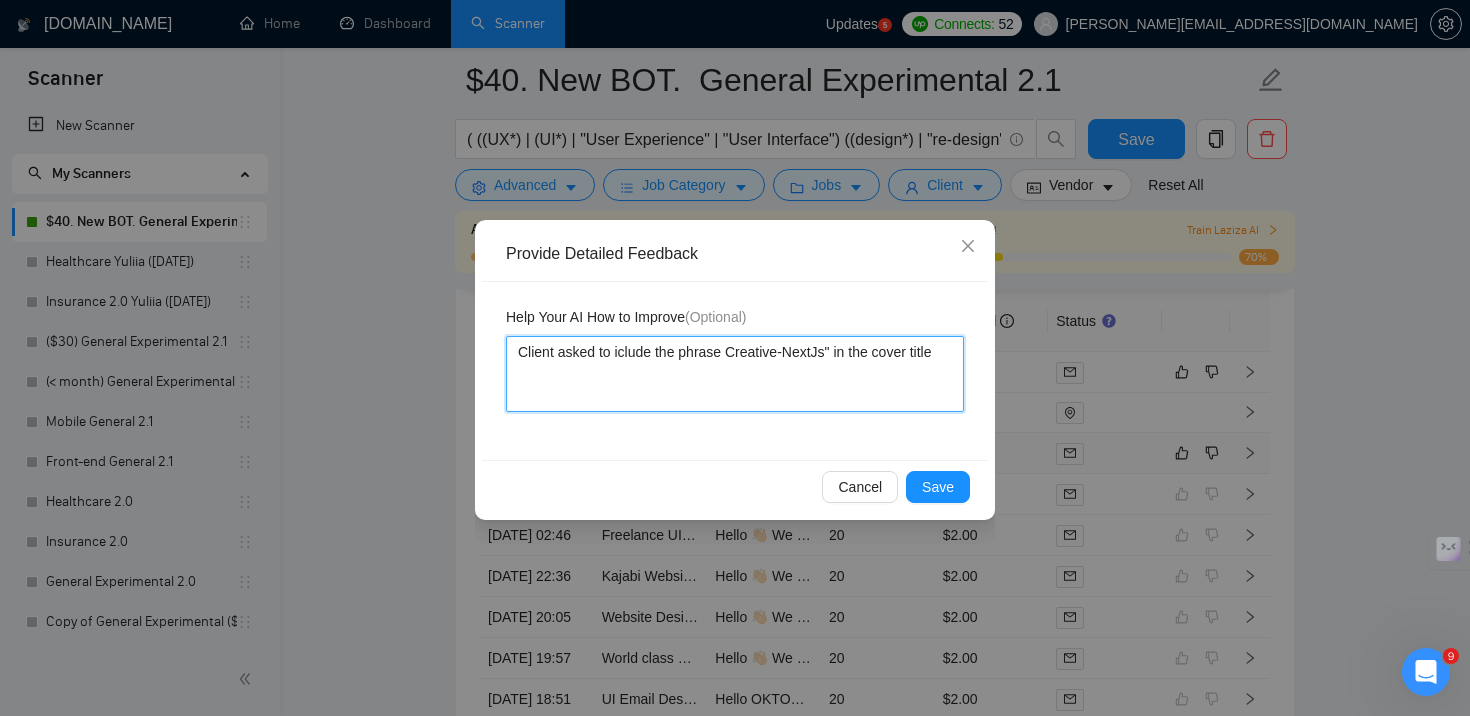 type on "Client asked to iclude the phrase "Creative-NextJs" in the cover title" 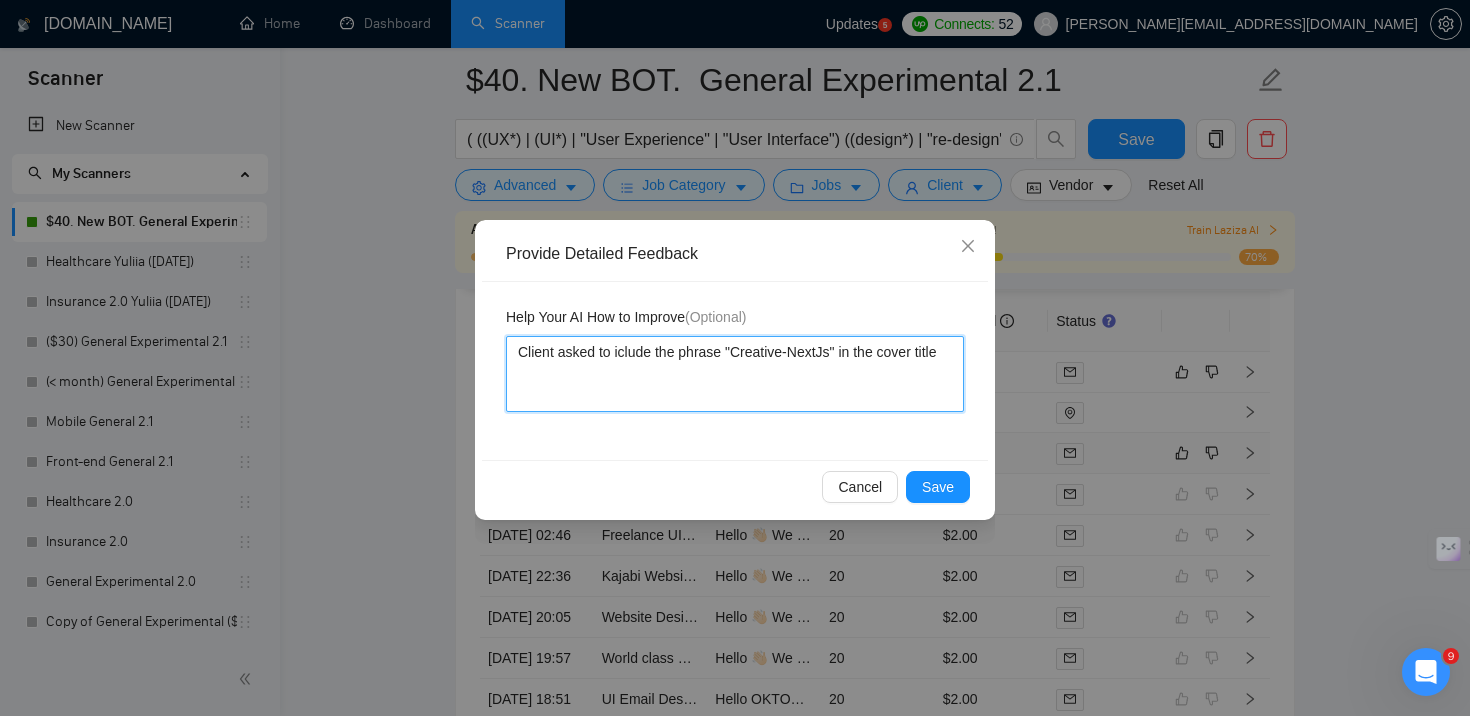 click on "Client asked to iclude the phrase "Creative-NextJs" in the cover title" at bounding box center (735, 374) 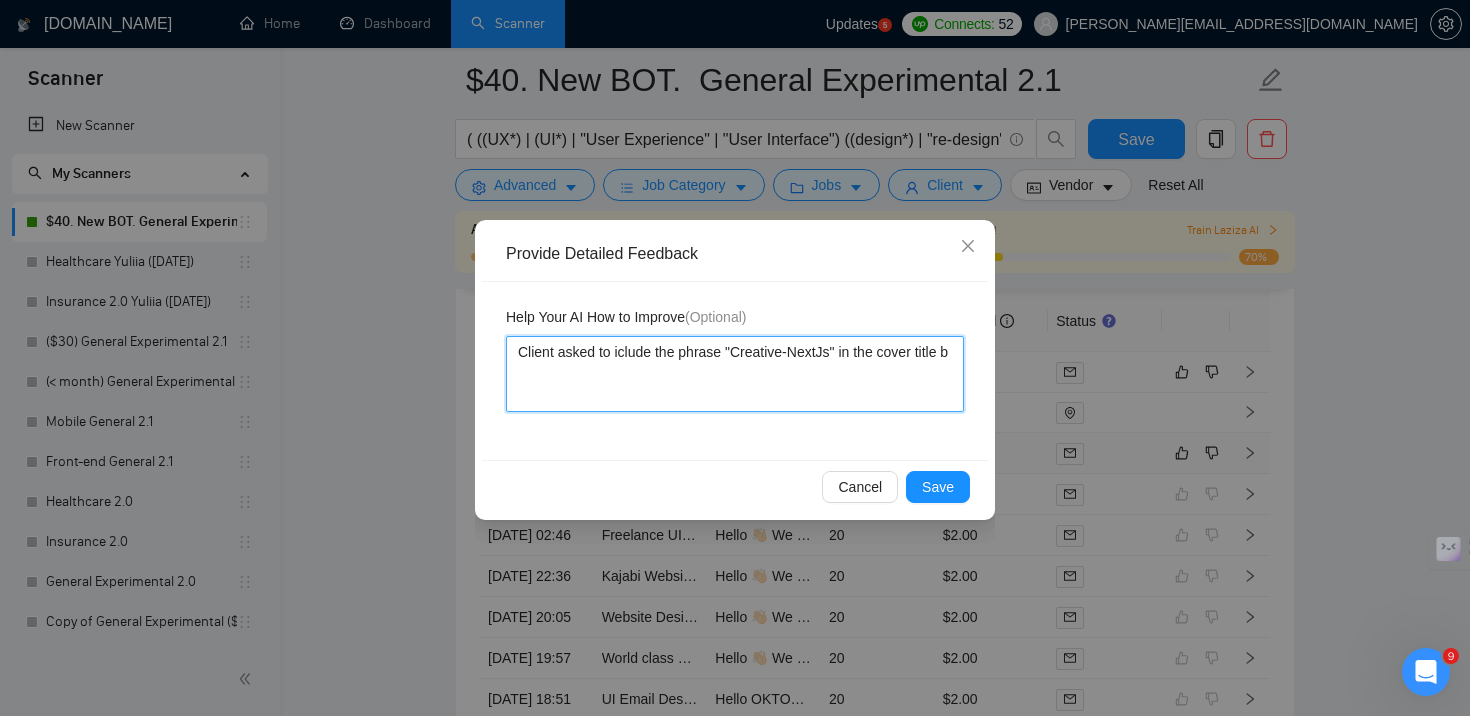 type 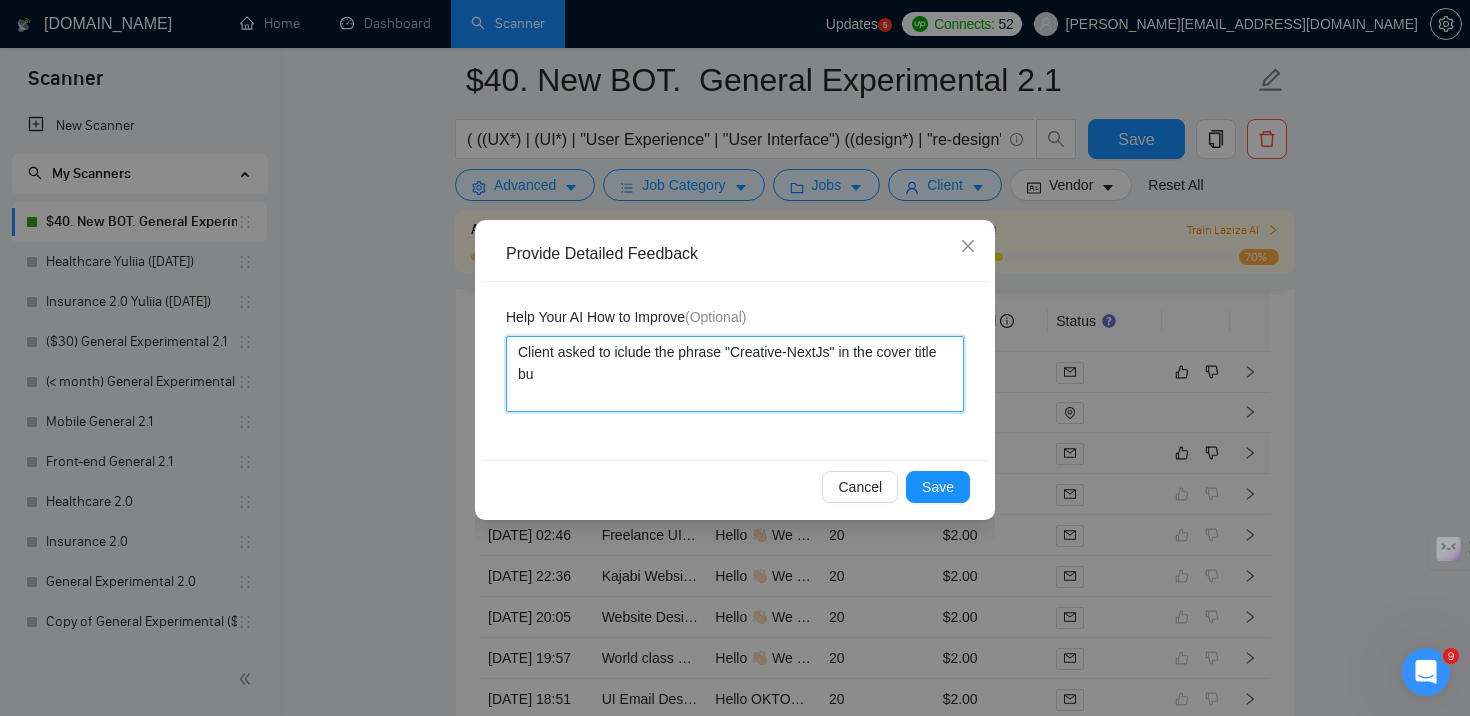 type 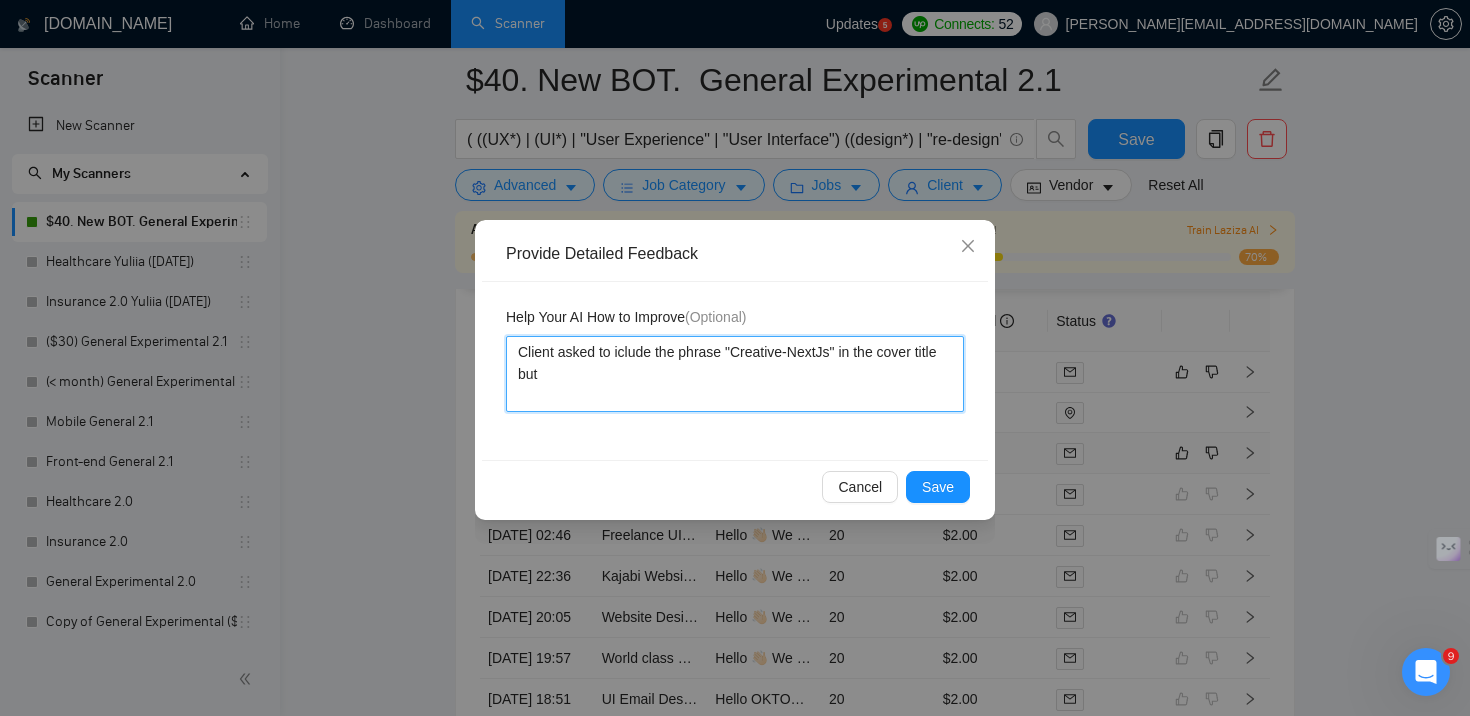 type 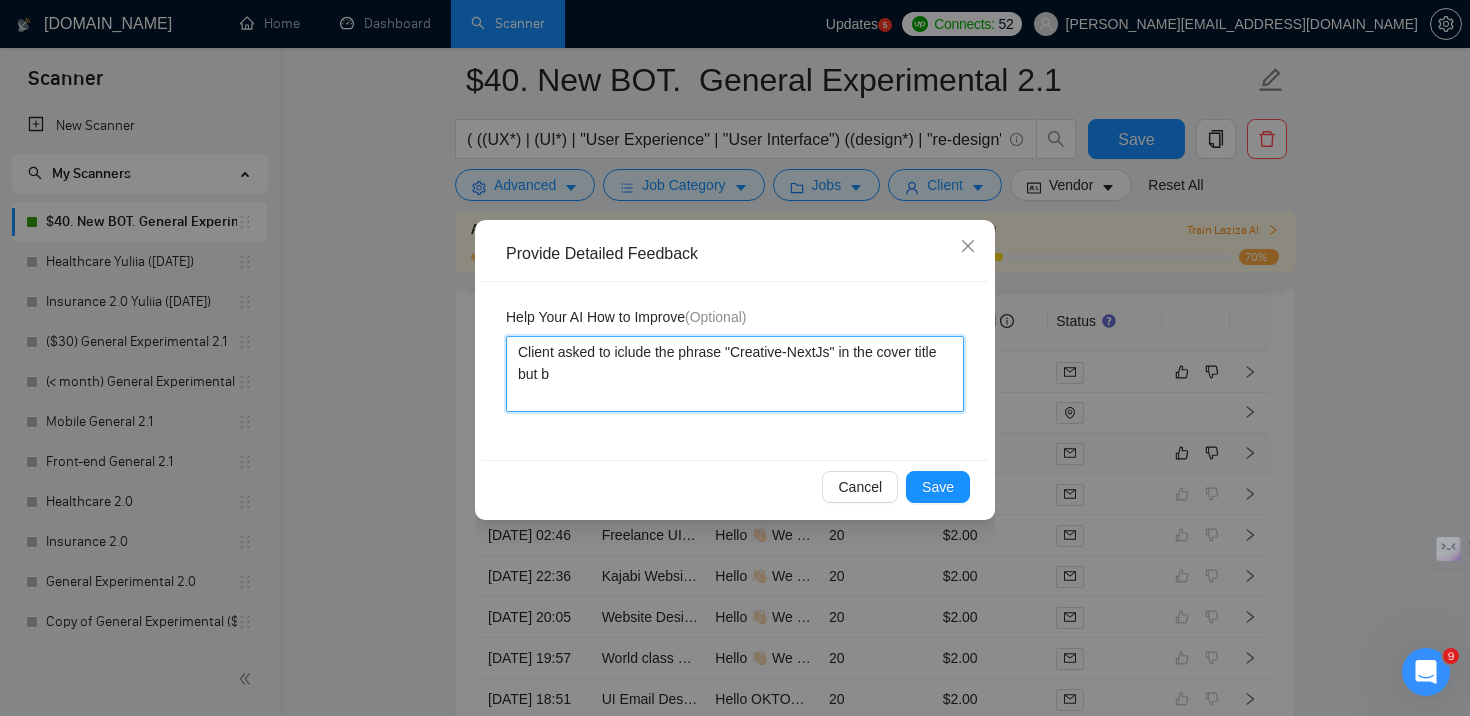 type 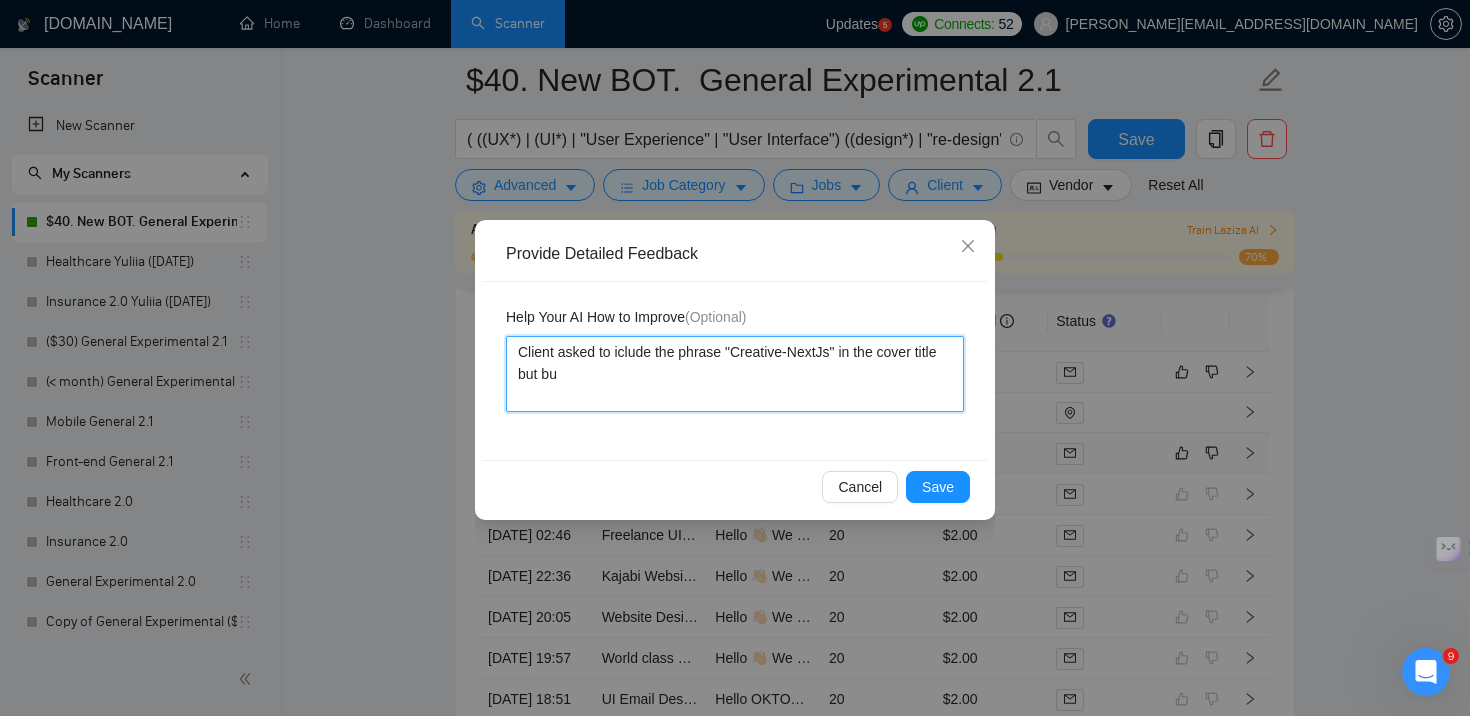 type 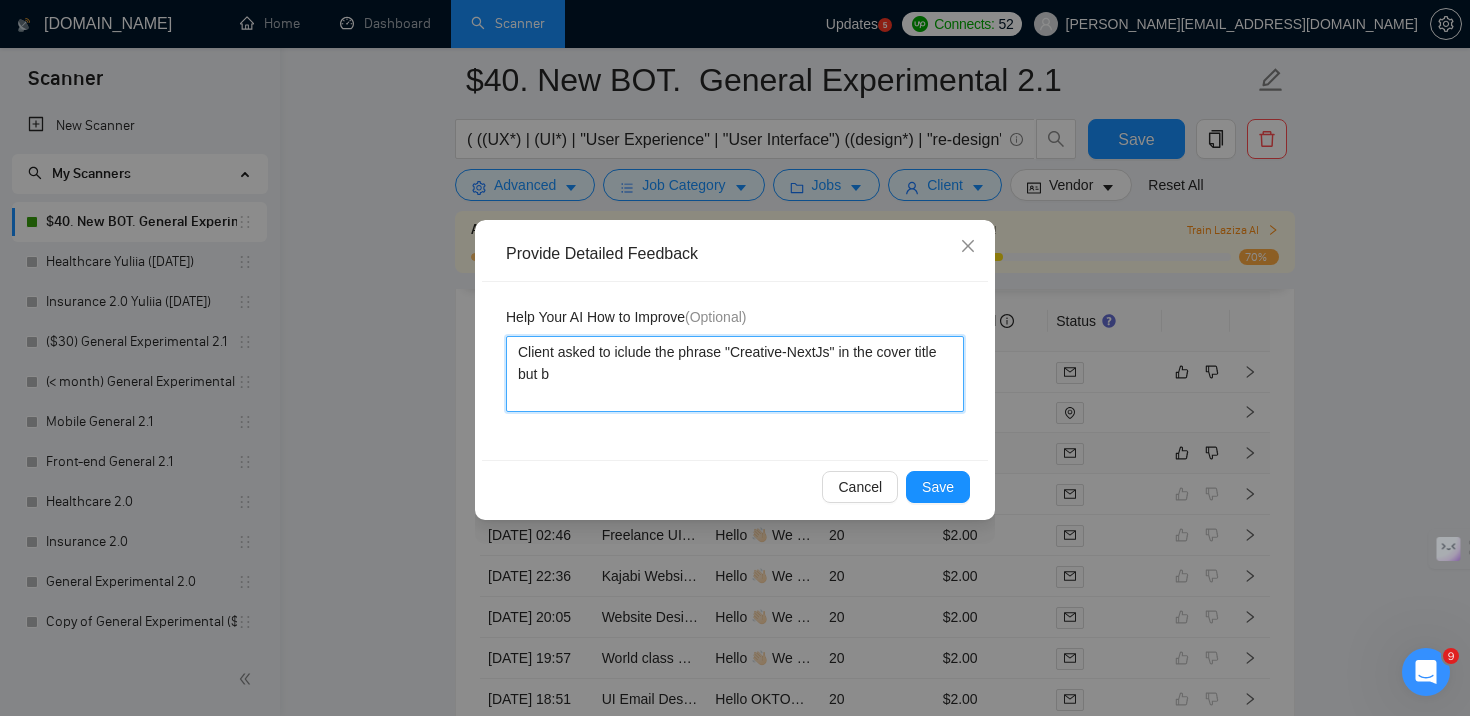 type 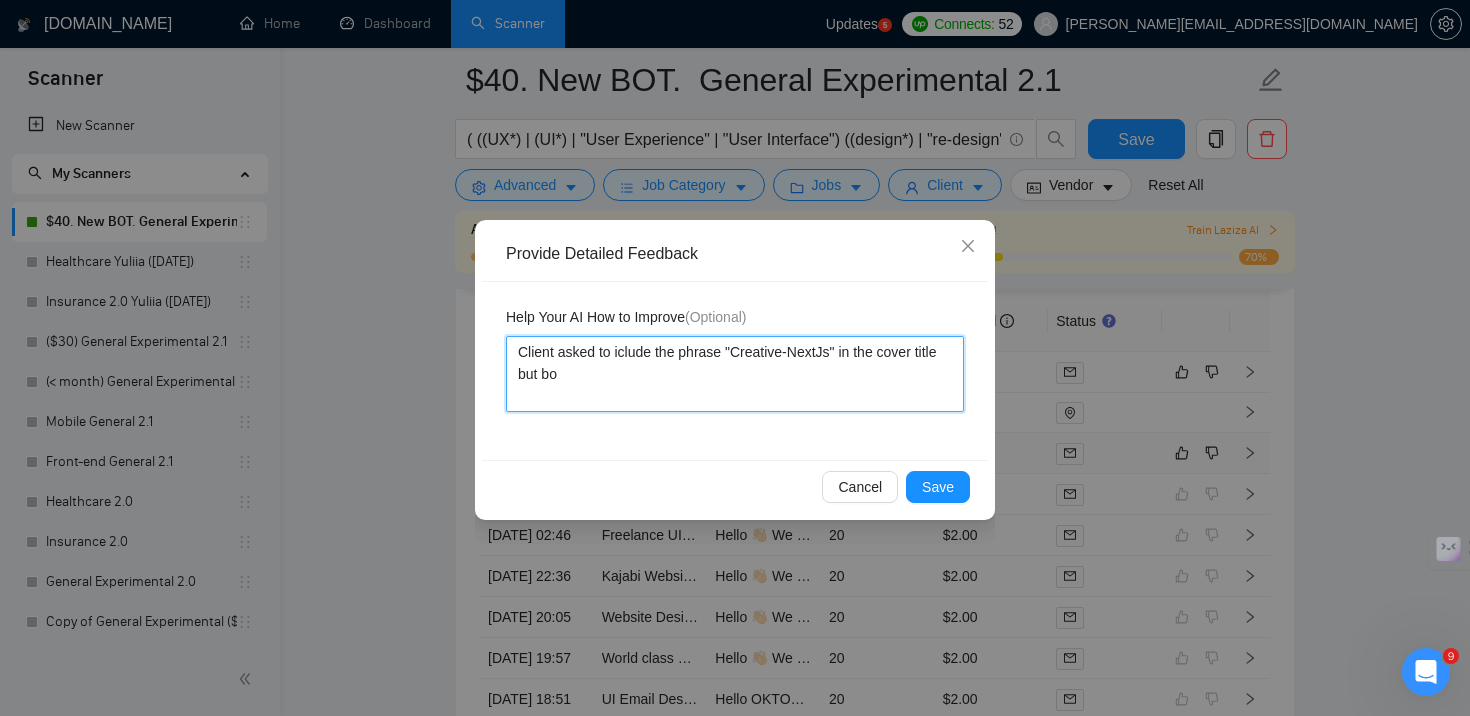 type 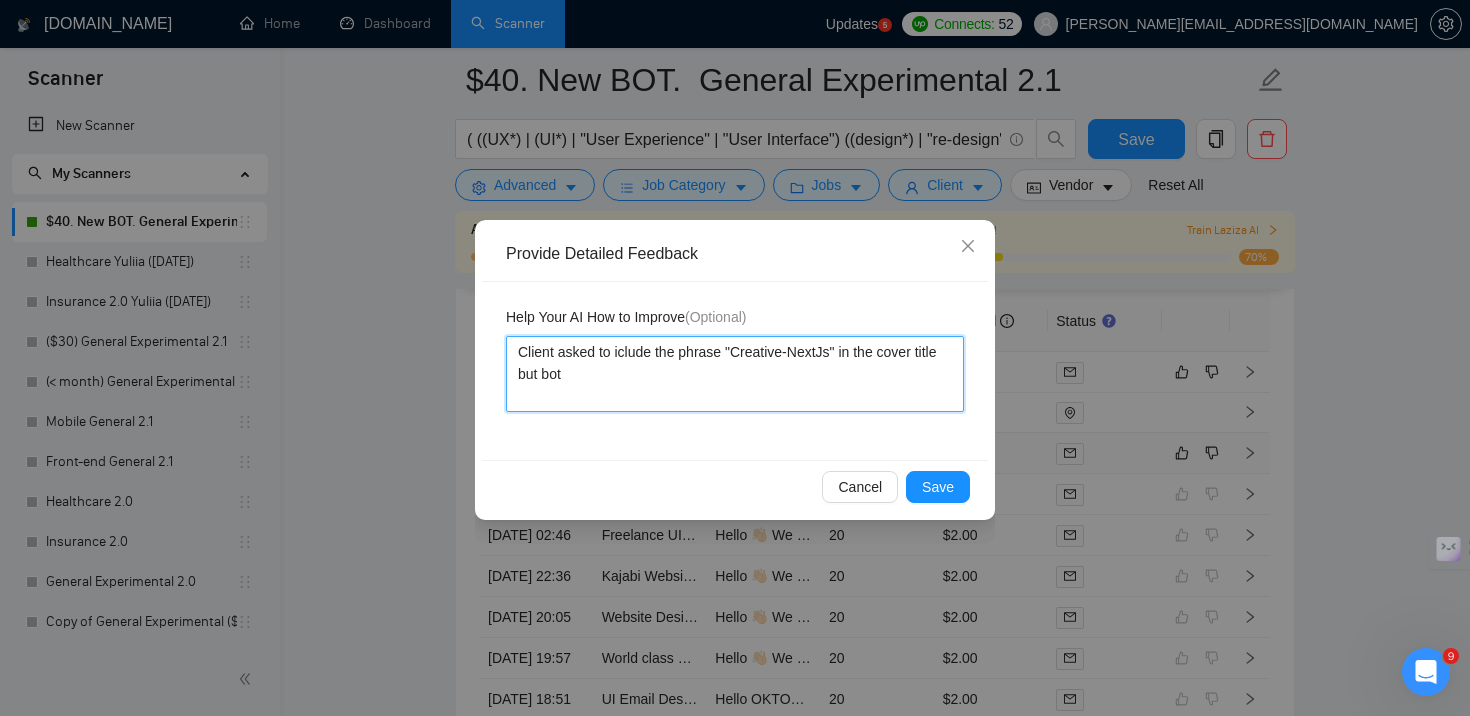 type 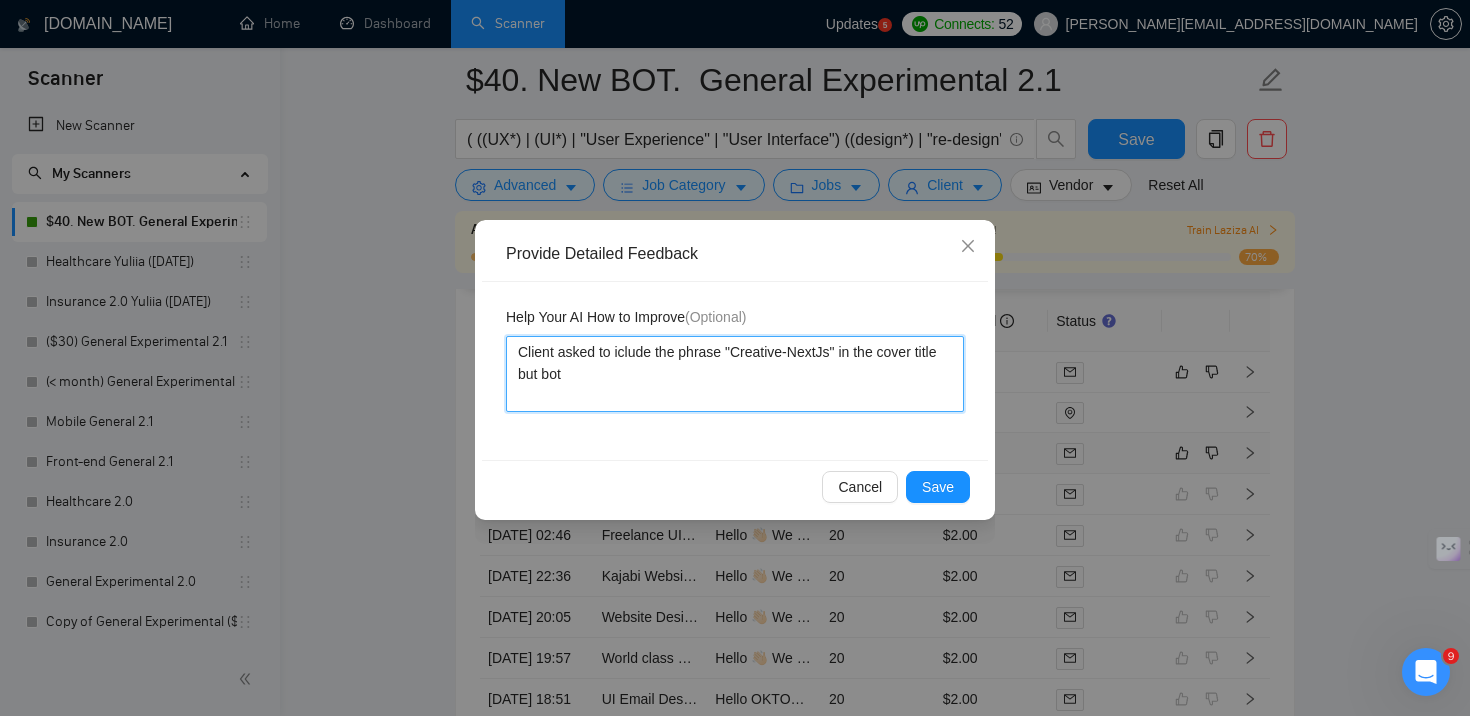 type 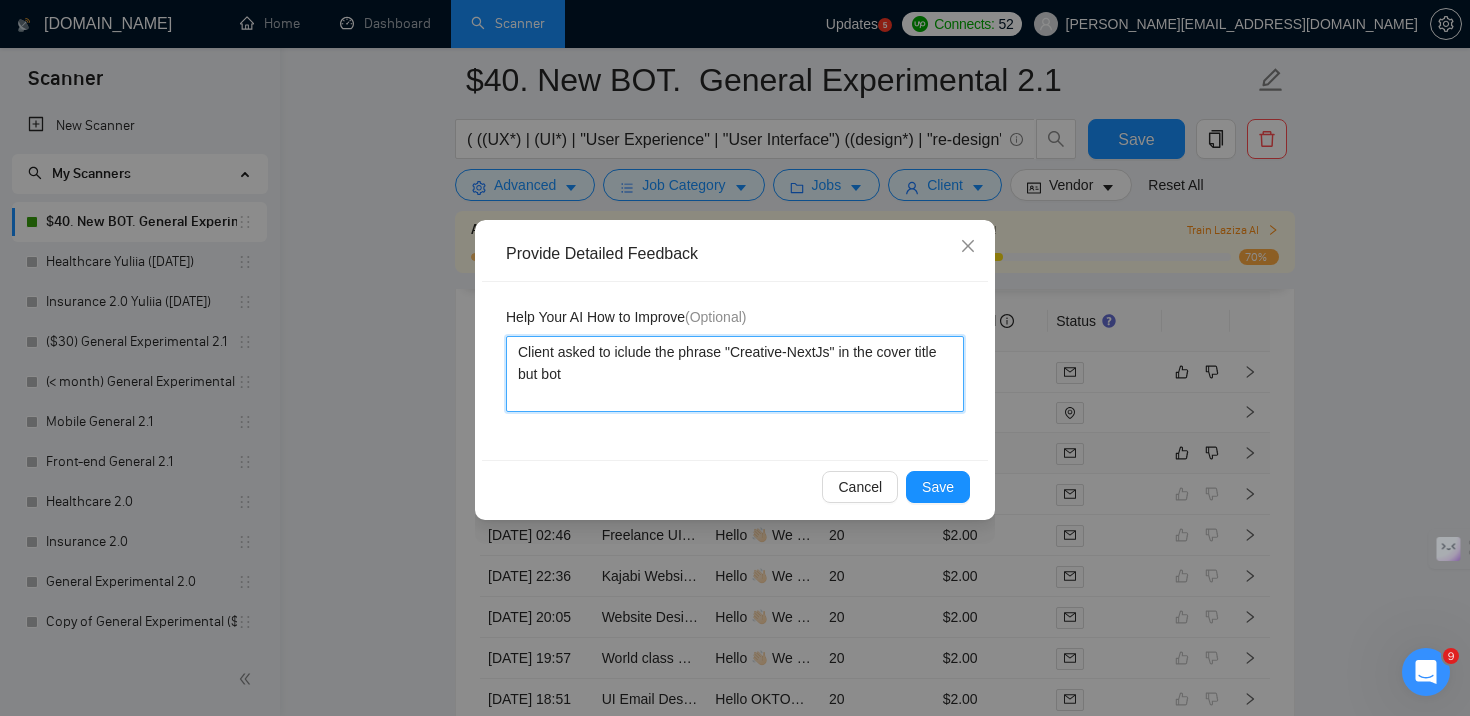 type on "Client asked to iclude the phrase "Creative-NextJs" in the cover title but bot s" 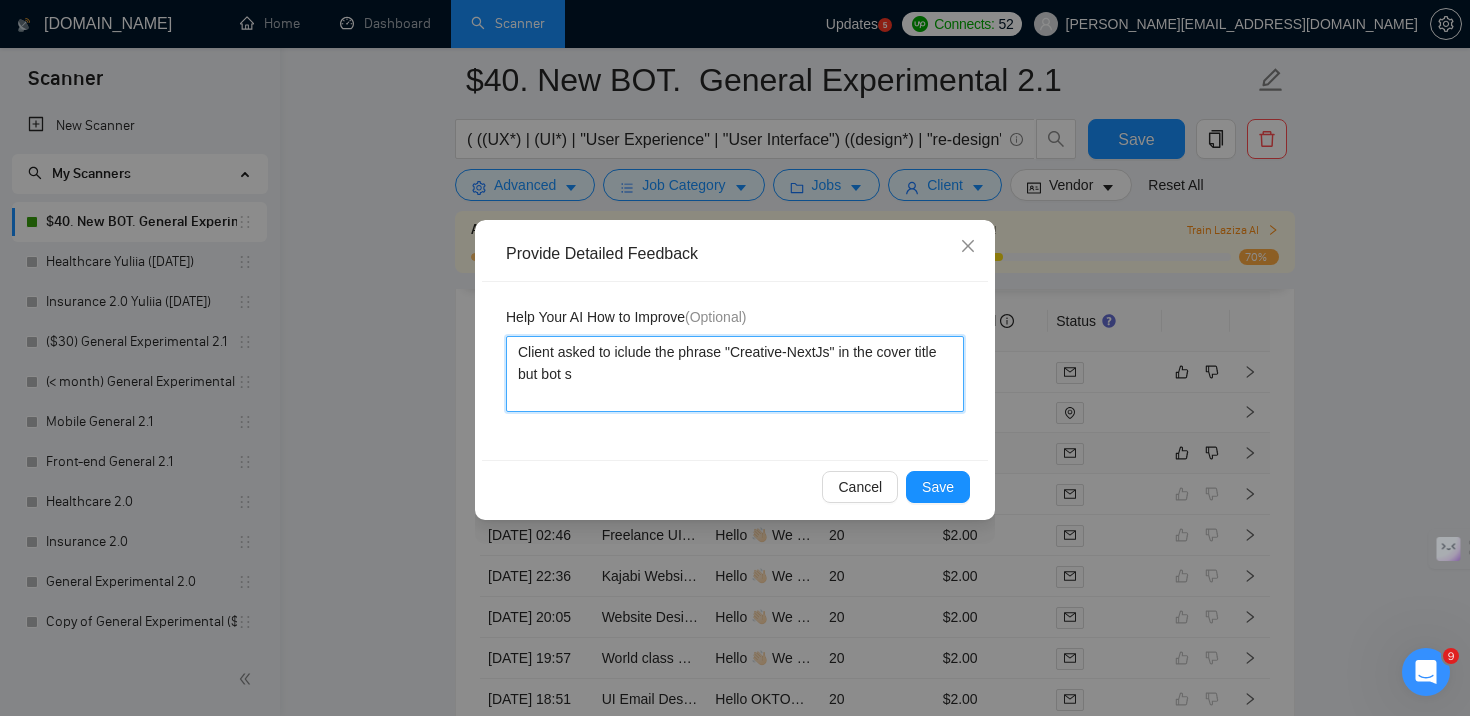 type 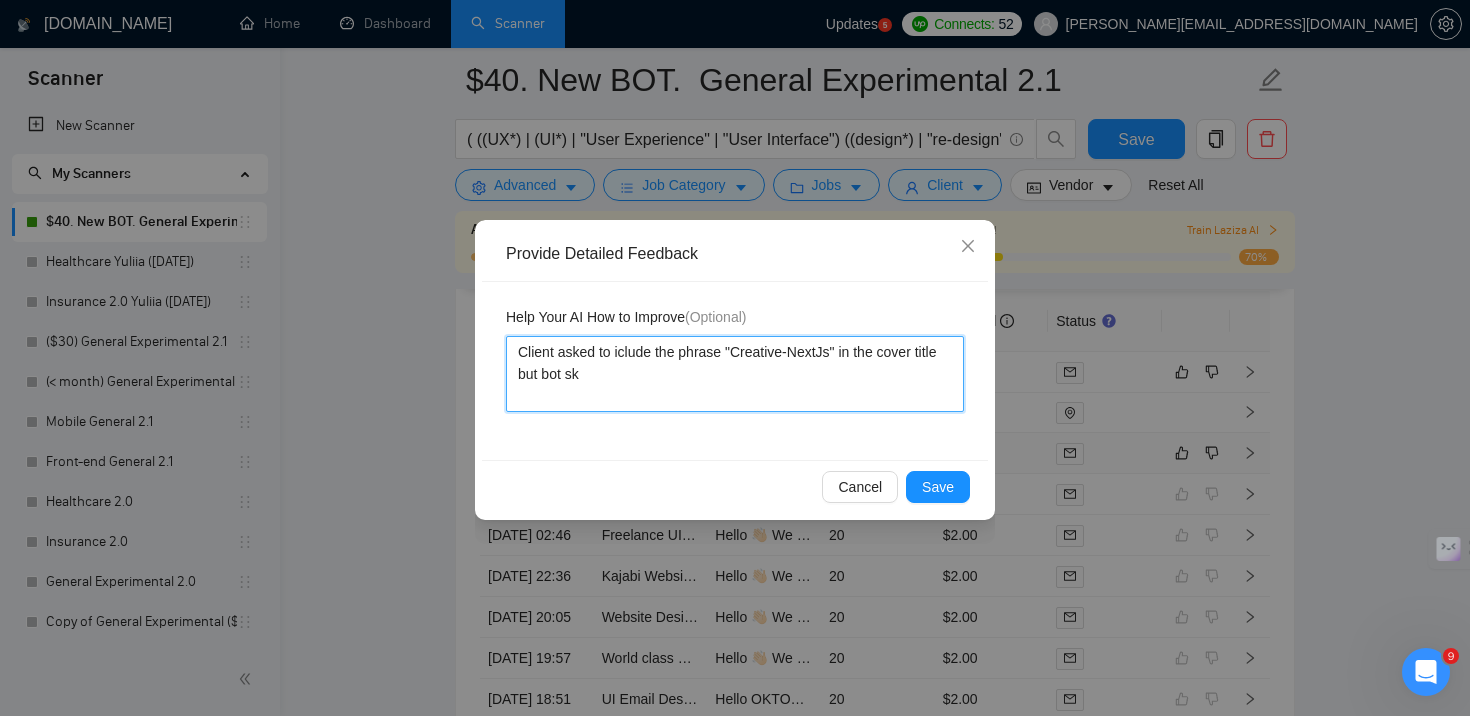 type 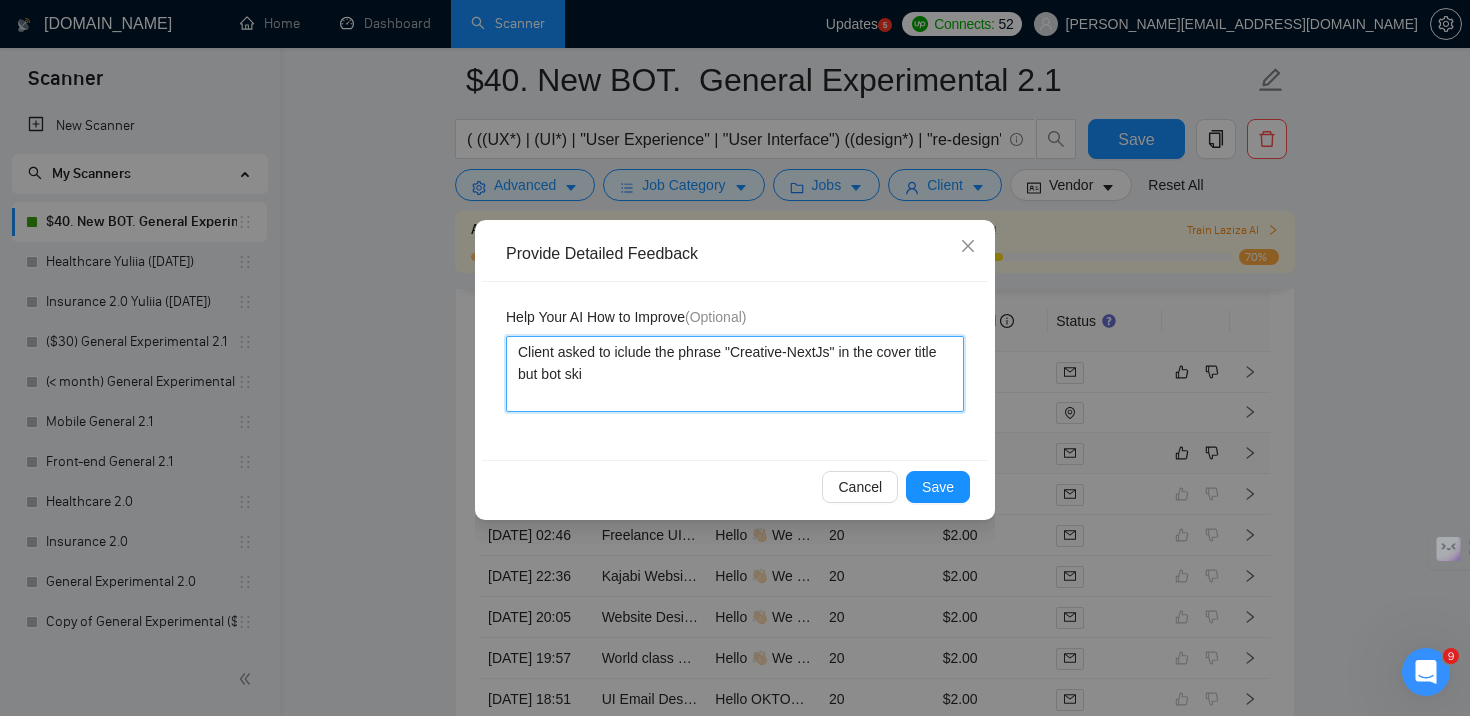 type 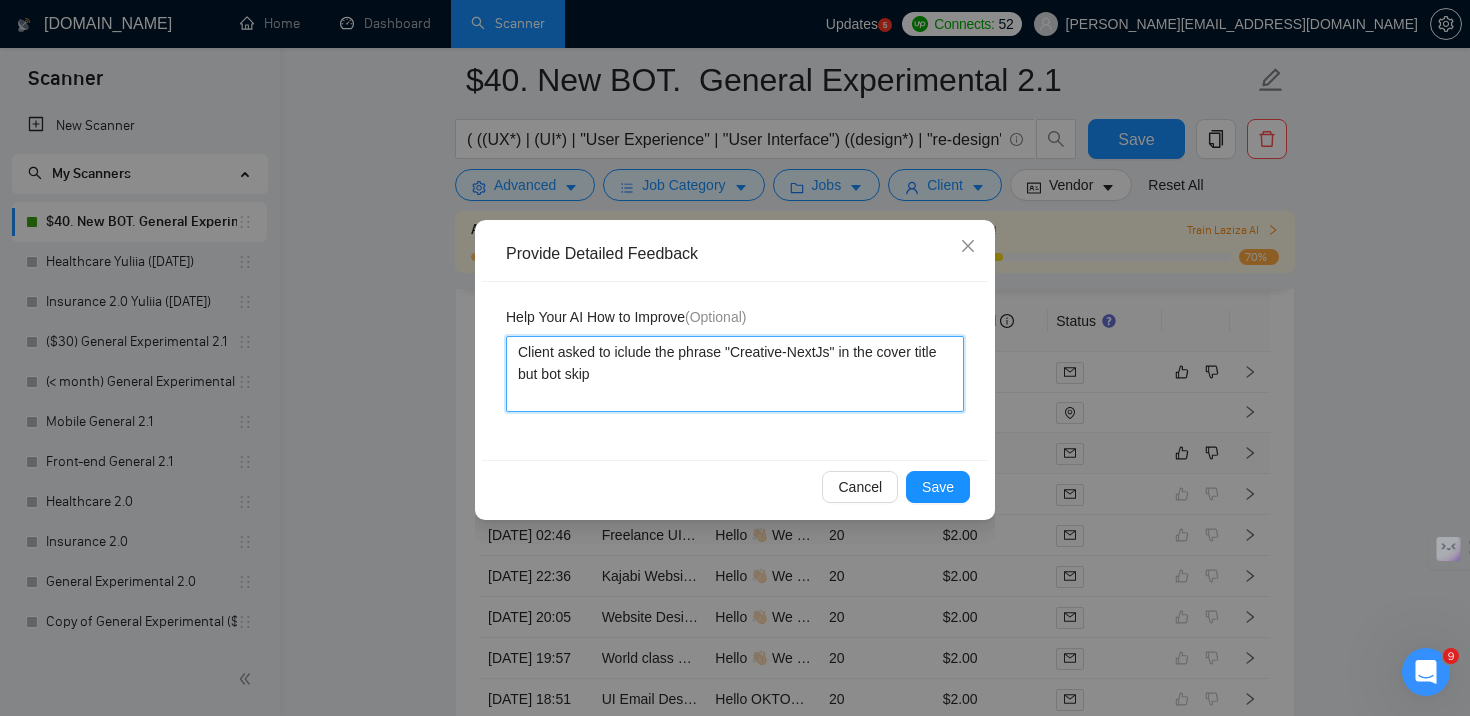 type 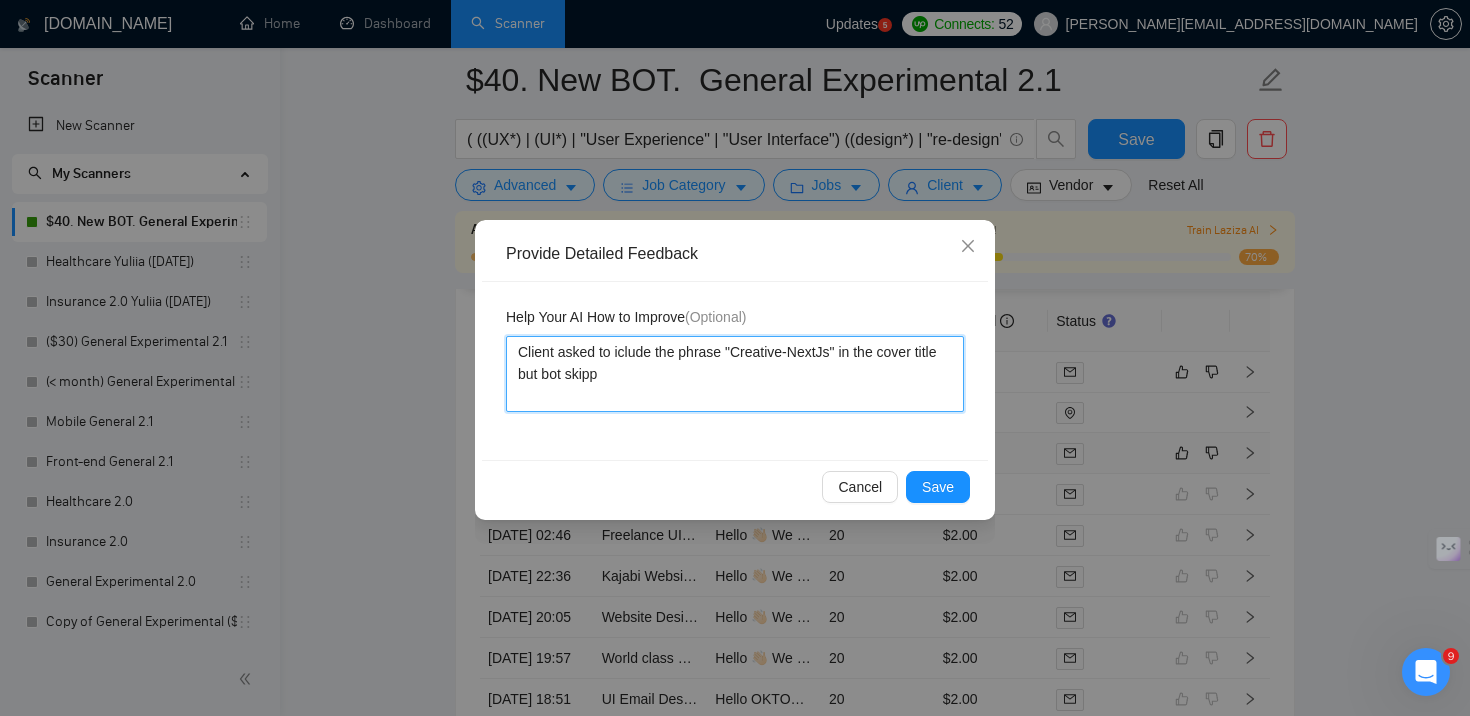 type 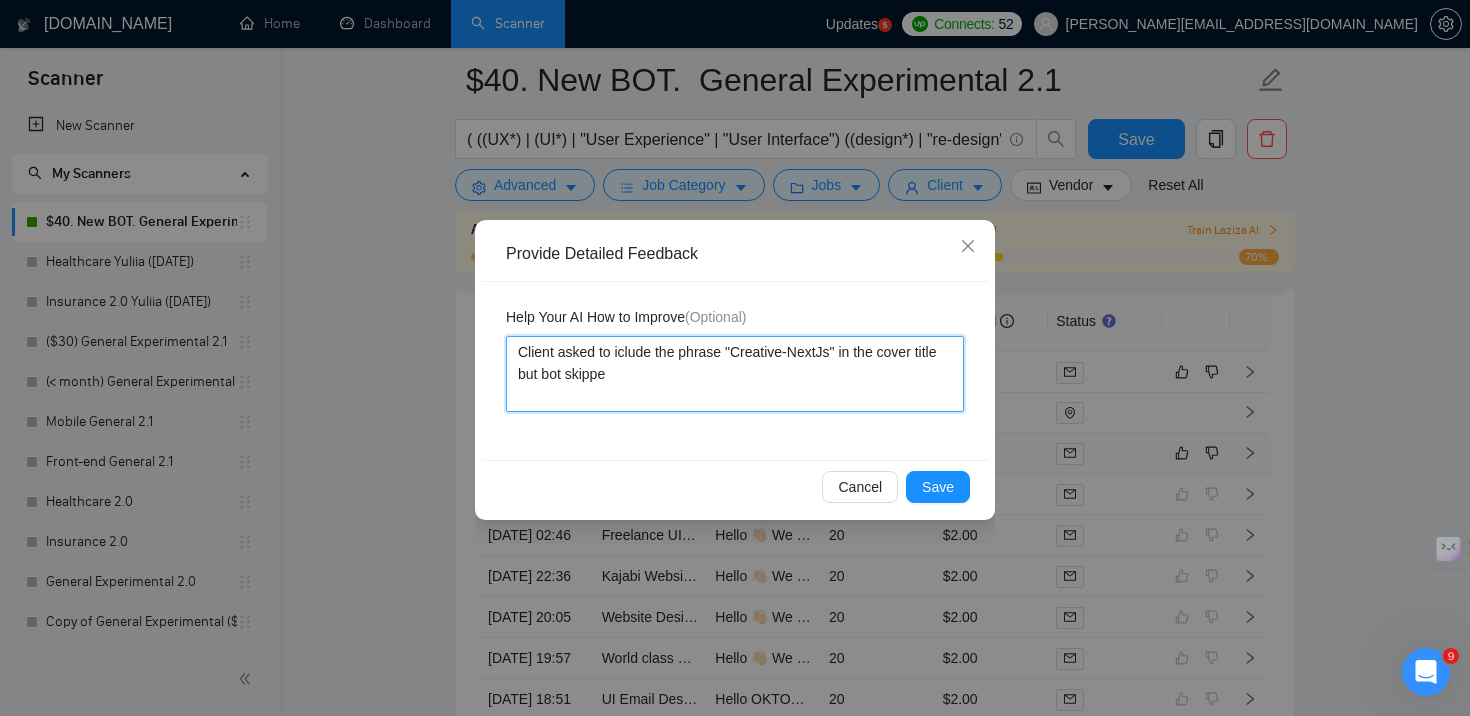 type 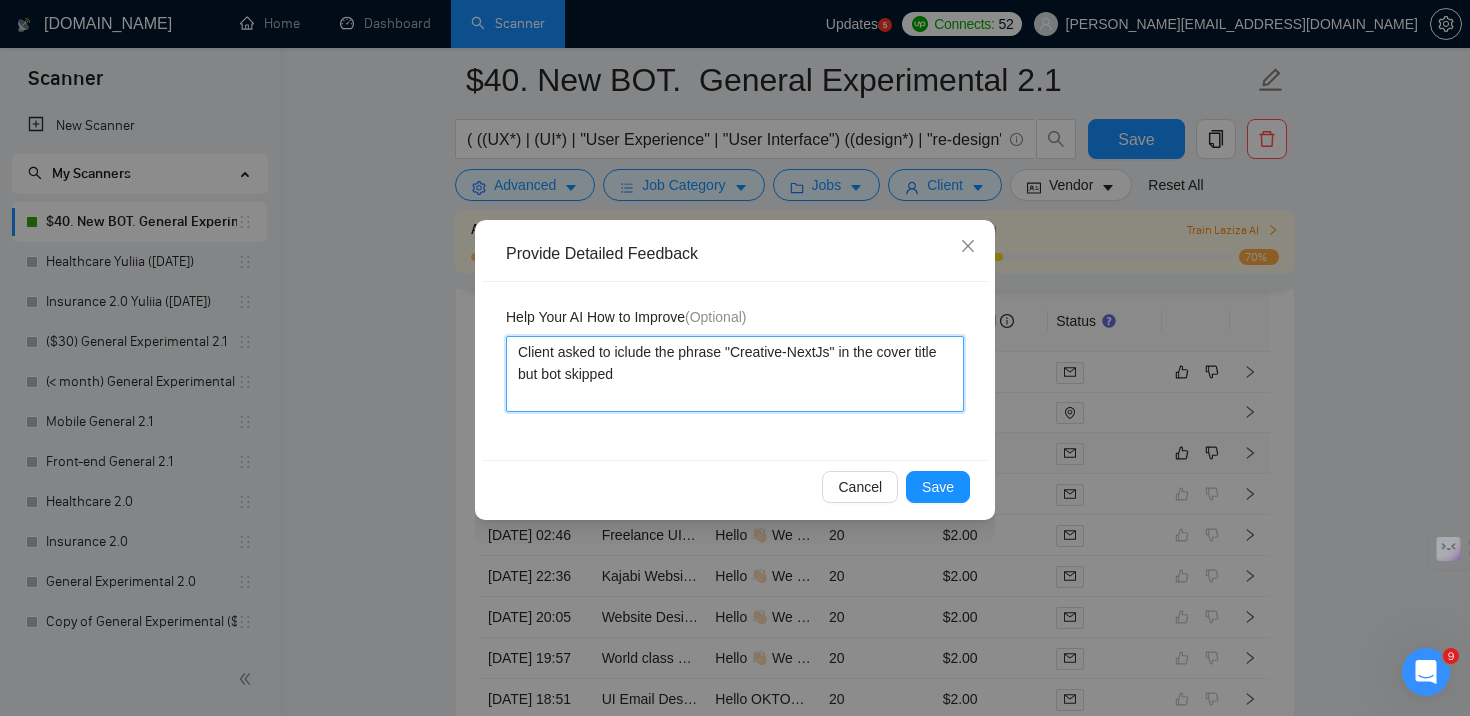 type 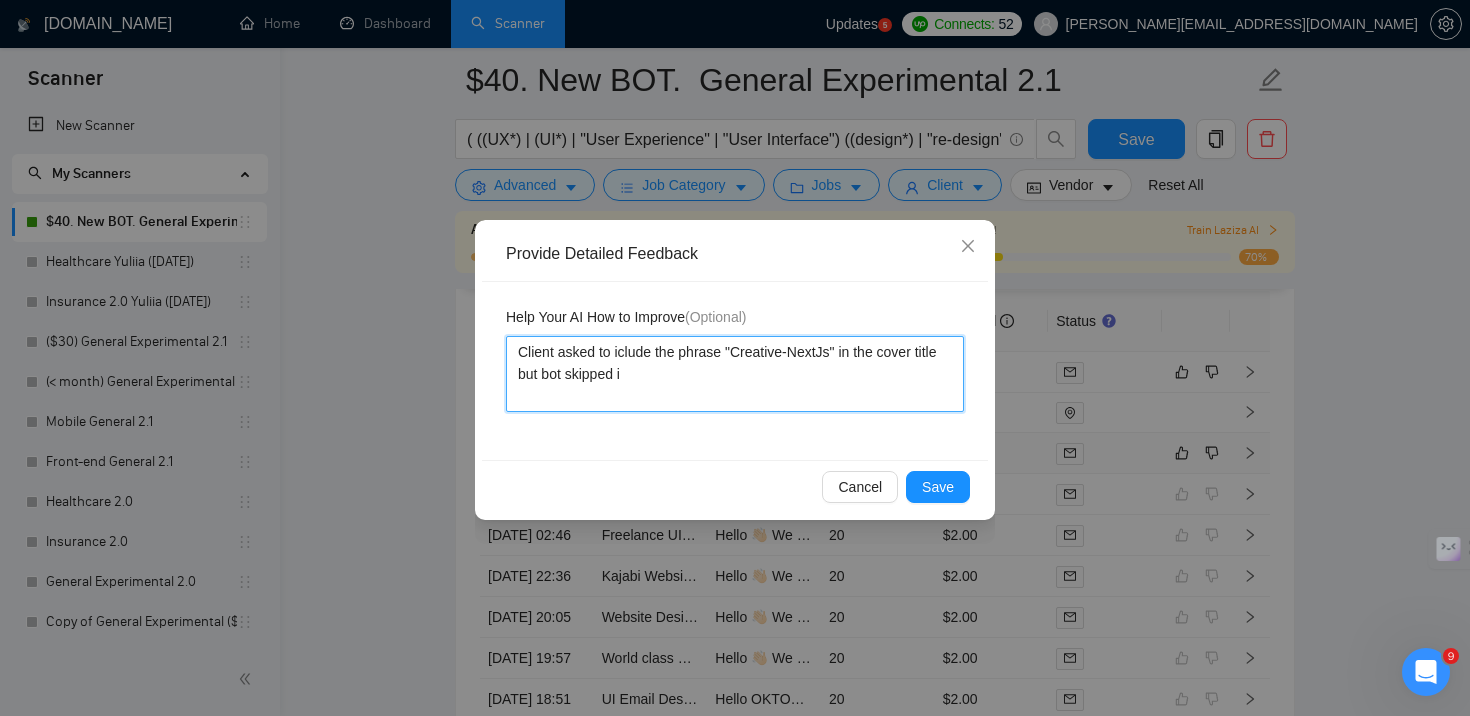 type 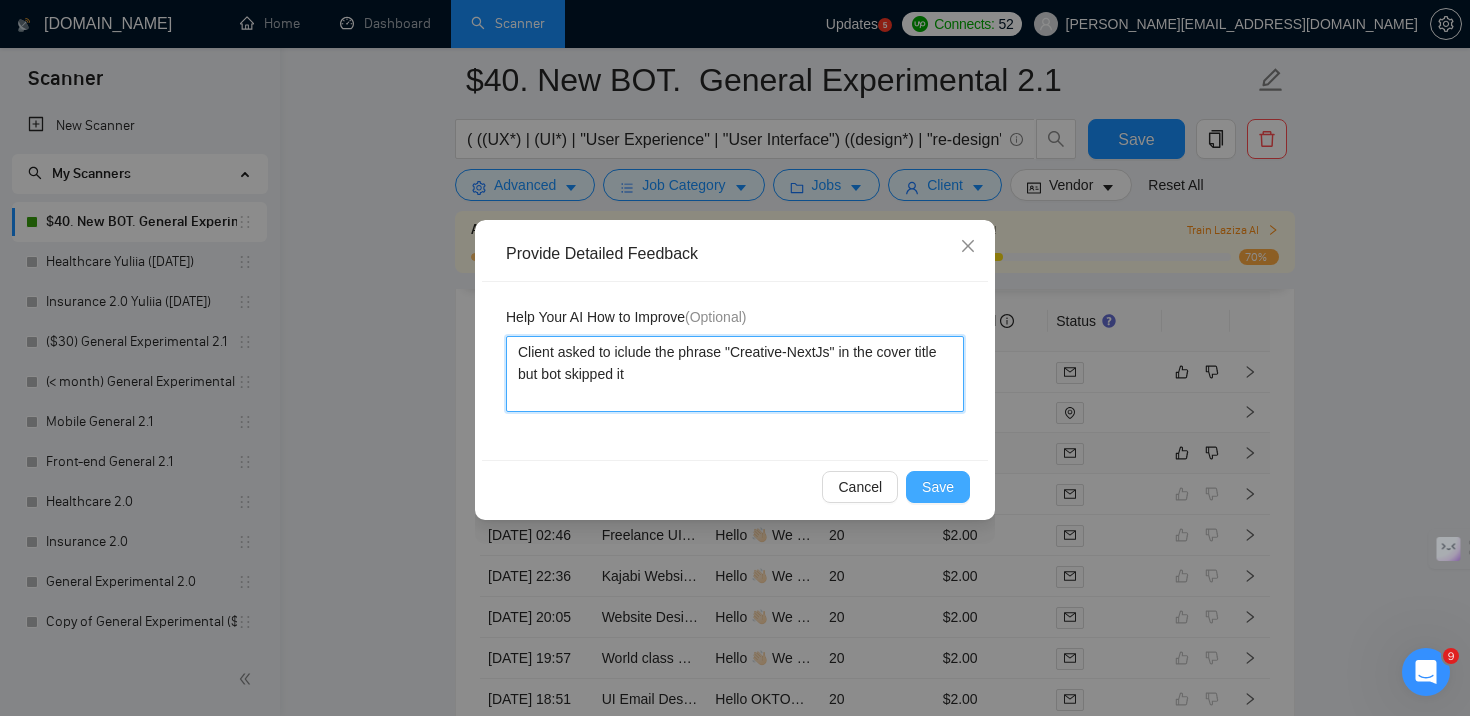 type on "Client asked to iclude the phrase "Creative-NextJs" in the cover title but bot skipped it" 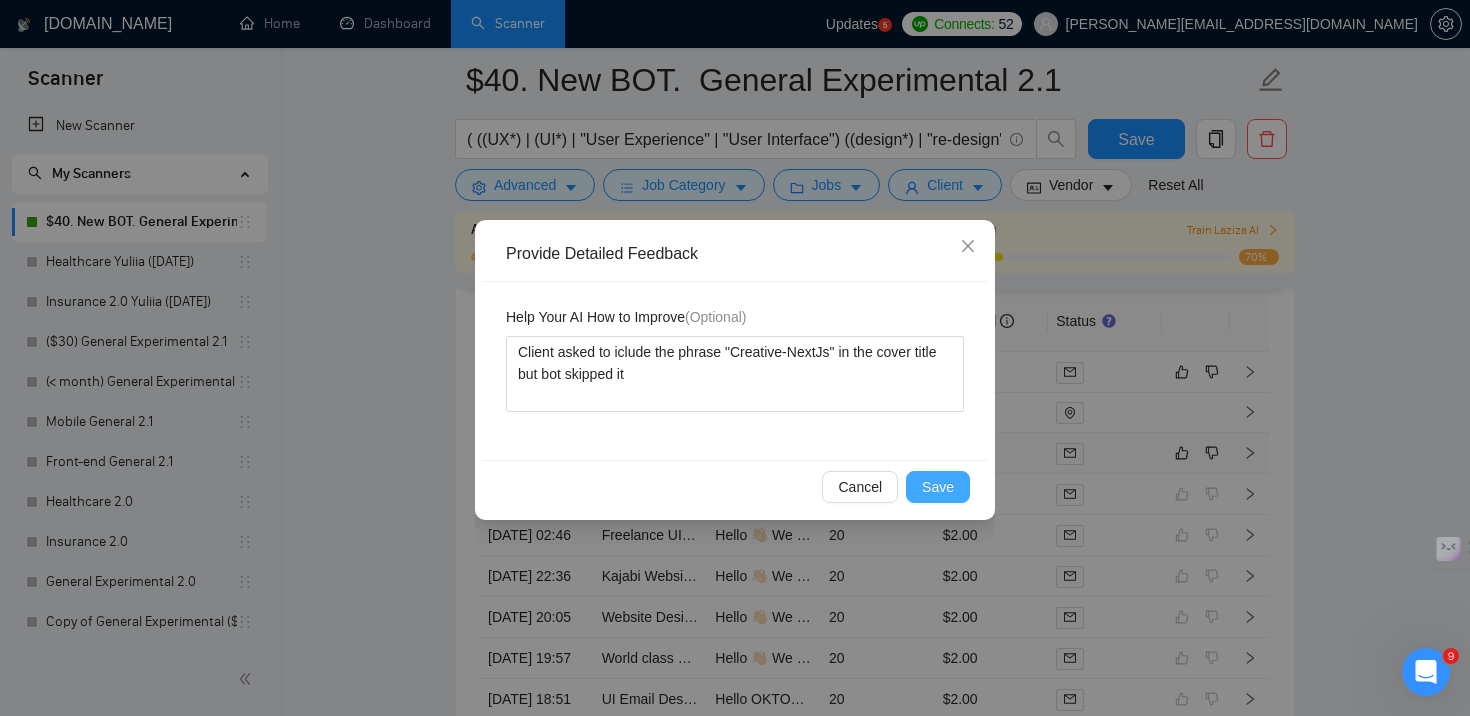 click on "Save" at bounding box center (938, 487) 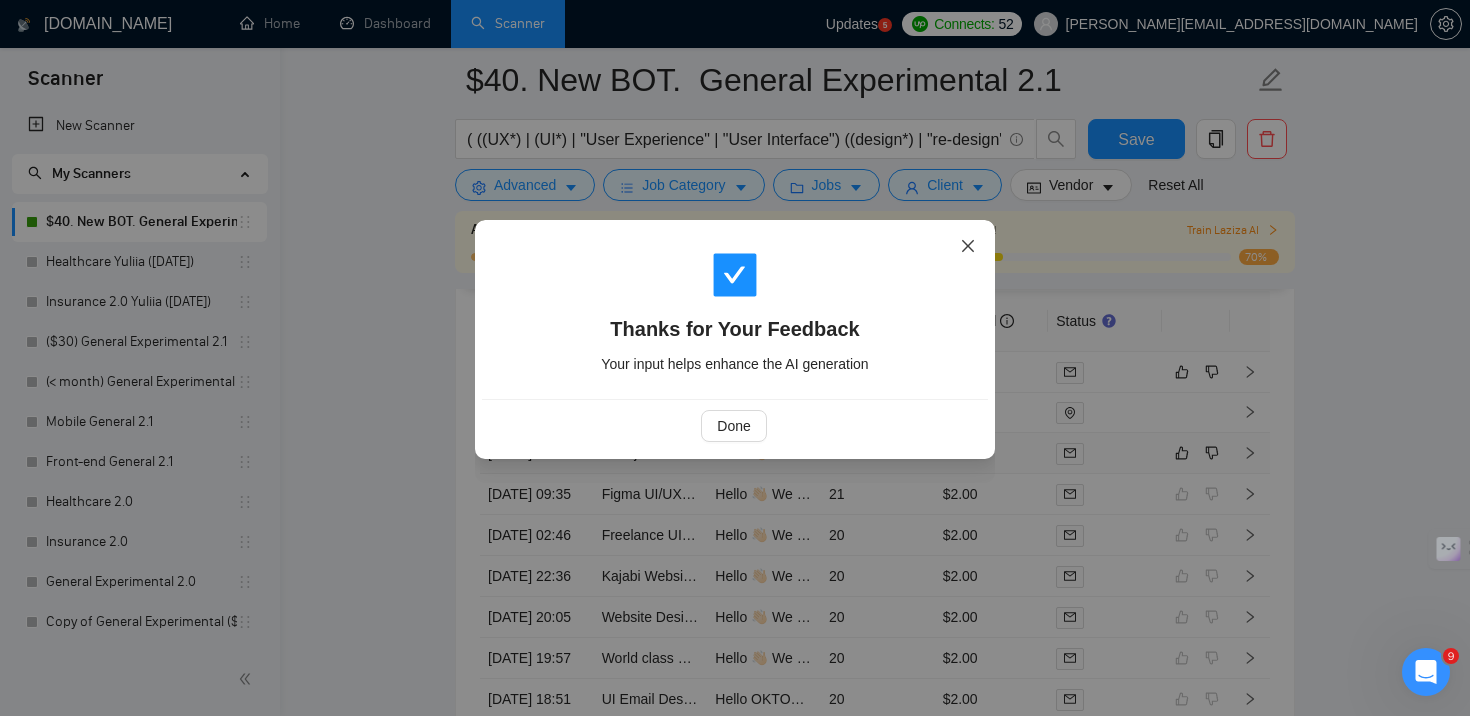 click 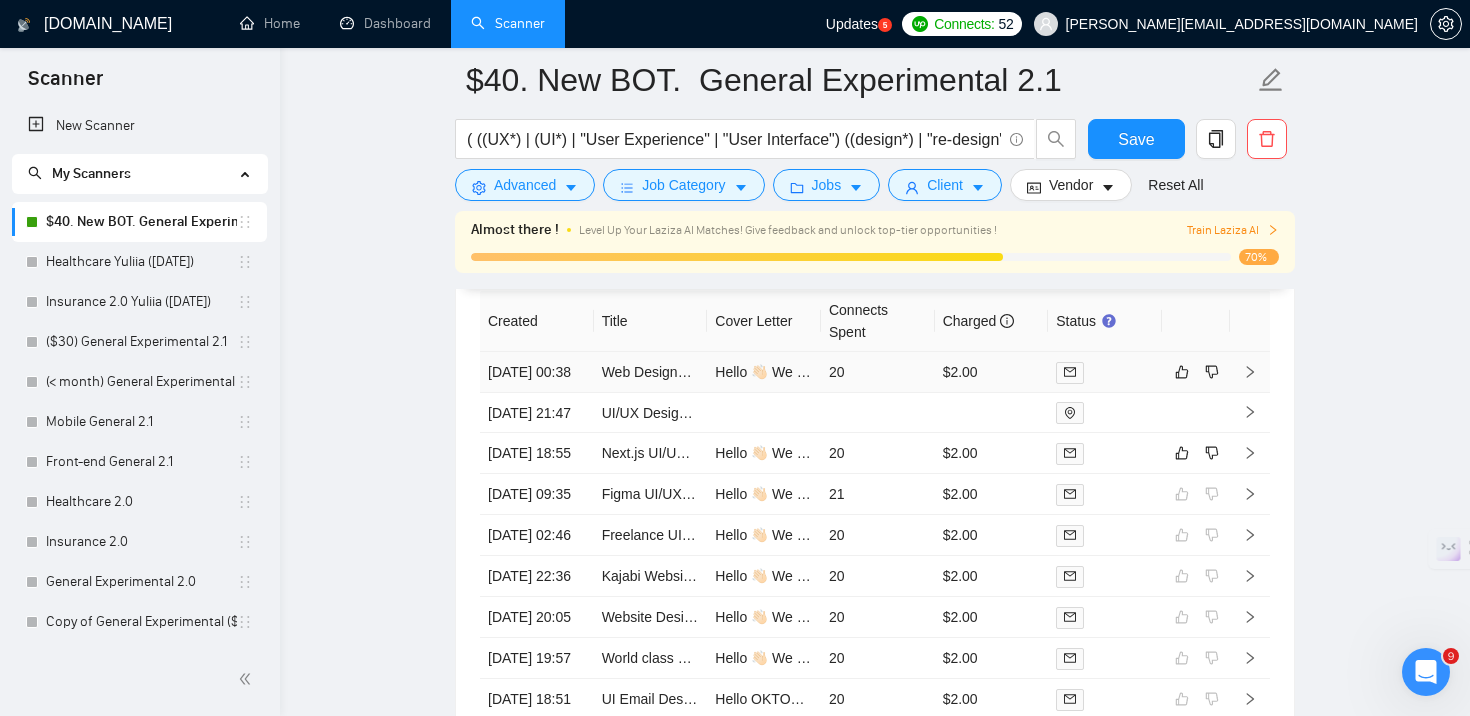 click at bounding box center [1105, 372] 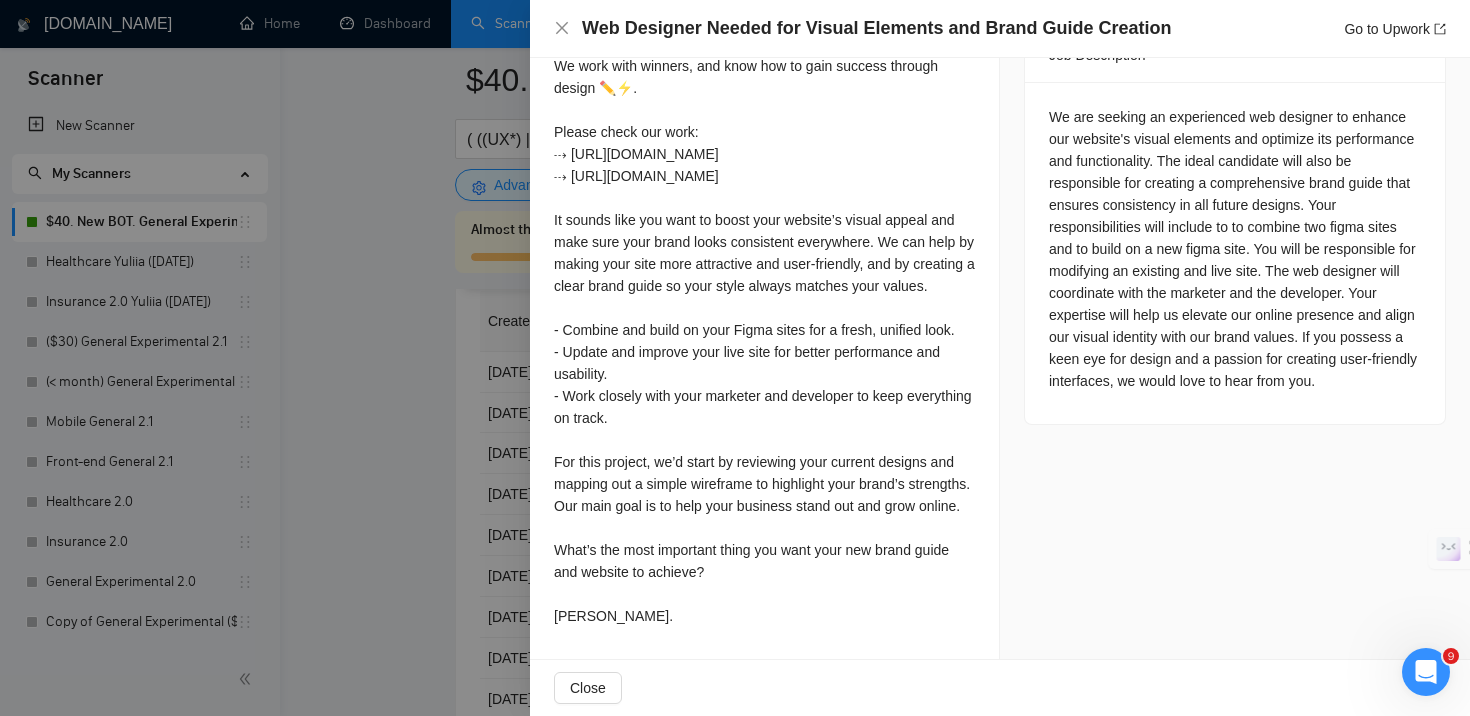 scroll, scrollTop: 312, scrollLeft: 0, axis: vertical 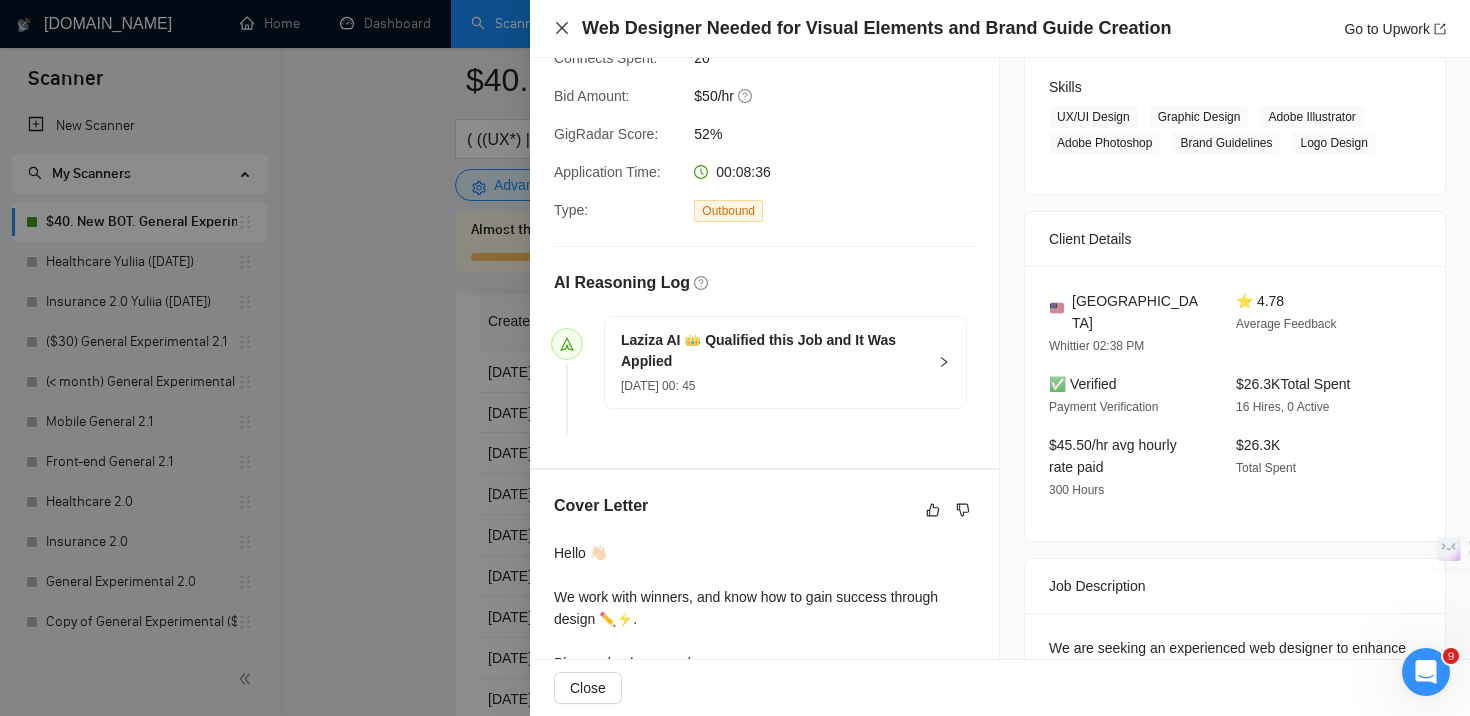 click 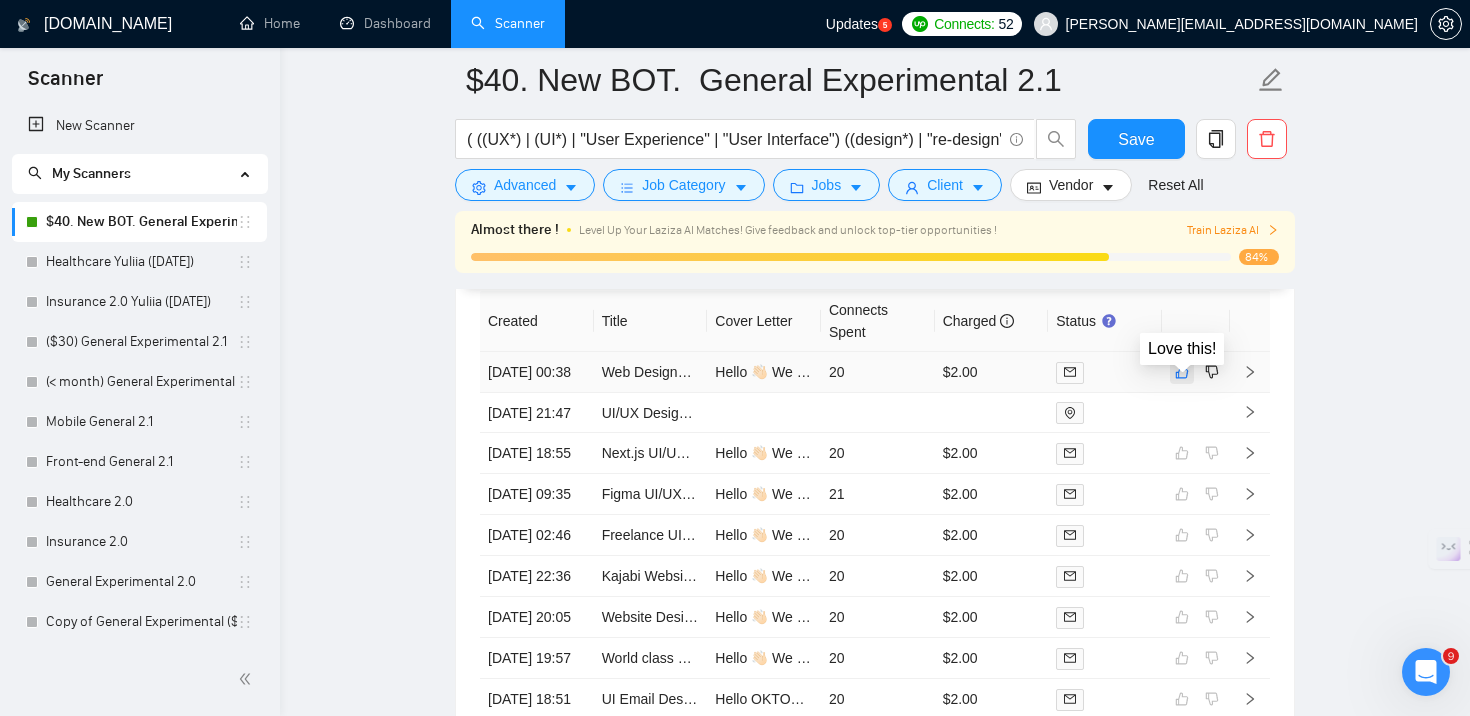 click 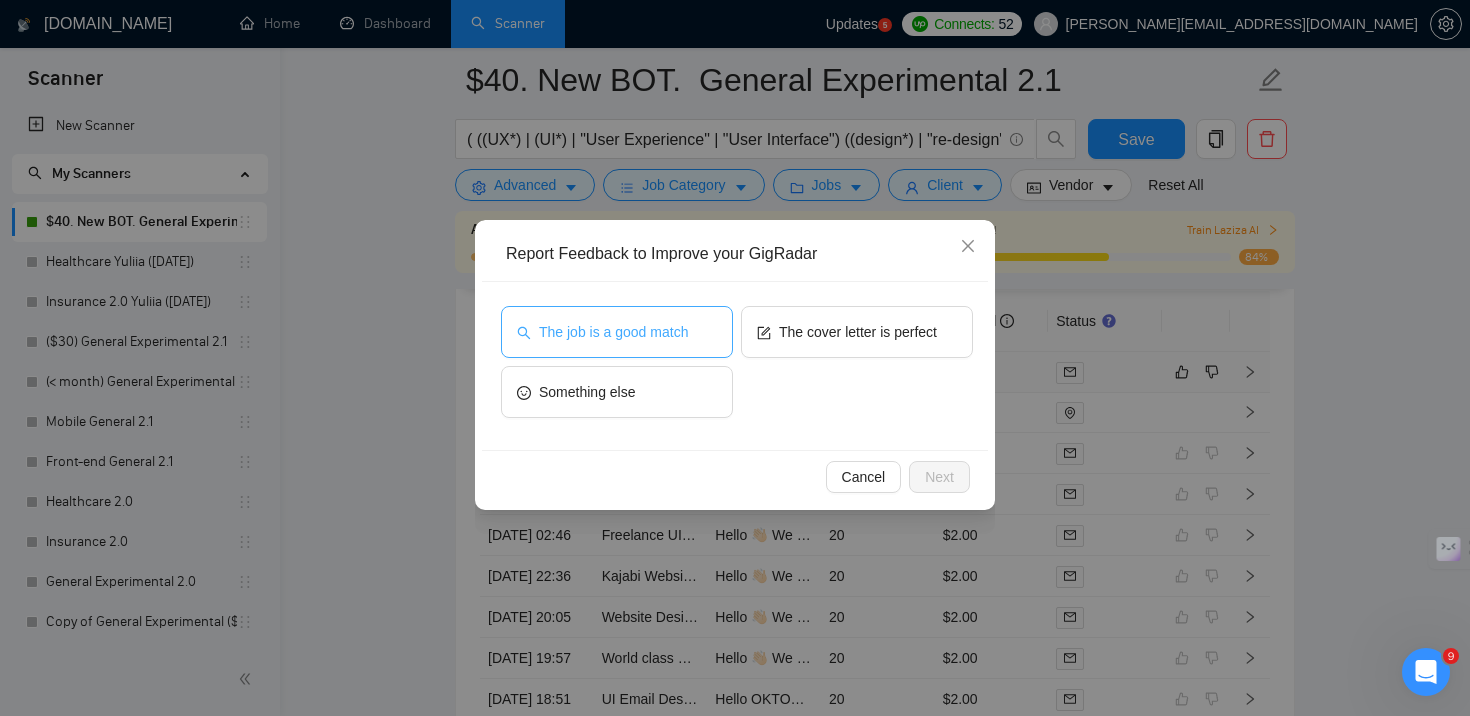 click on "The job is a good match" at bounding box center (617, 332) 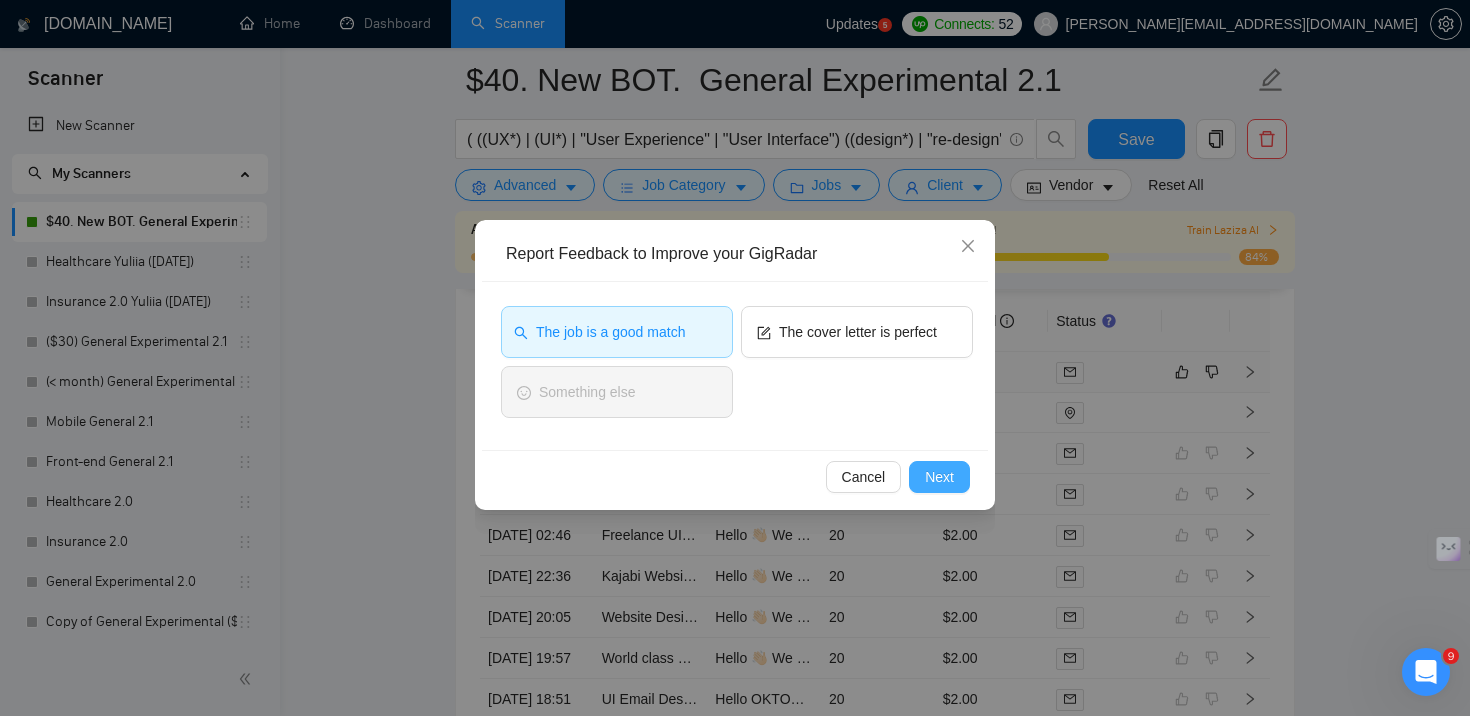 click on "Next" at bounding box center [939, 477] 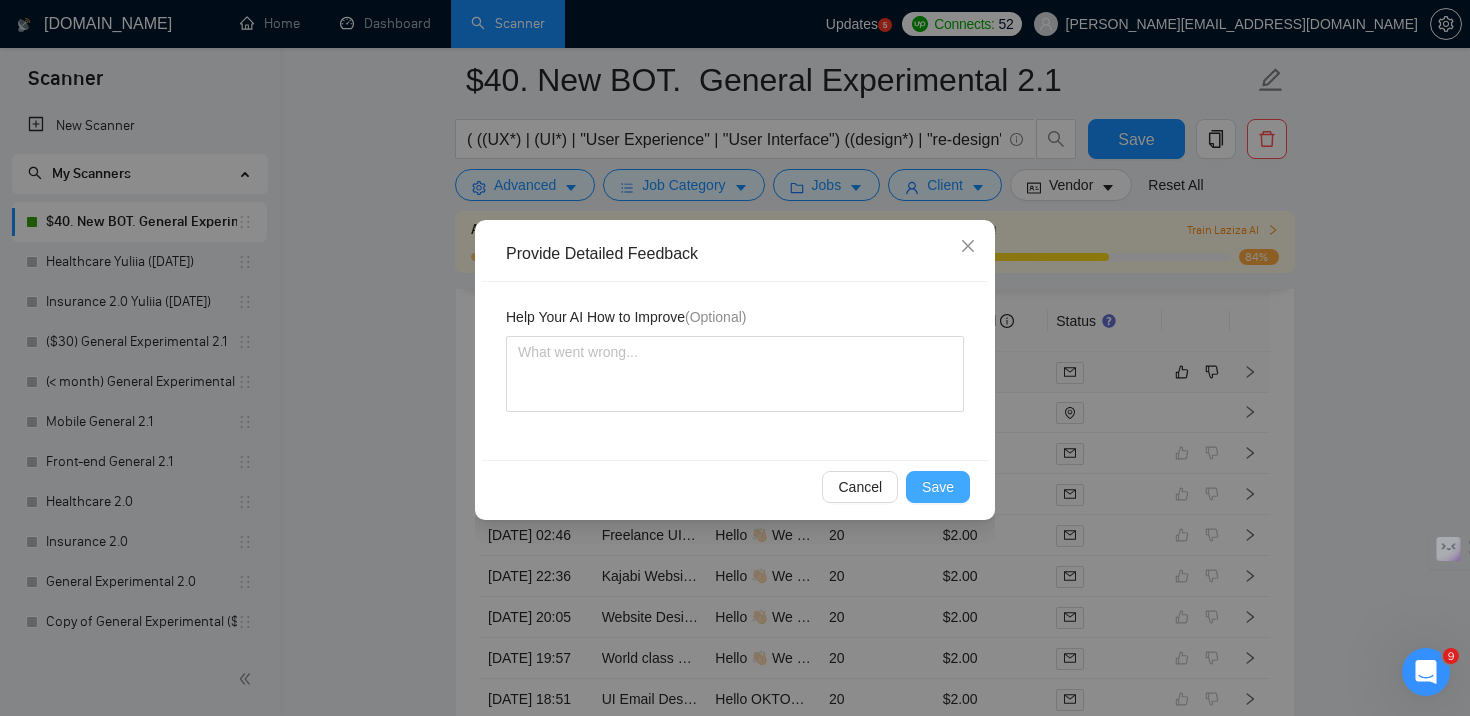 click on "Save" at bounding box center [938, 487] 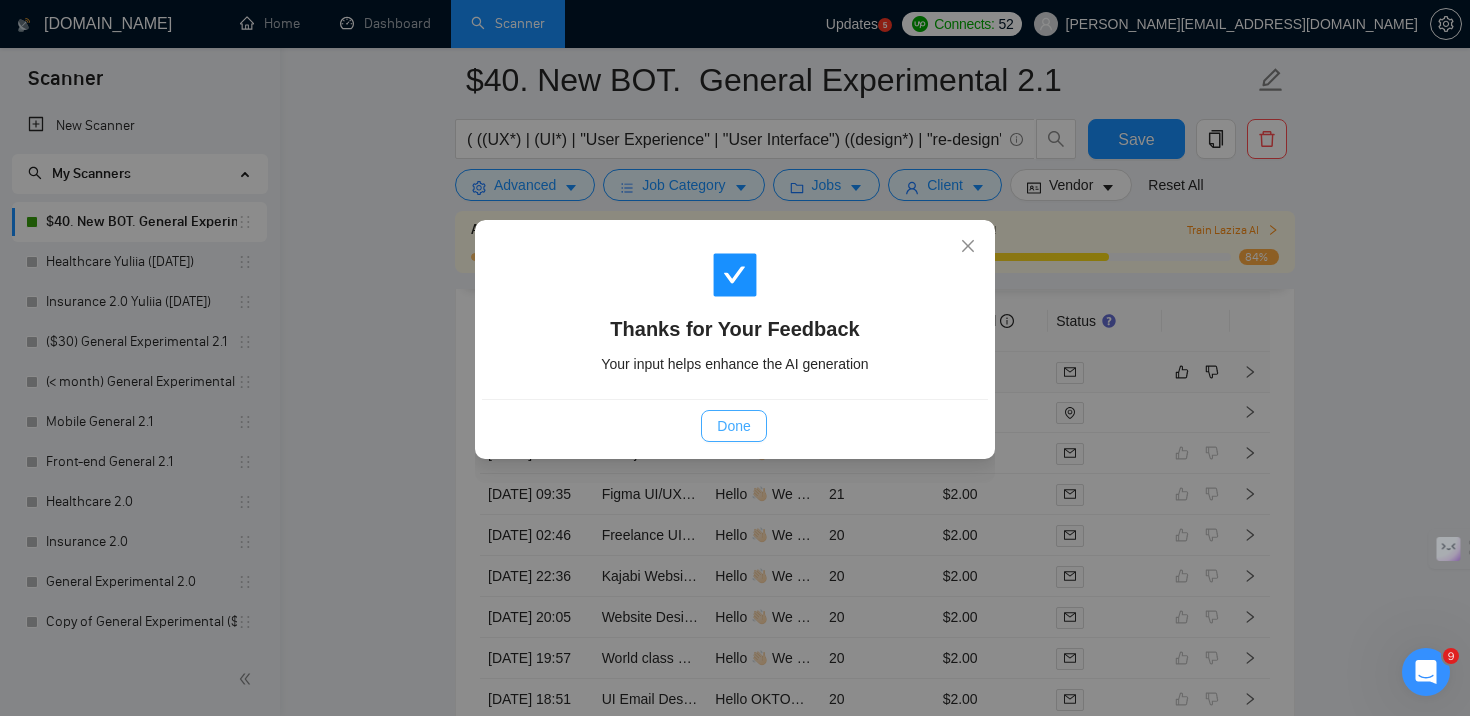 click on "Done" at bounding box center (733, 426) 